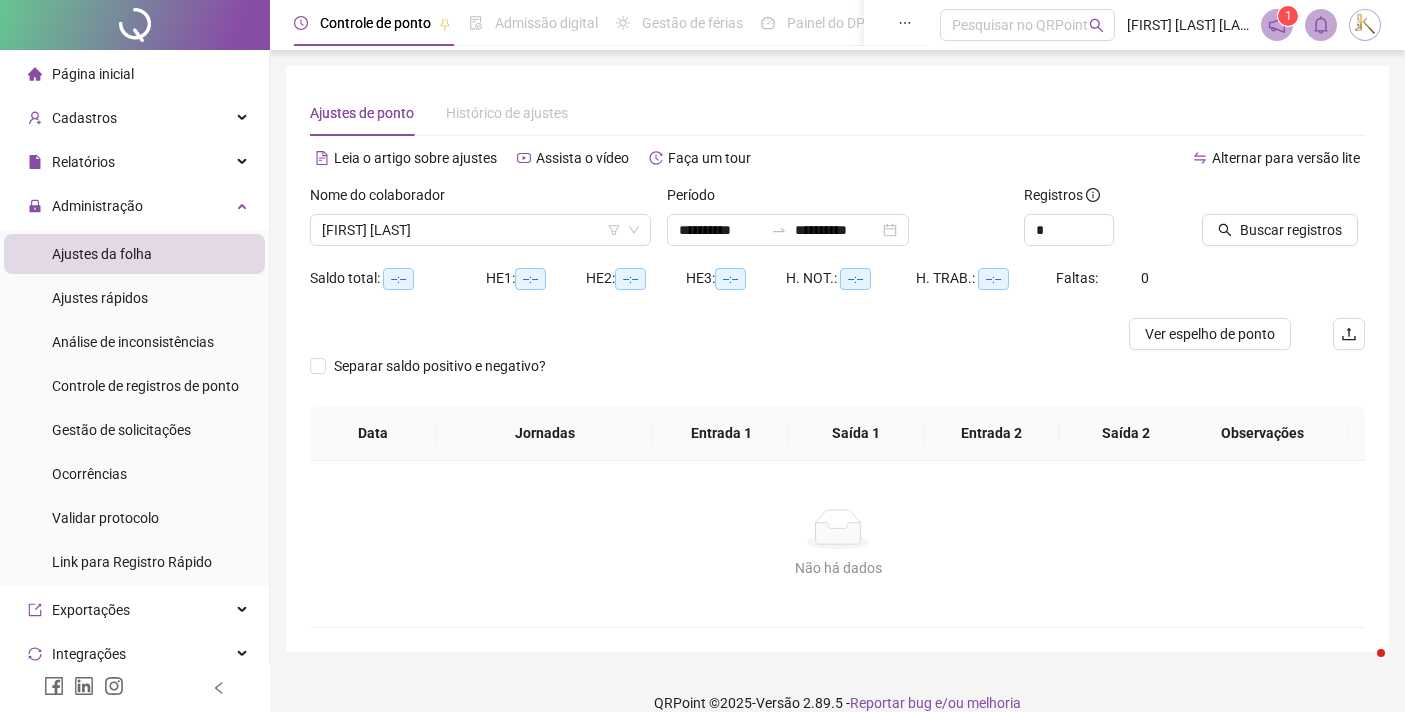 scroll, scrollTop: 0, scrollLeft: 0, axis: both 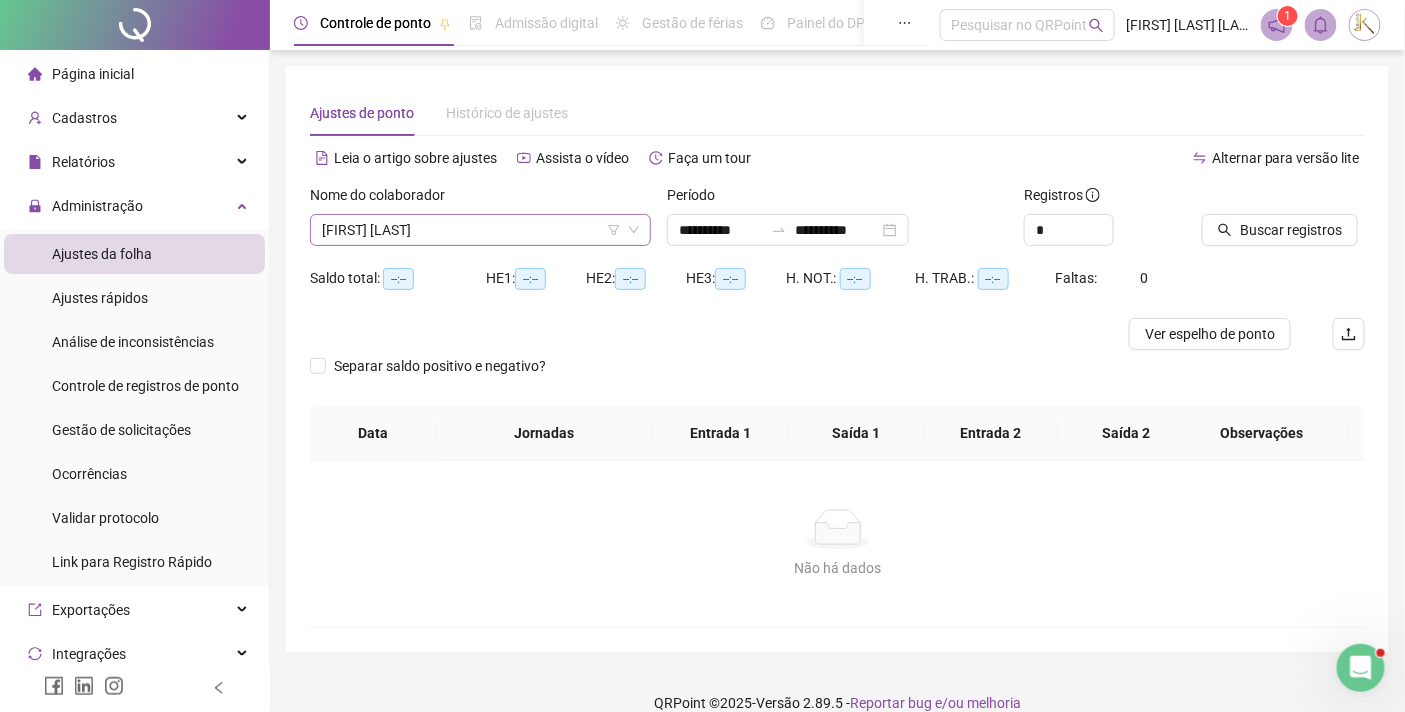 click on "[FIRST] [LAST]" at bounding box center (480, 230) 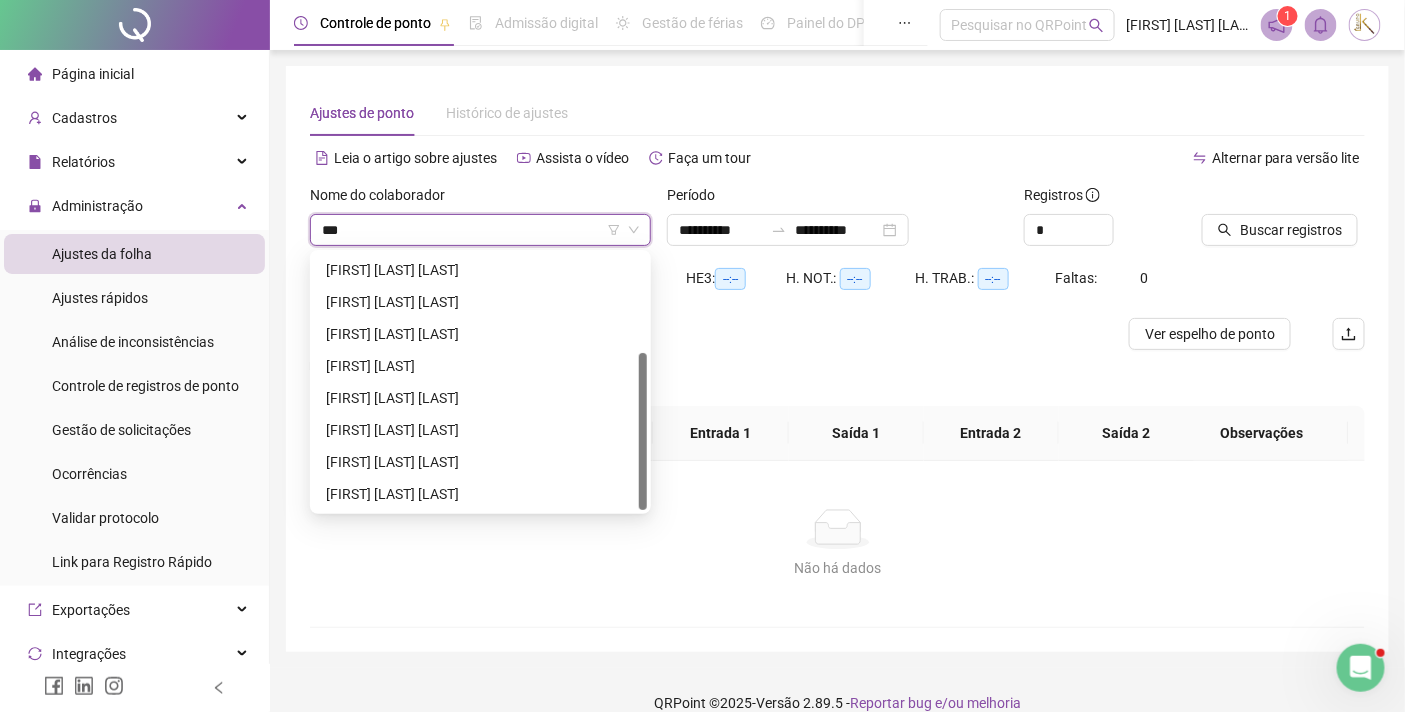 scroll, scrollTop: 0, scrollLeft: 0, axis: both 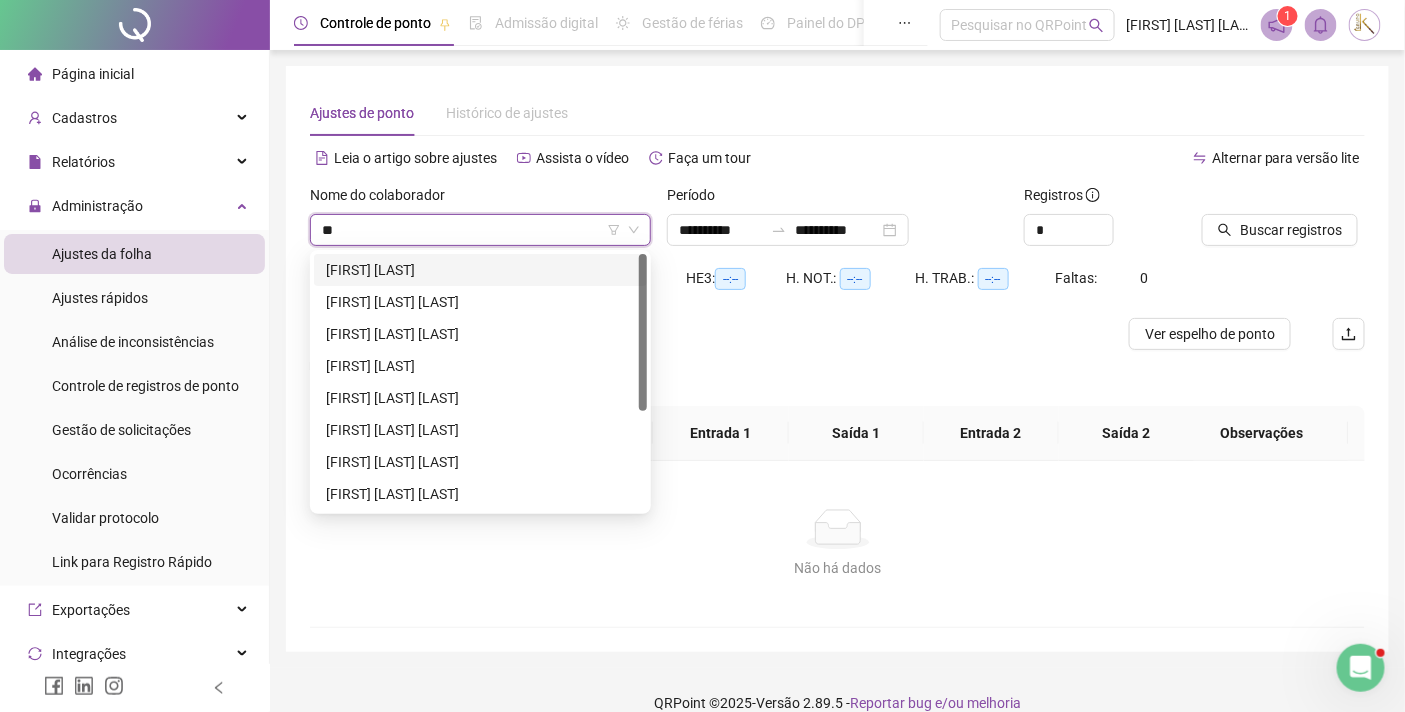 type on "*" 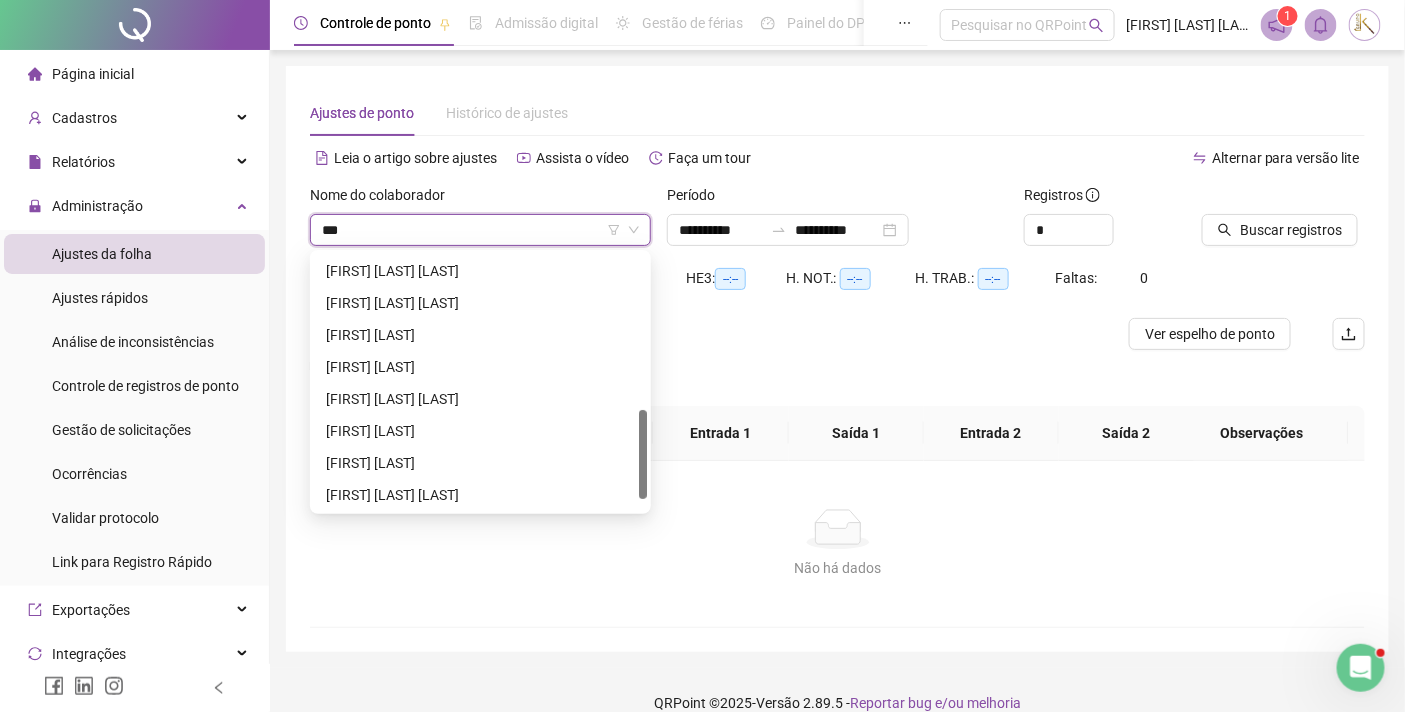 scroll, scrollTop: 0, scrollLeft: 0, axis: both 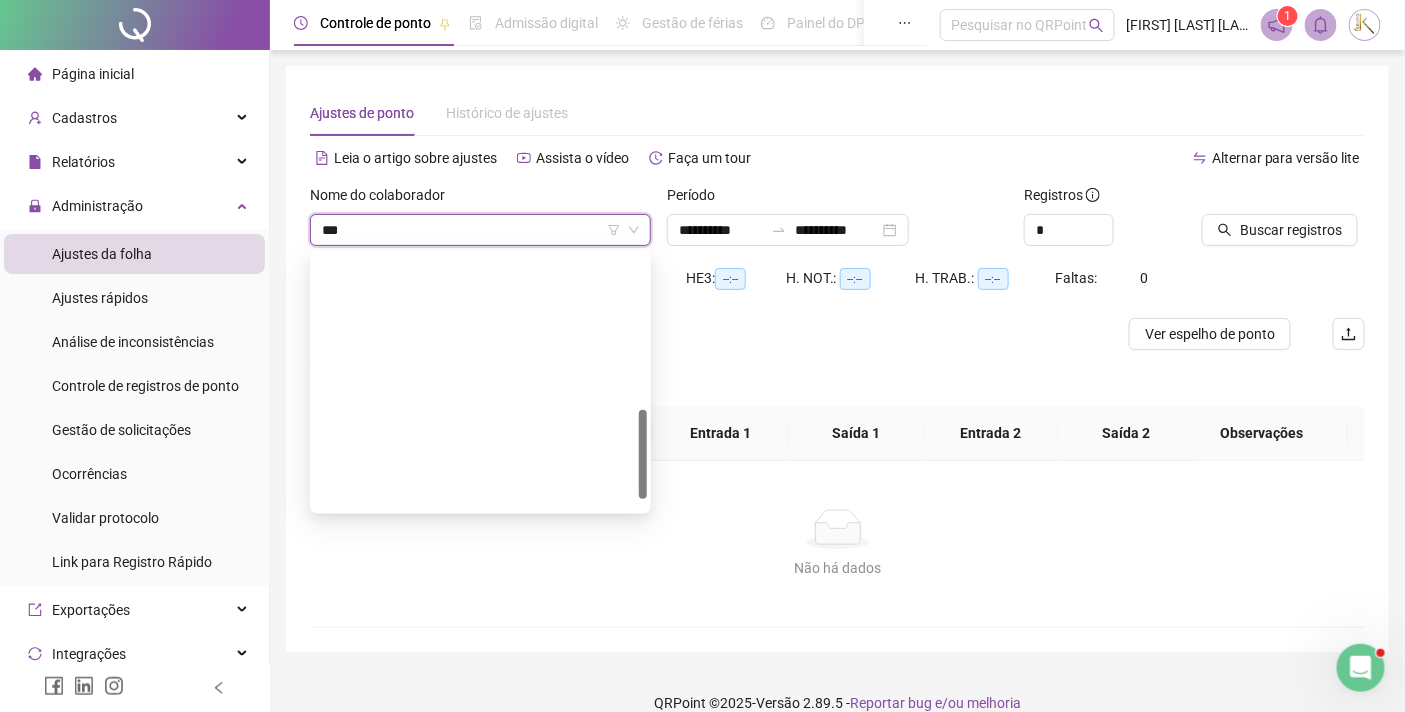 type on "****" 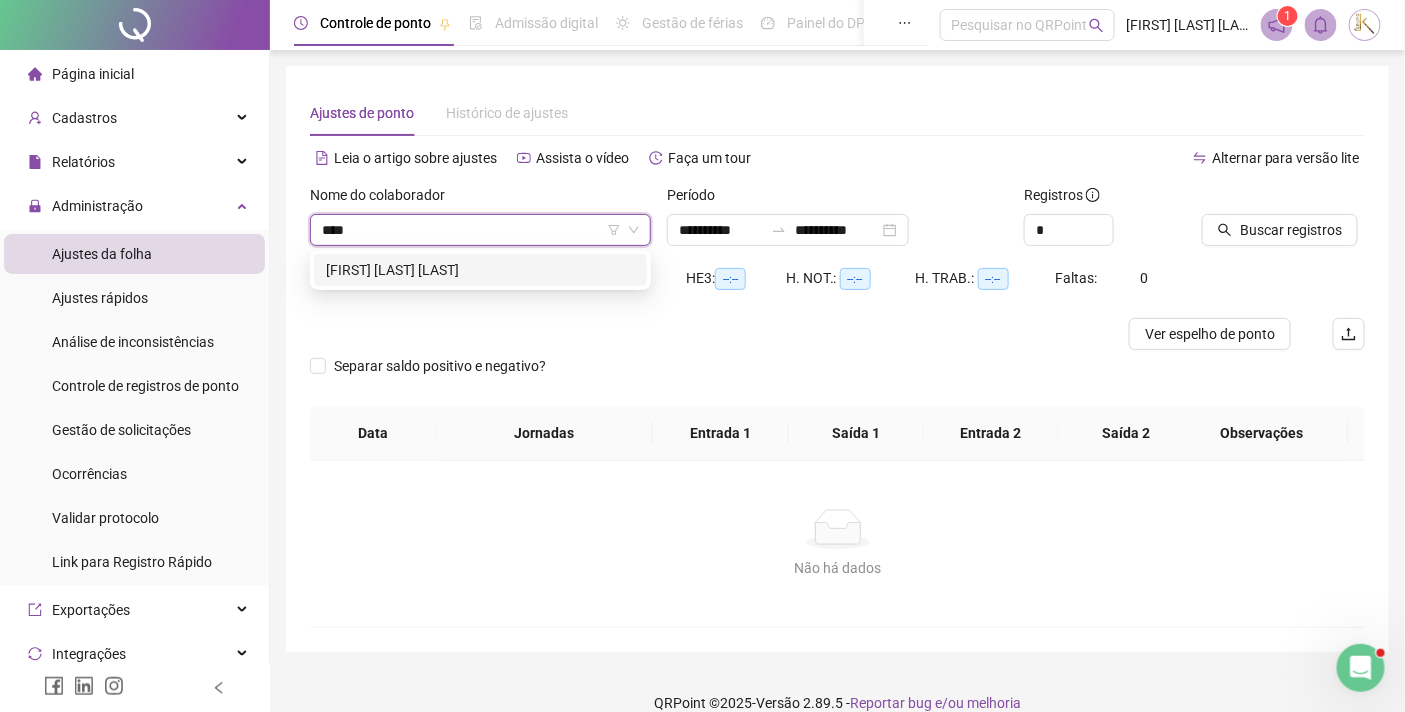 click on "[FIRST] [LAST] [LAST]" at bounding box center [480, 270] 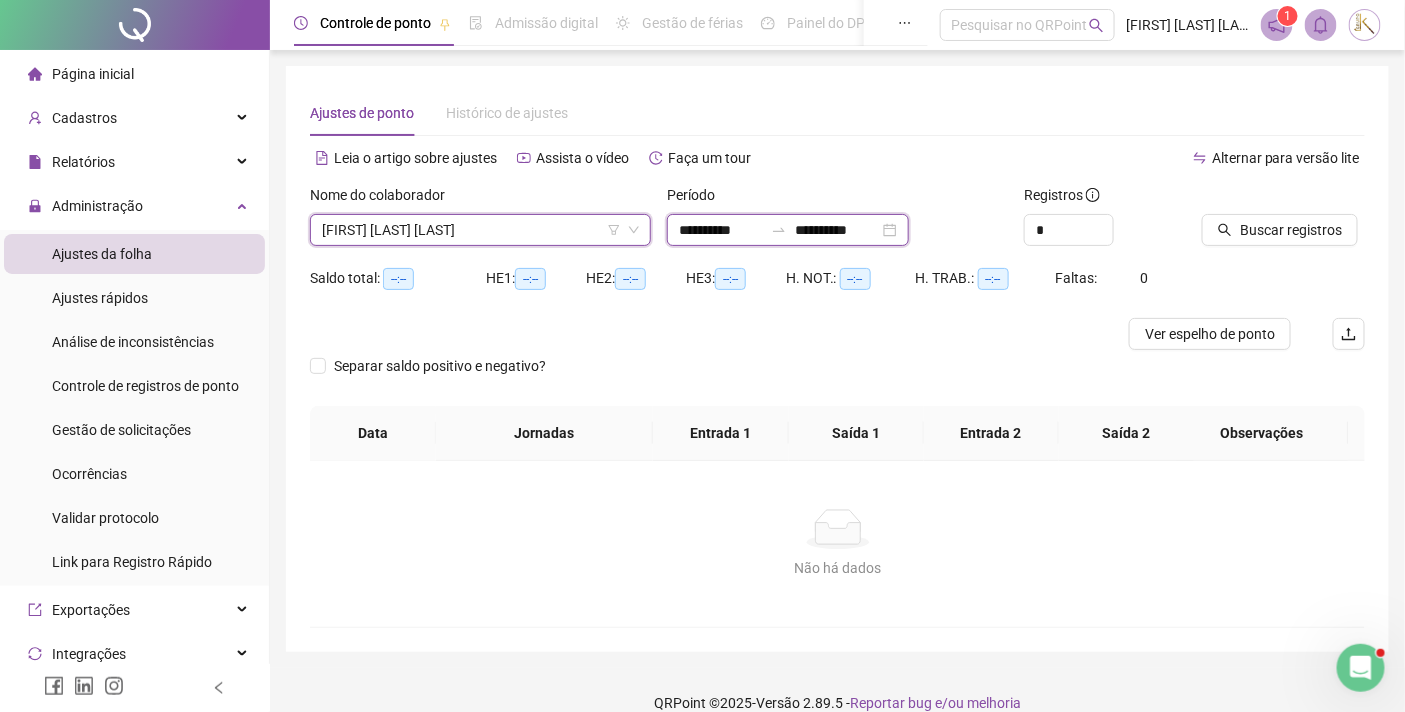 click on "**********" at bounding box center [721, 230] 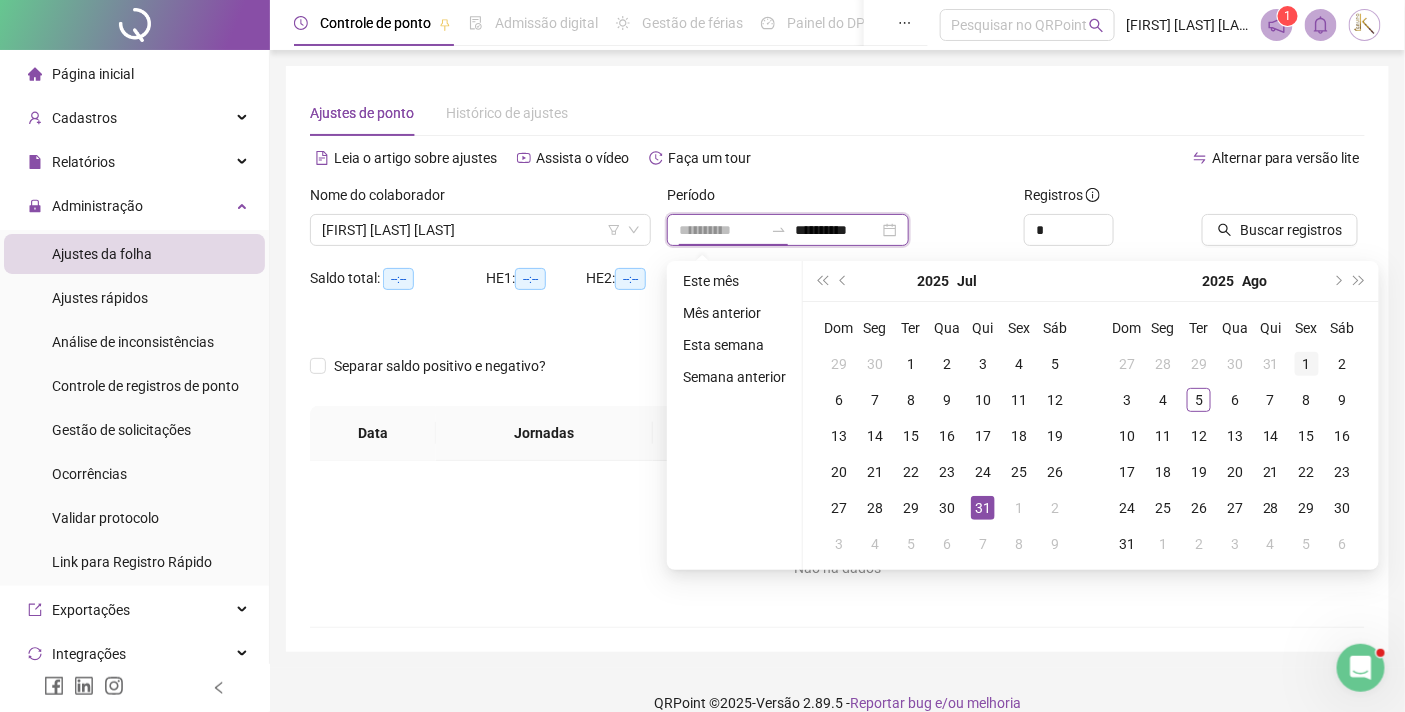 type on "**********" 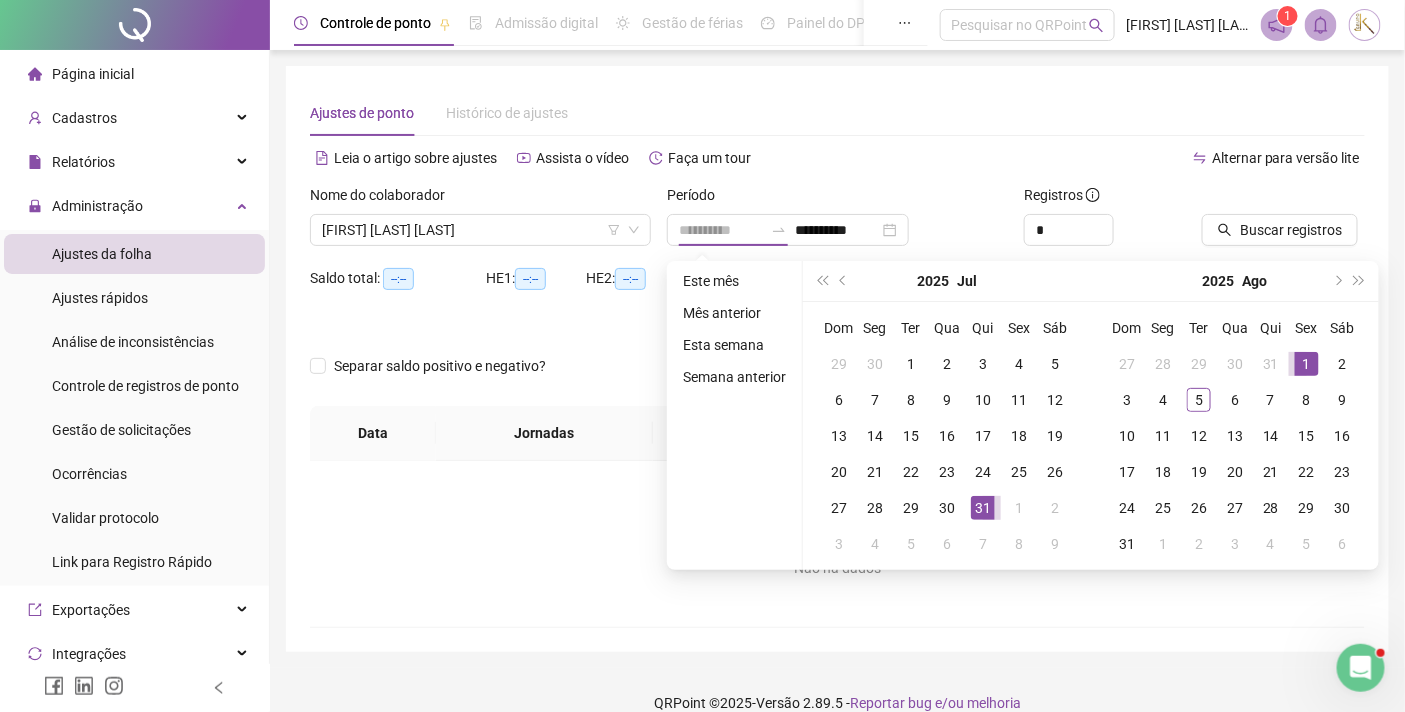click on "1" at bounding box center [1307, 364] 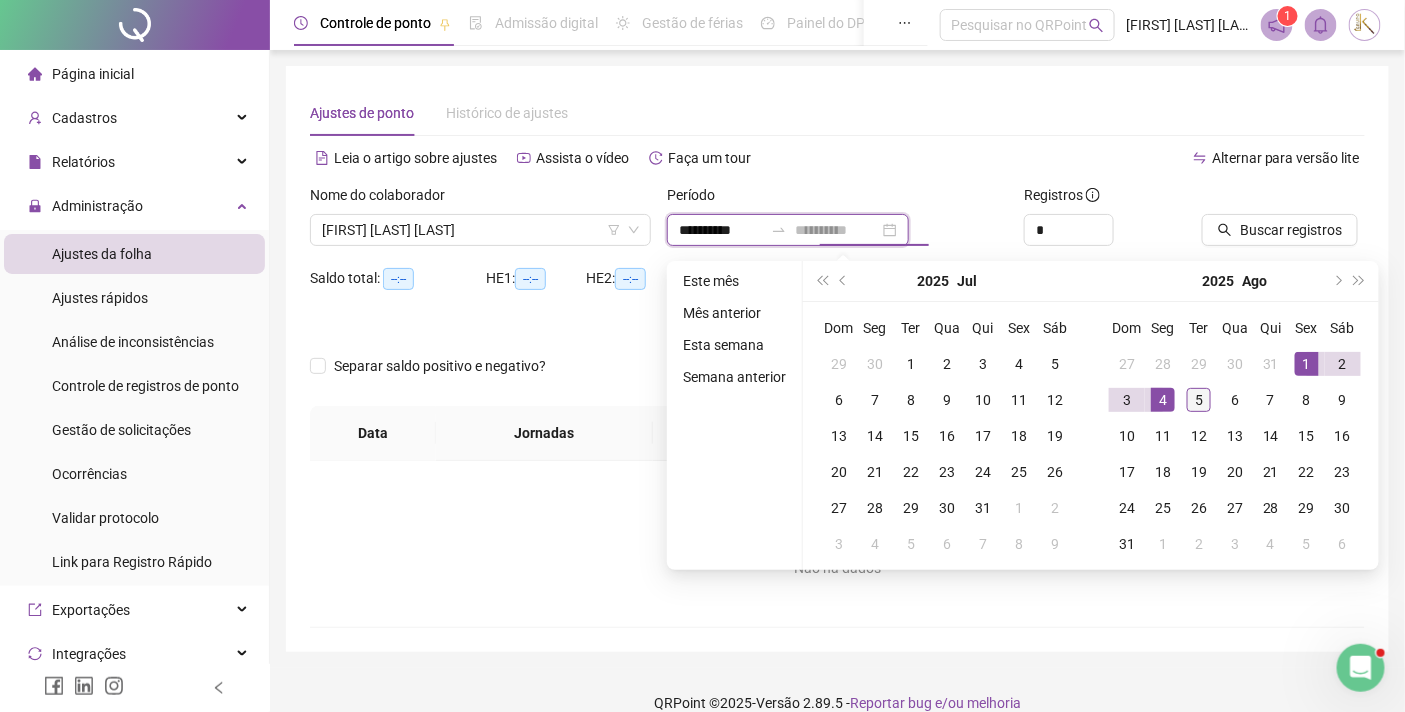 type on "**********" 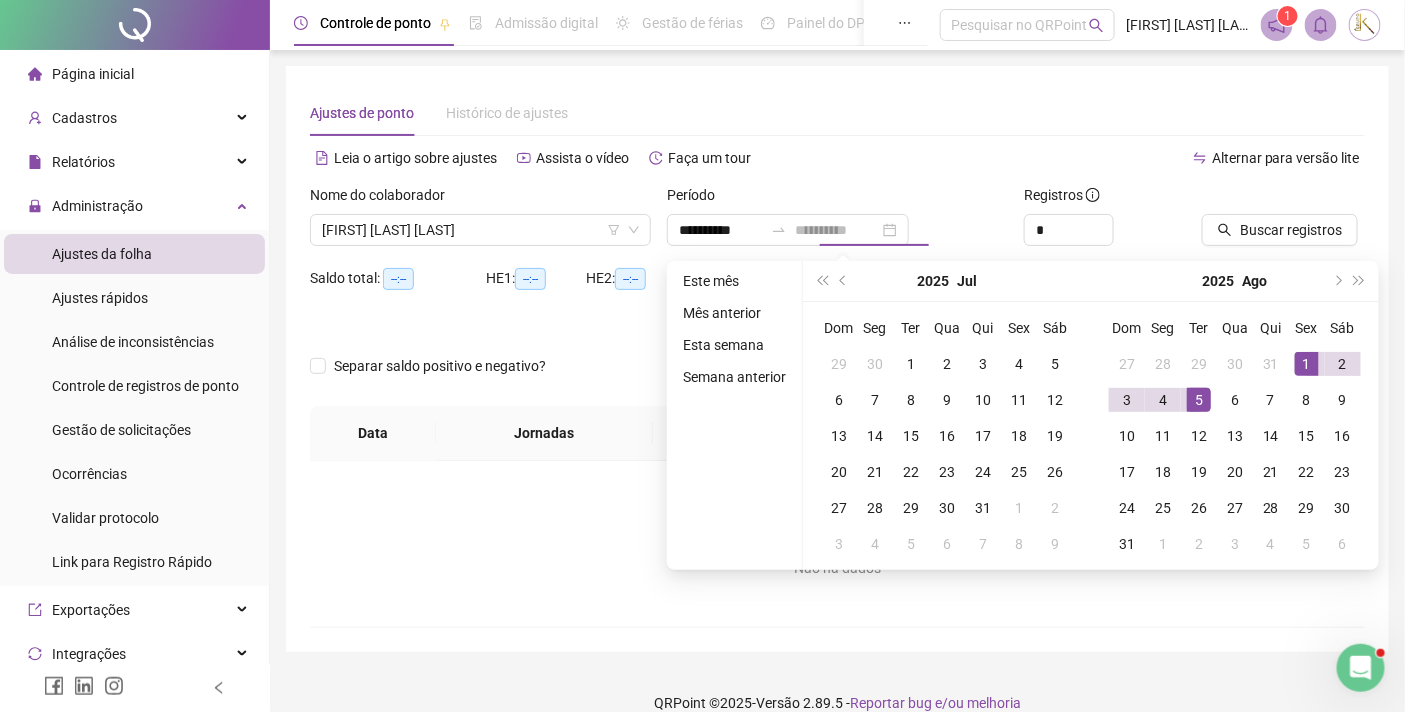 click on "5" at bounding box center [1199, 400] 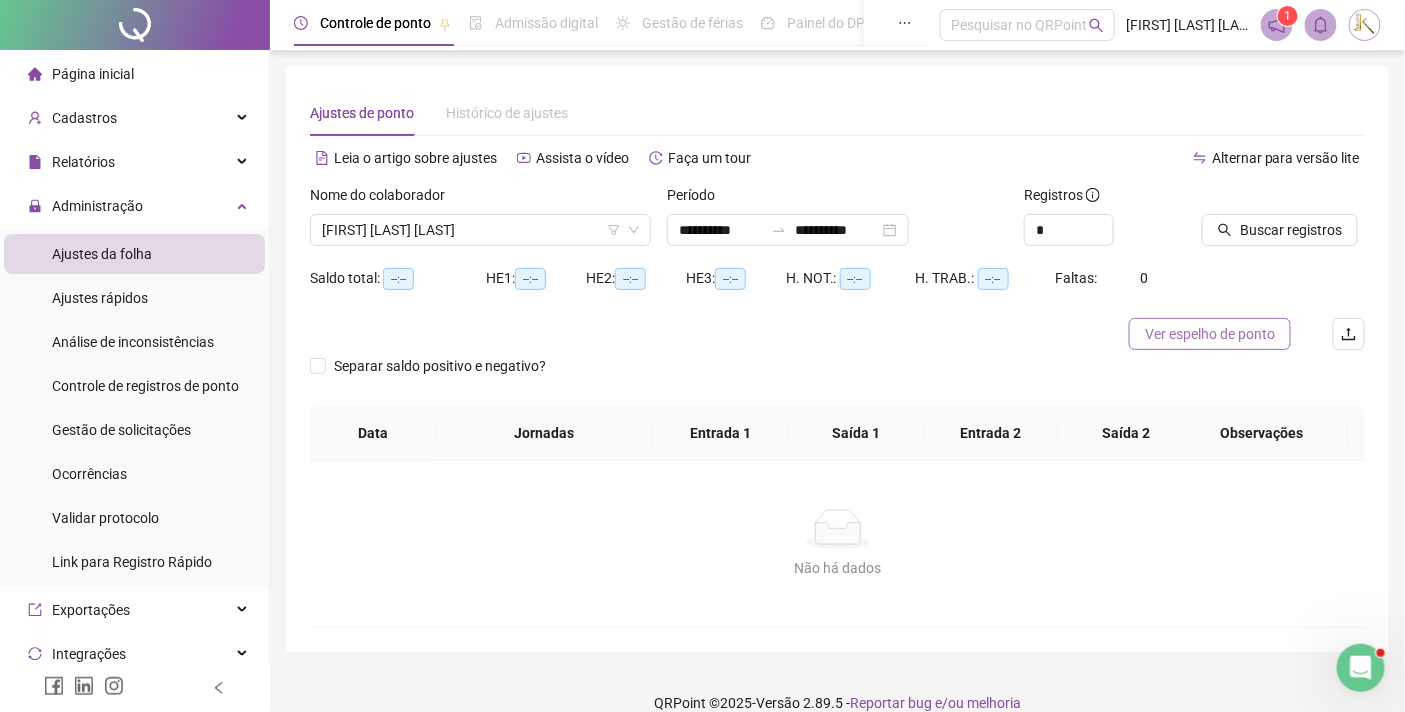 click on "Ver espelho de ponto" at bounding box center [1210, 334] 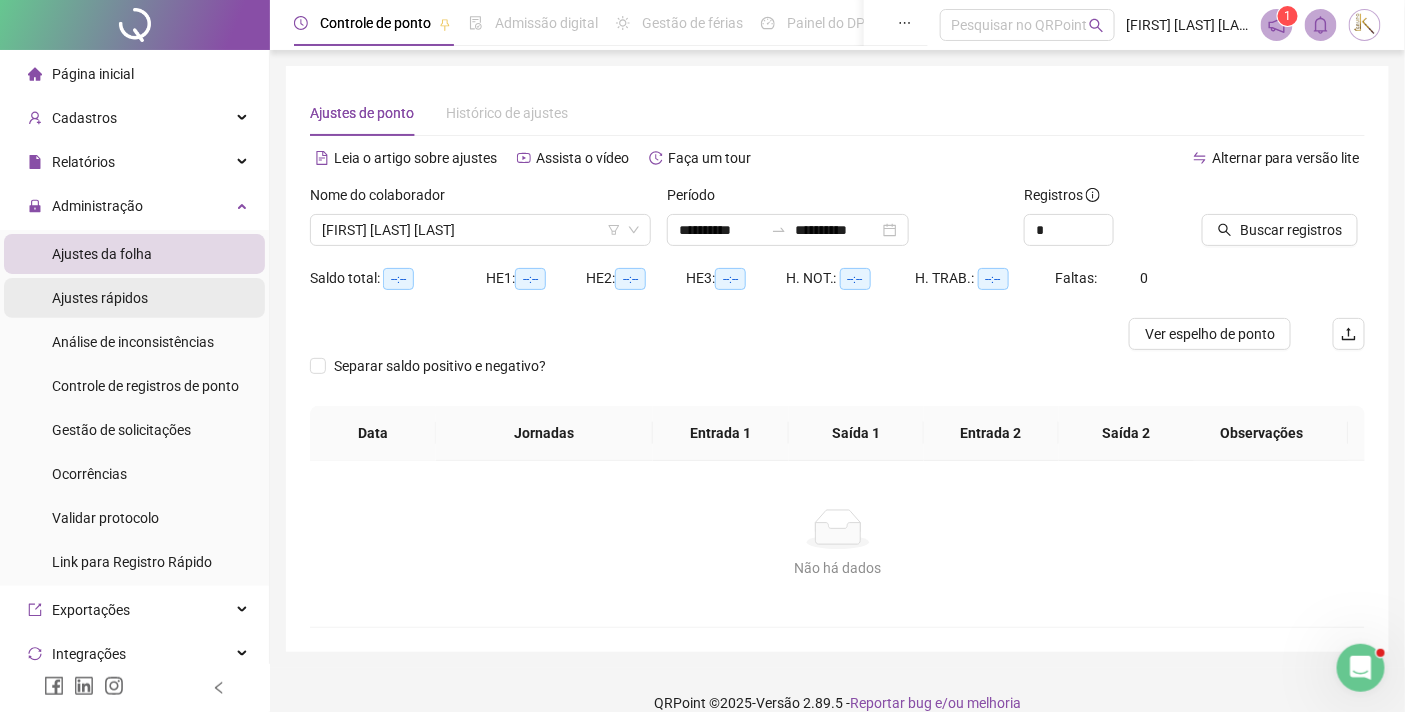 click on "Ajustes rápidos" at bounding box center [100, 298] 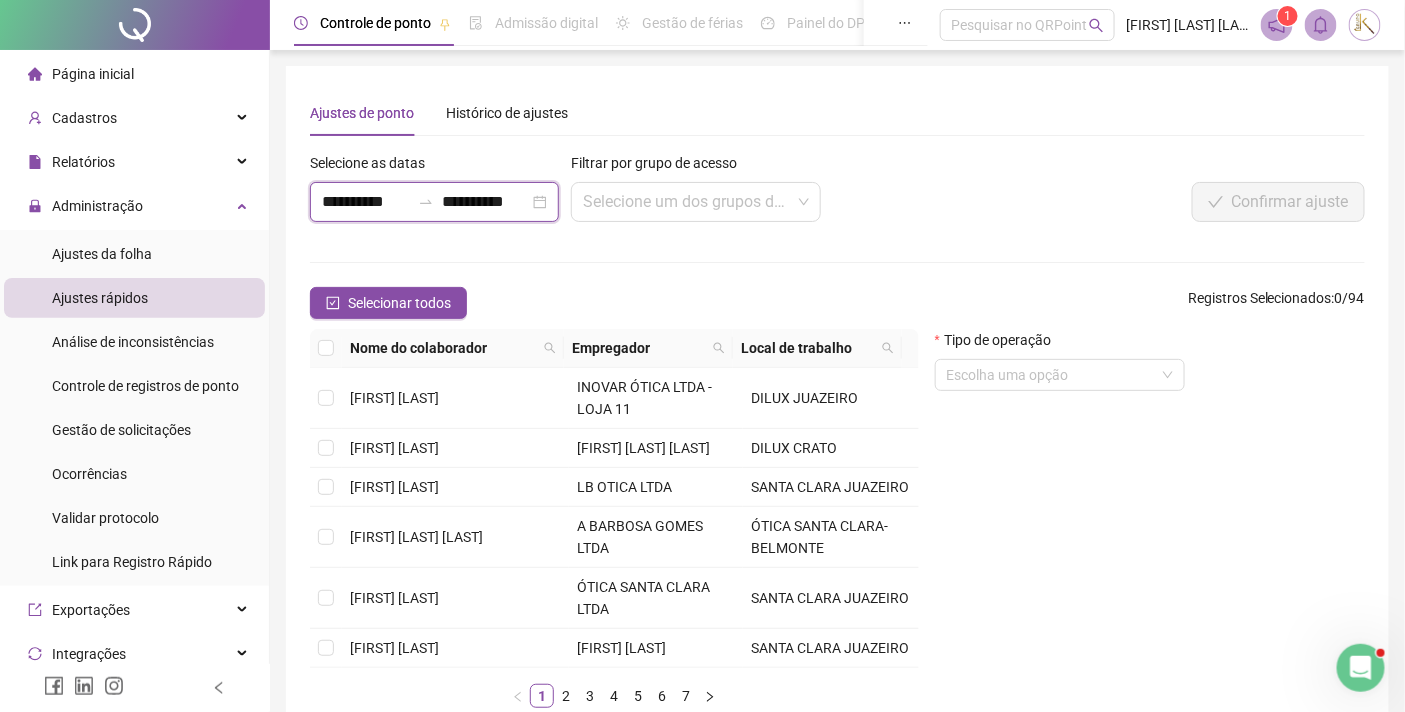 click on "**********" at bounding box center (366, 202) 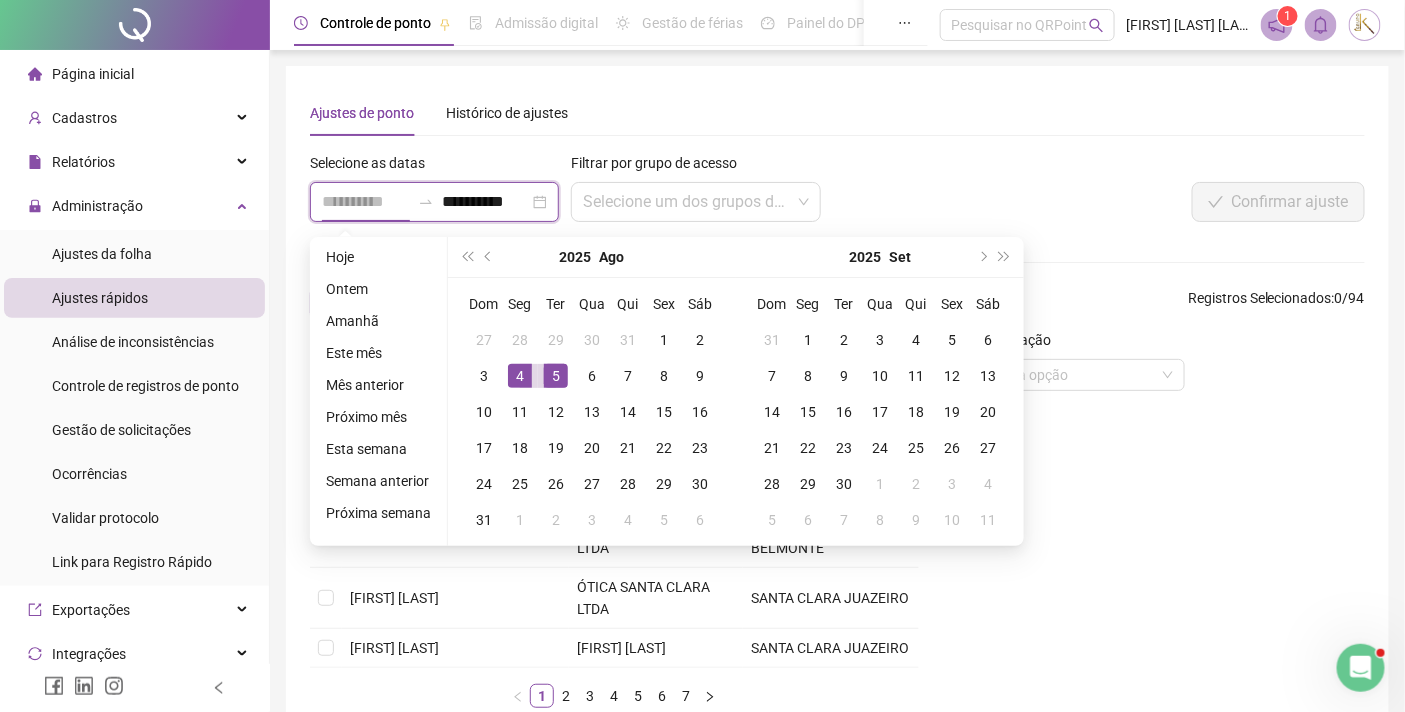 type on "**********" 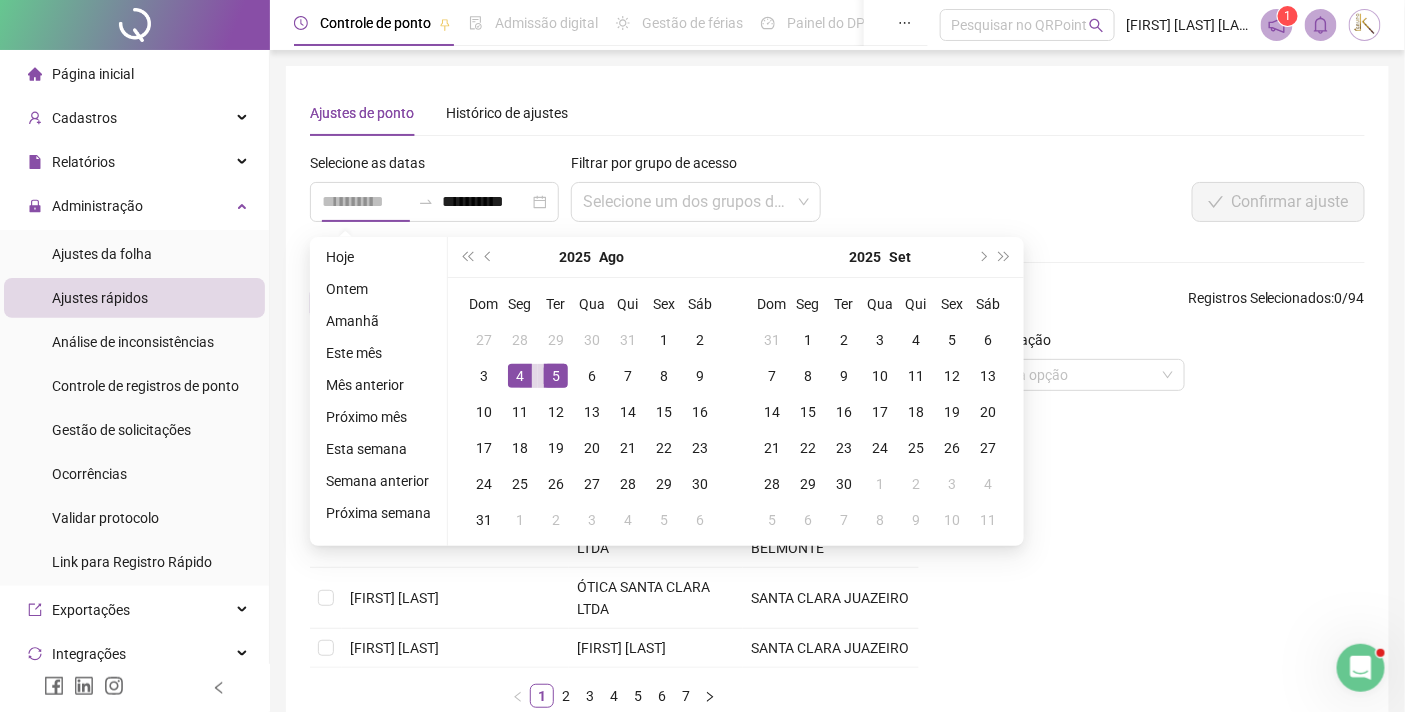 click on "4" at bounding box center (520, 376) 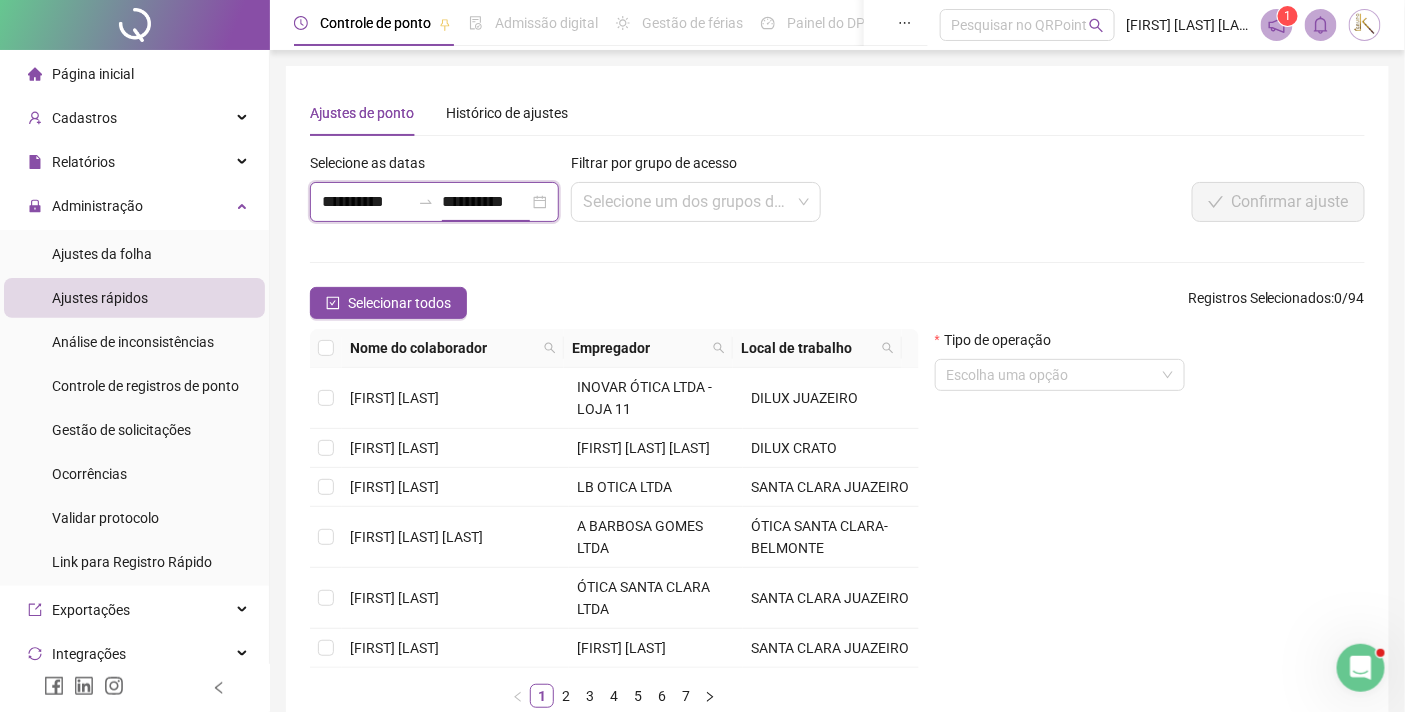 click on "**********" at bounding box center [486, 202] 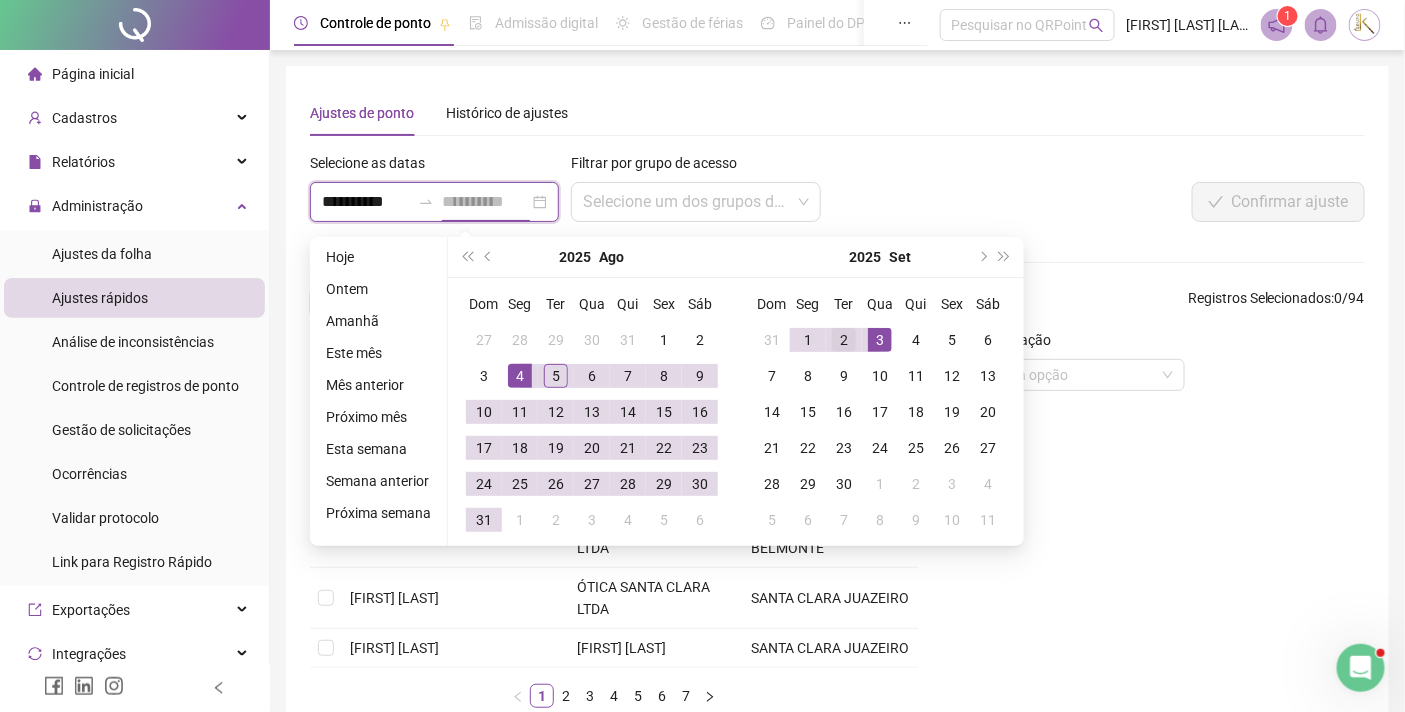 type on "**********" 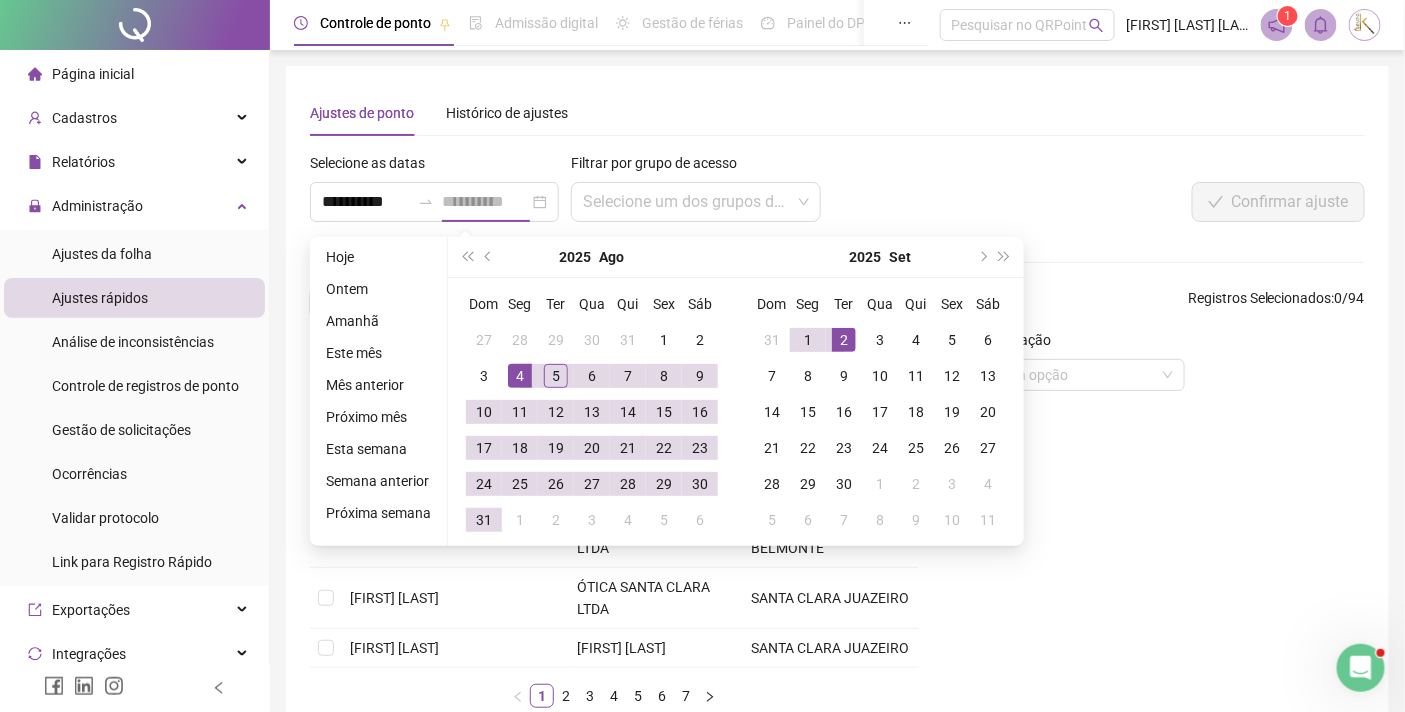 click on "2" at bounding box center [844, 340] 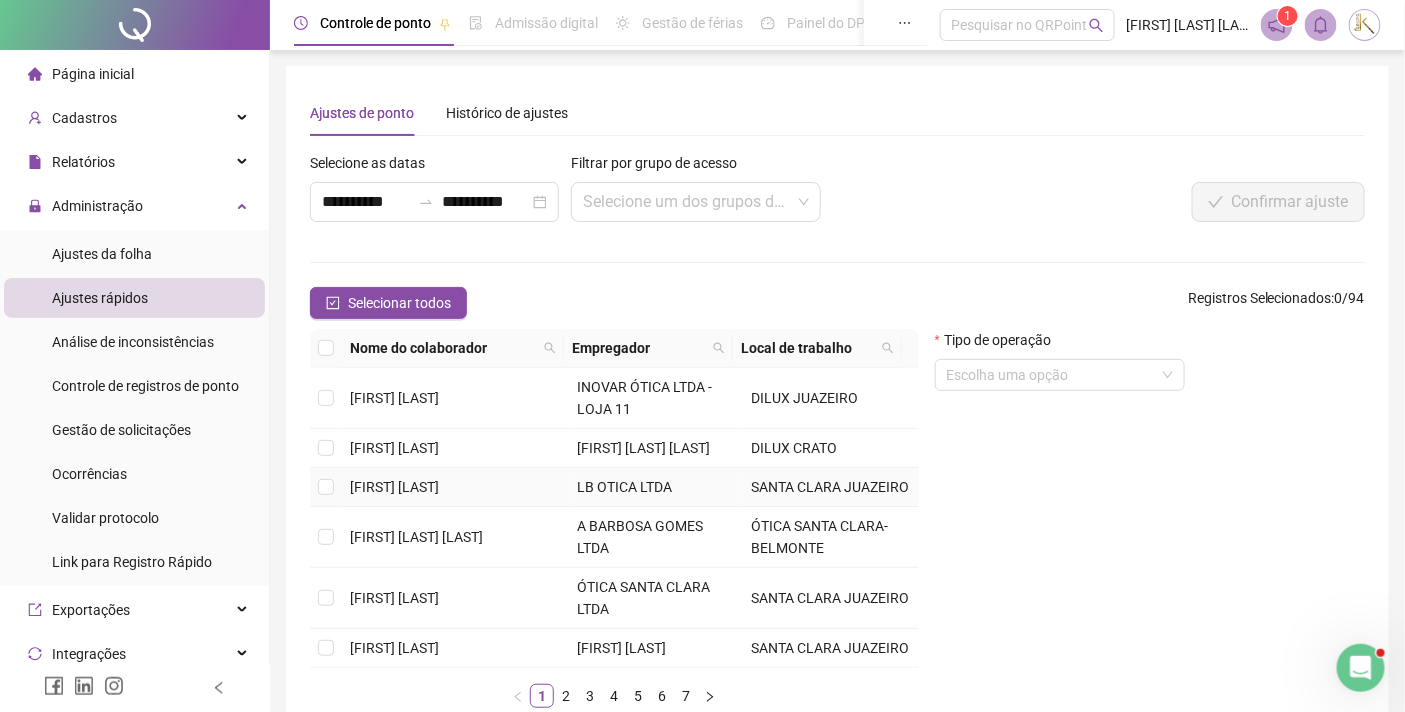 scroll, scrollTop: 444, scrollLeft: 0, axis: vertical 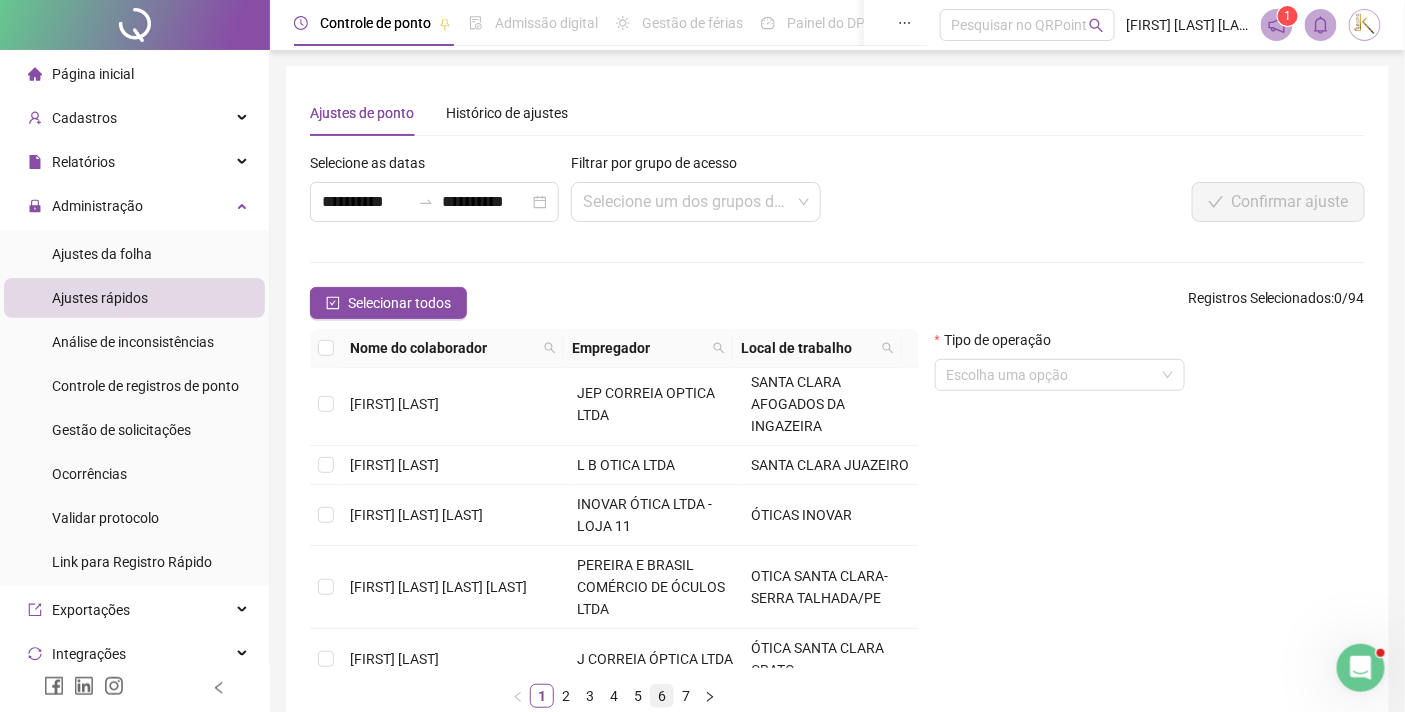 click on "6" at bounding box center (662, 696) 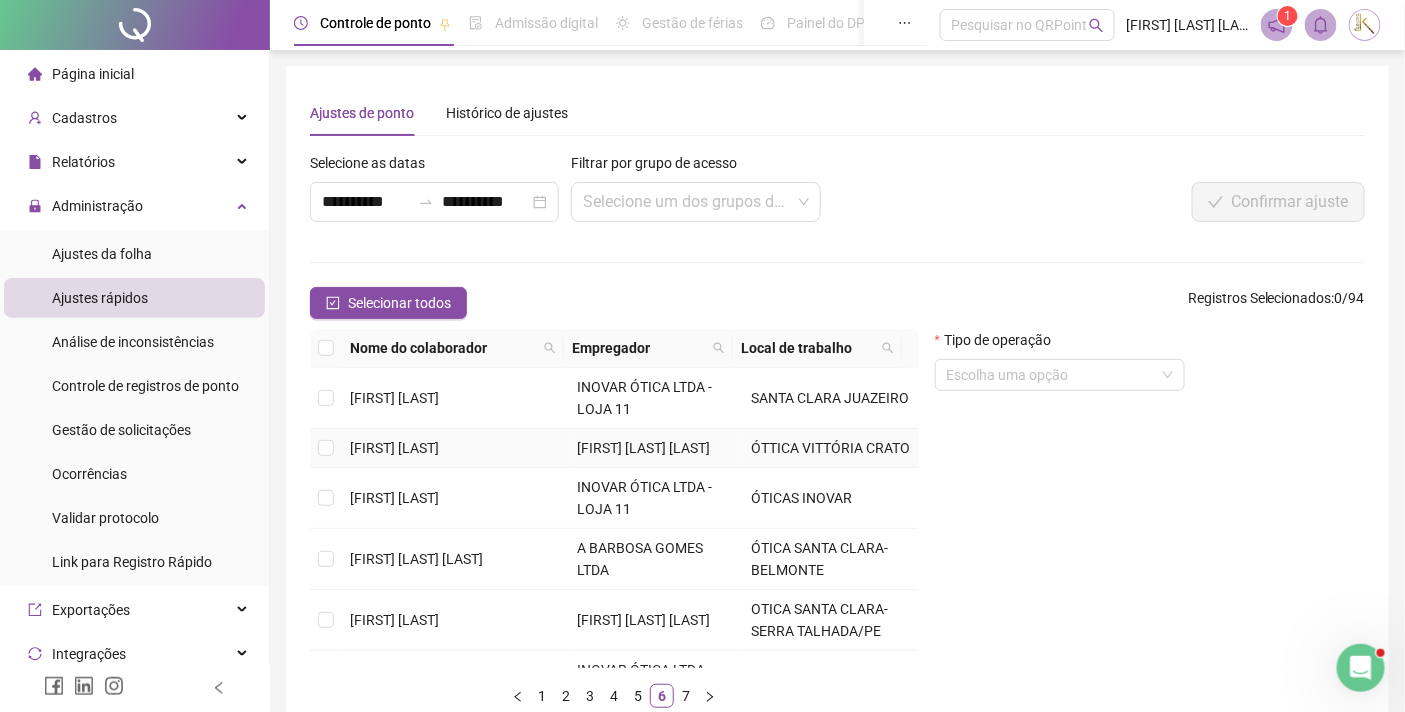 scroll, scrollTop: 637, scrollLeft: 0, axis: vertical 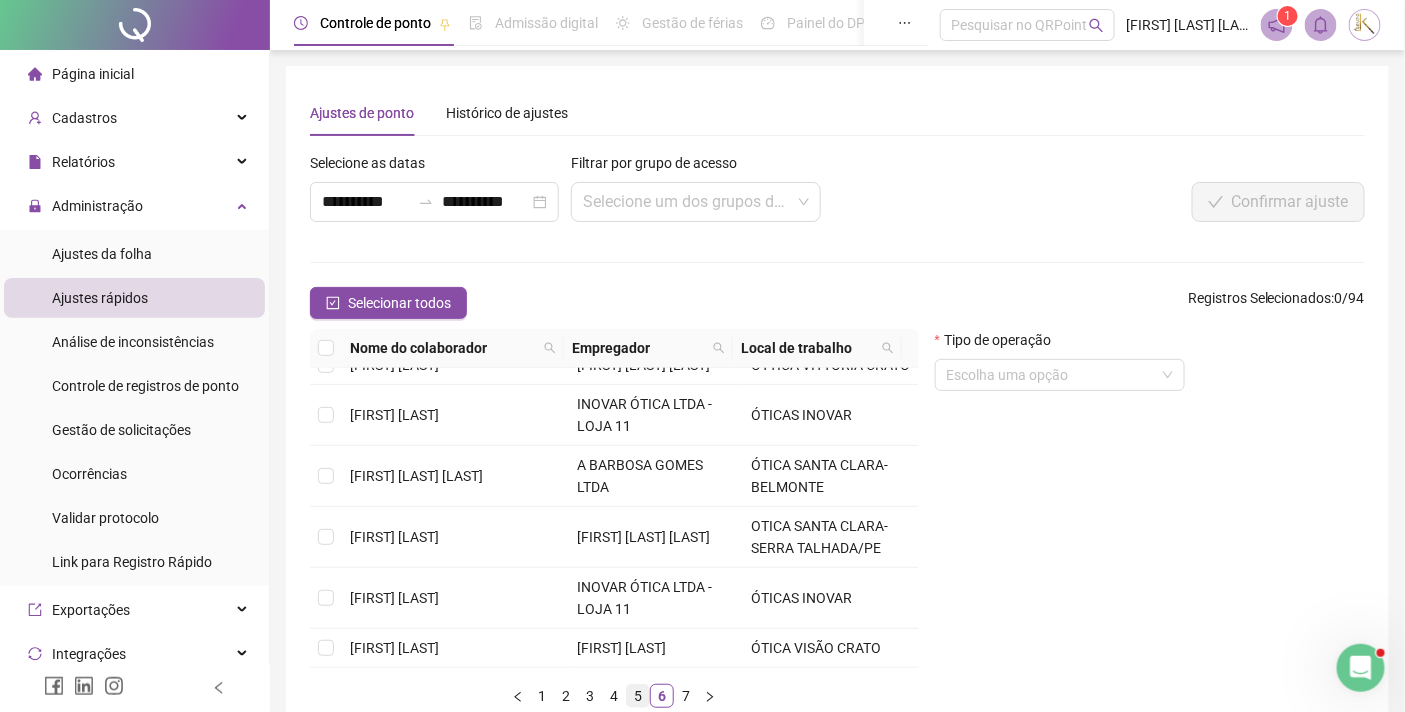 click on "5" at bounding box center [638, 696] 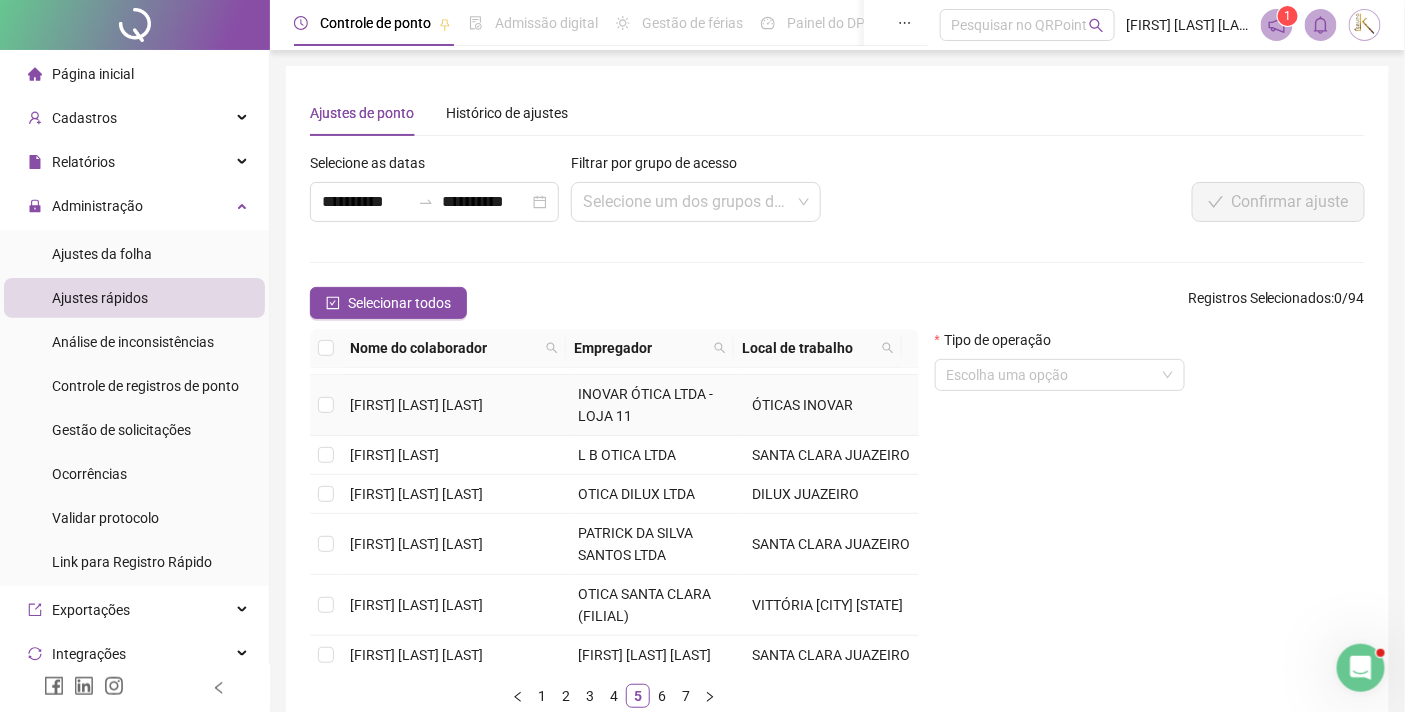 scroll, scrollTop: 222, scrollLeft: 0, axis: vertical 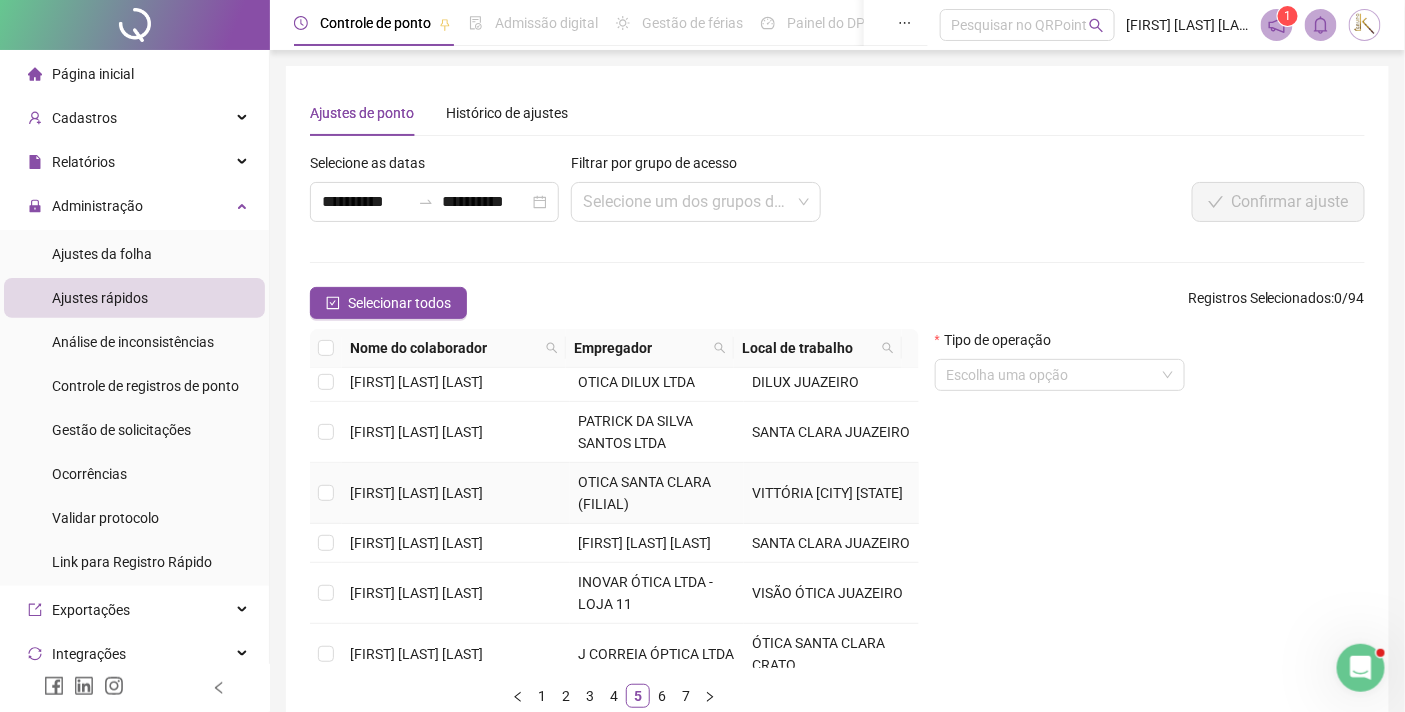 click on "[FIRST] [LAST] [LAST]" at bounding box center [416, 493] 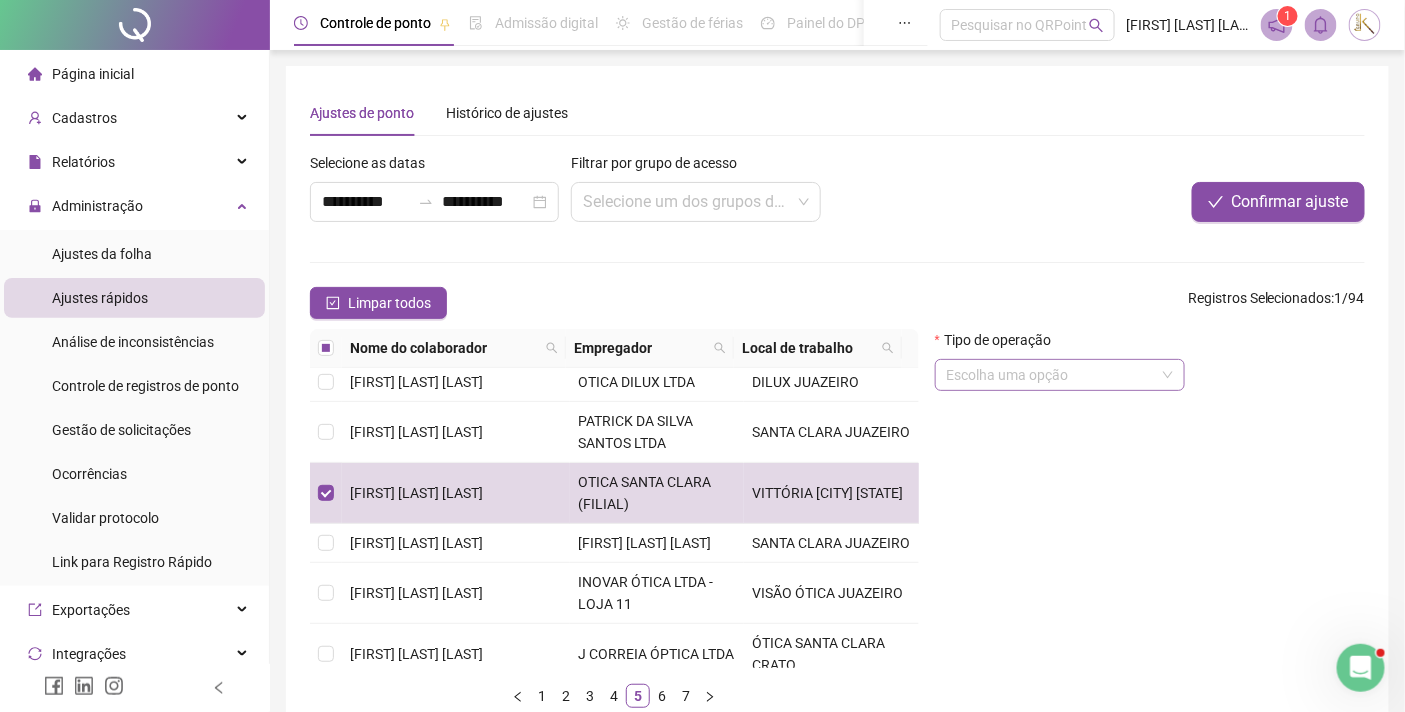 click at bounding box center [1051, 375] 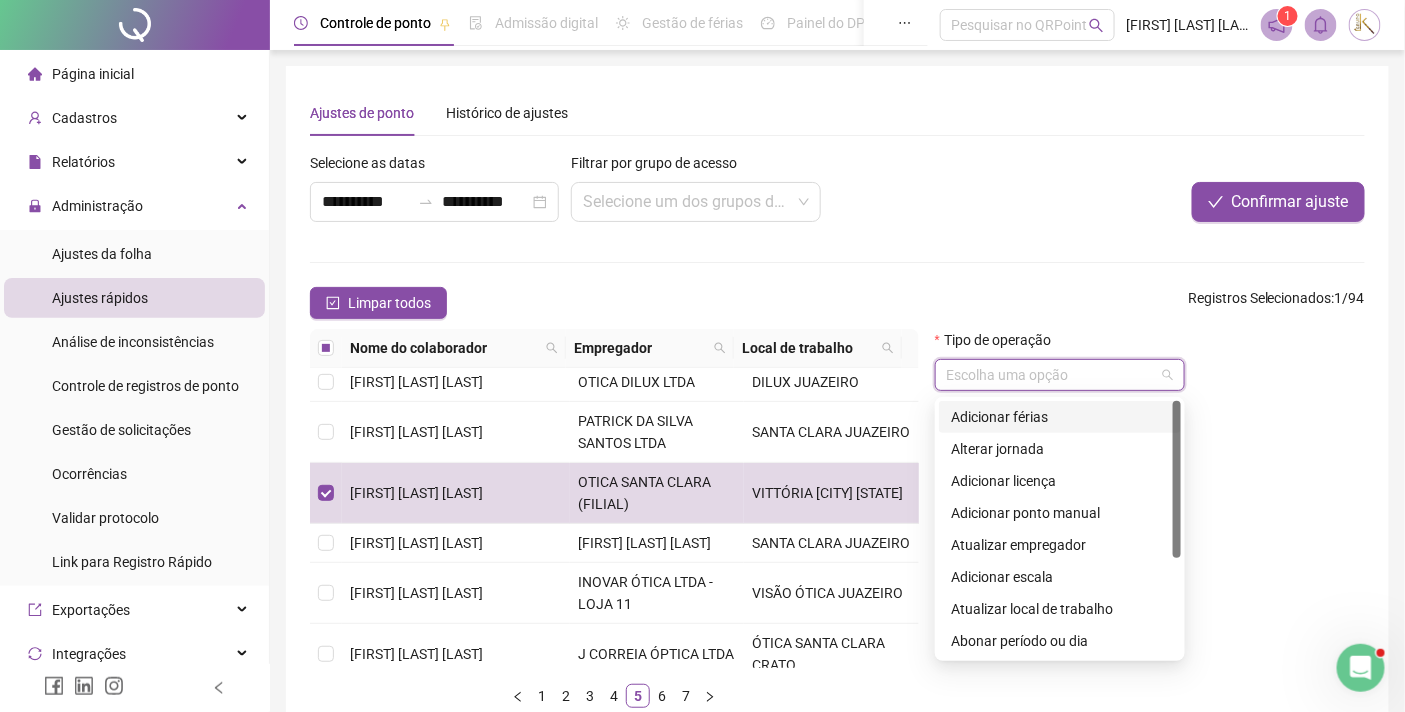 click on "Adicionar férias" at bounding box center [1060, 417] 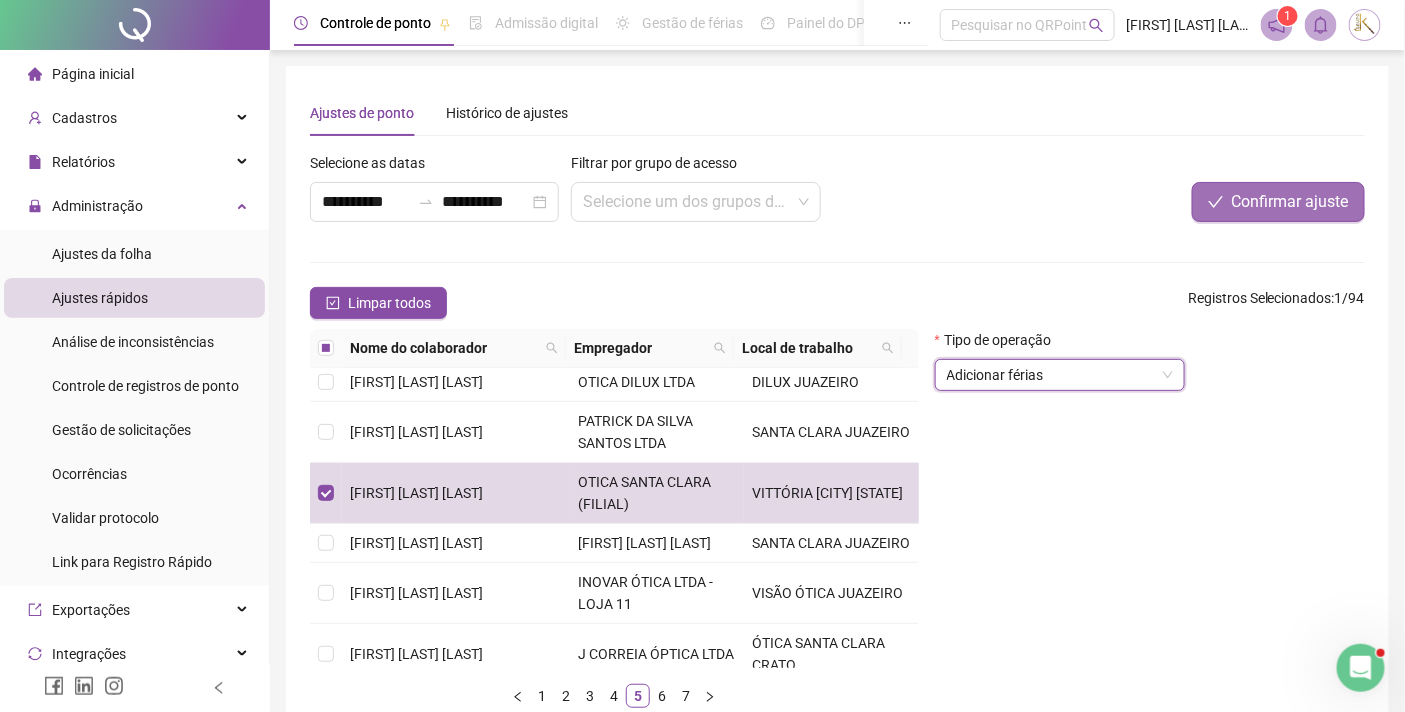 click on "Confirmar ajuste" at bounding box center [1290, 202] 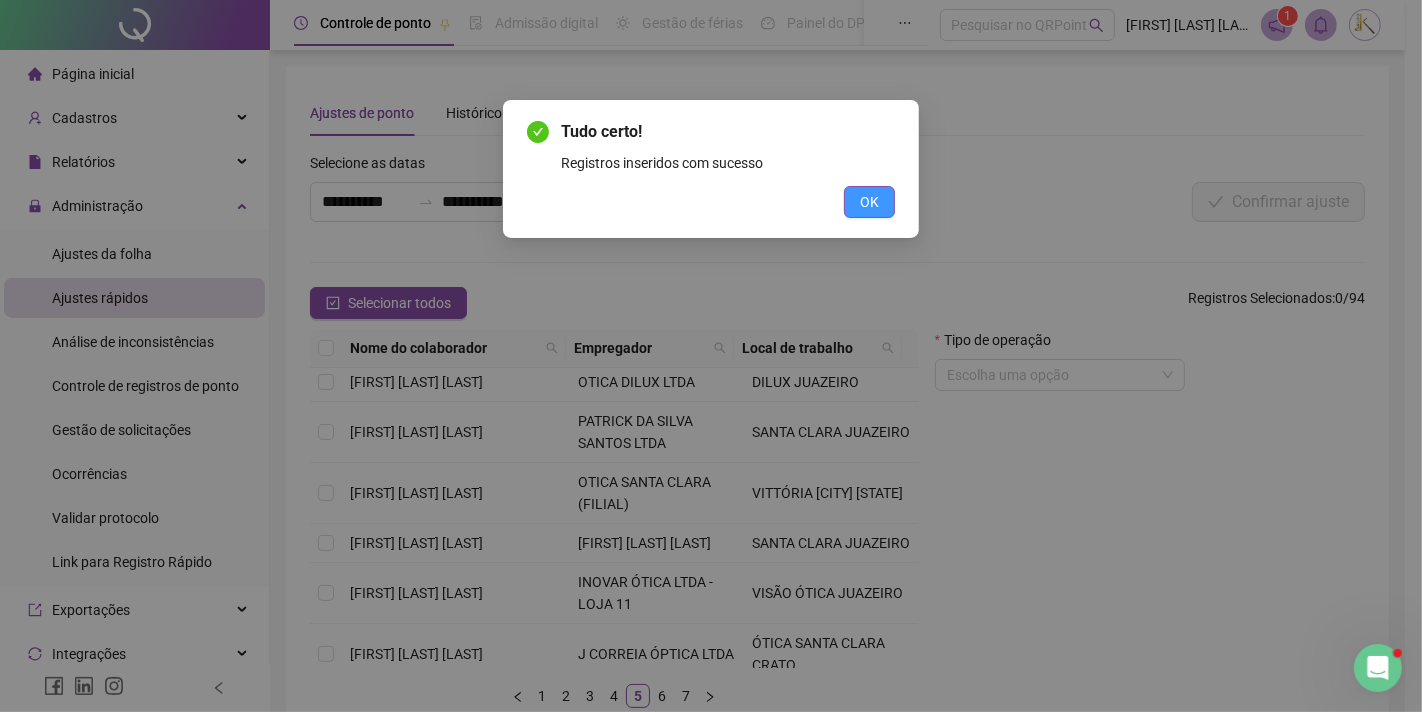 click on "OK" at bounding box center [869, 202] 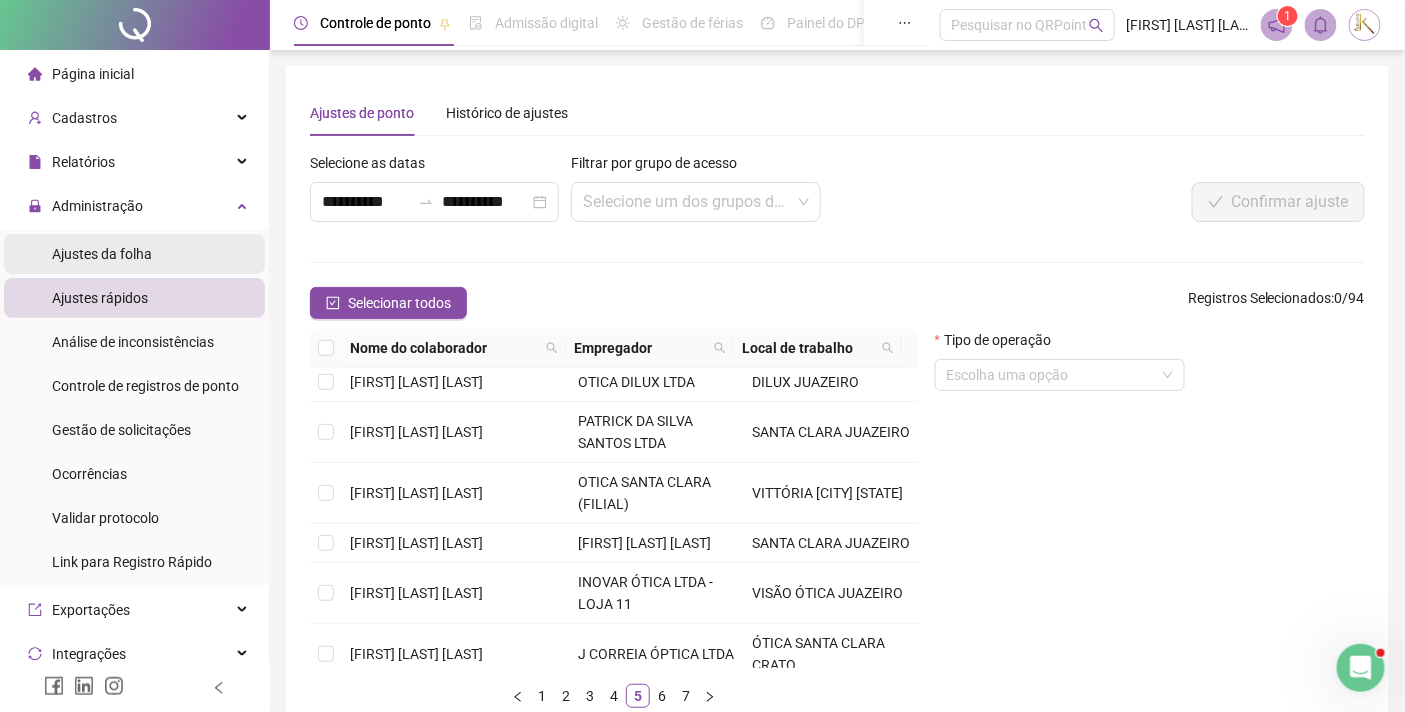 click on "Ajustes da folha" at bounding box center [102, 254] 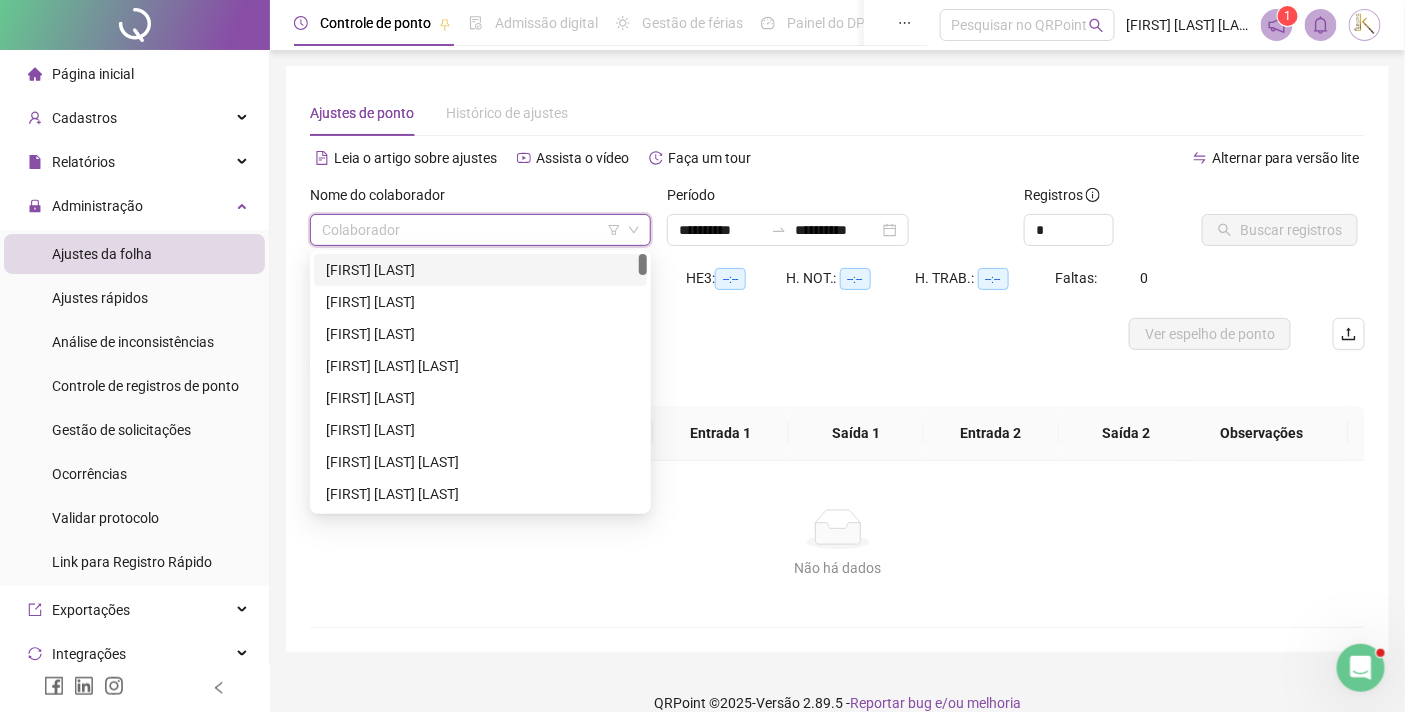 click at bounding box center [471, 230] 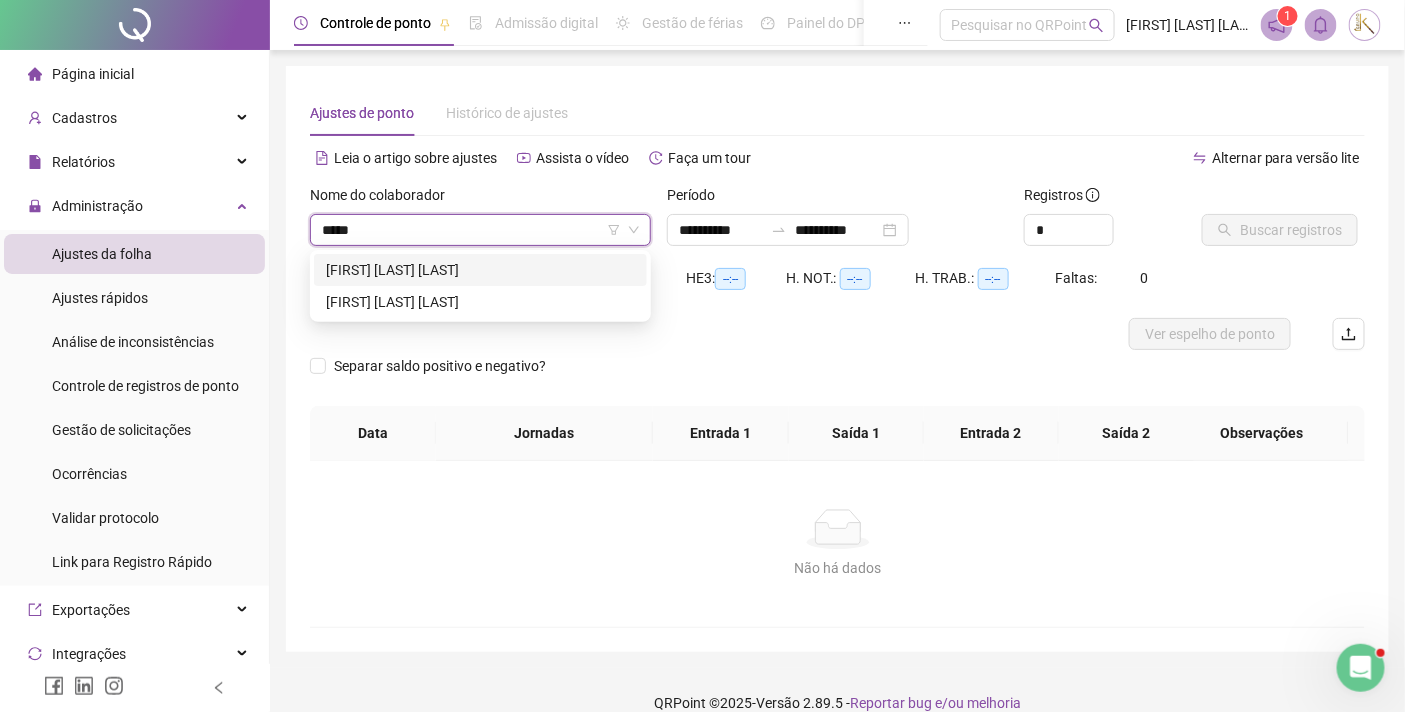 type on "******" 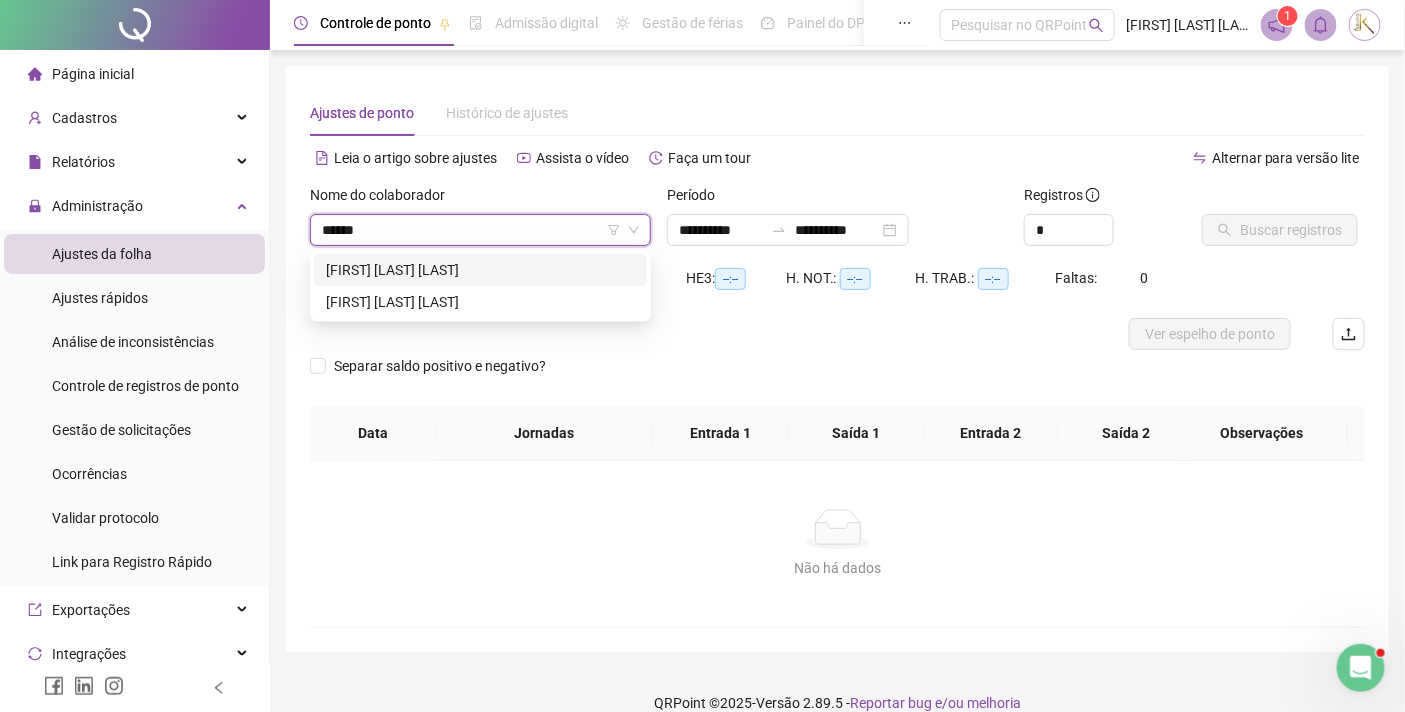 click on "[FIRST] [LAST] [LAST]" at bounding box center [480, 270] 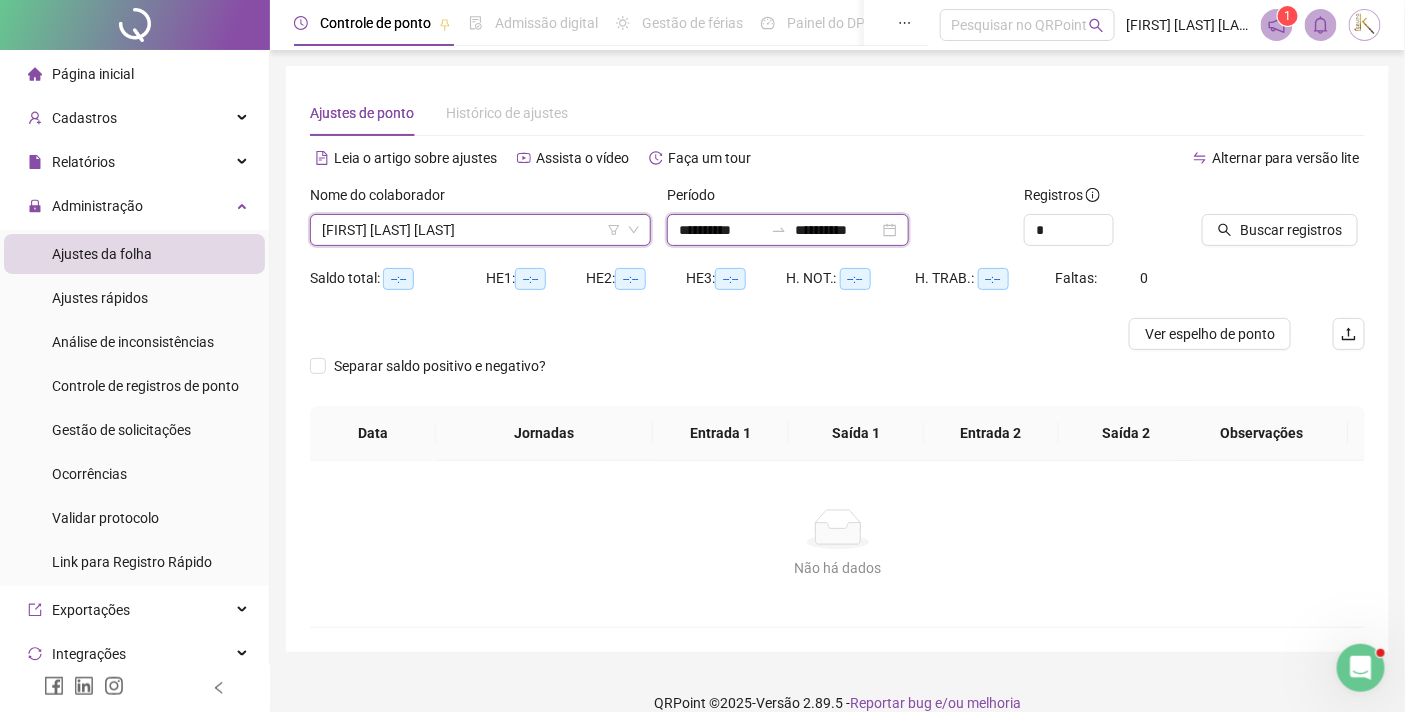 click on "**********" at bounding box center [721, 230] 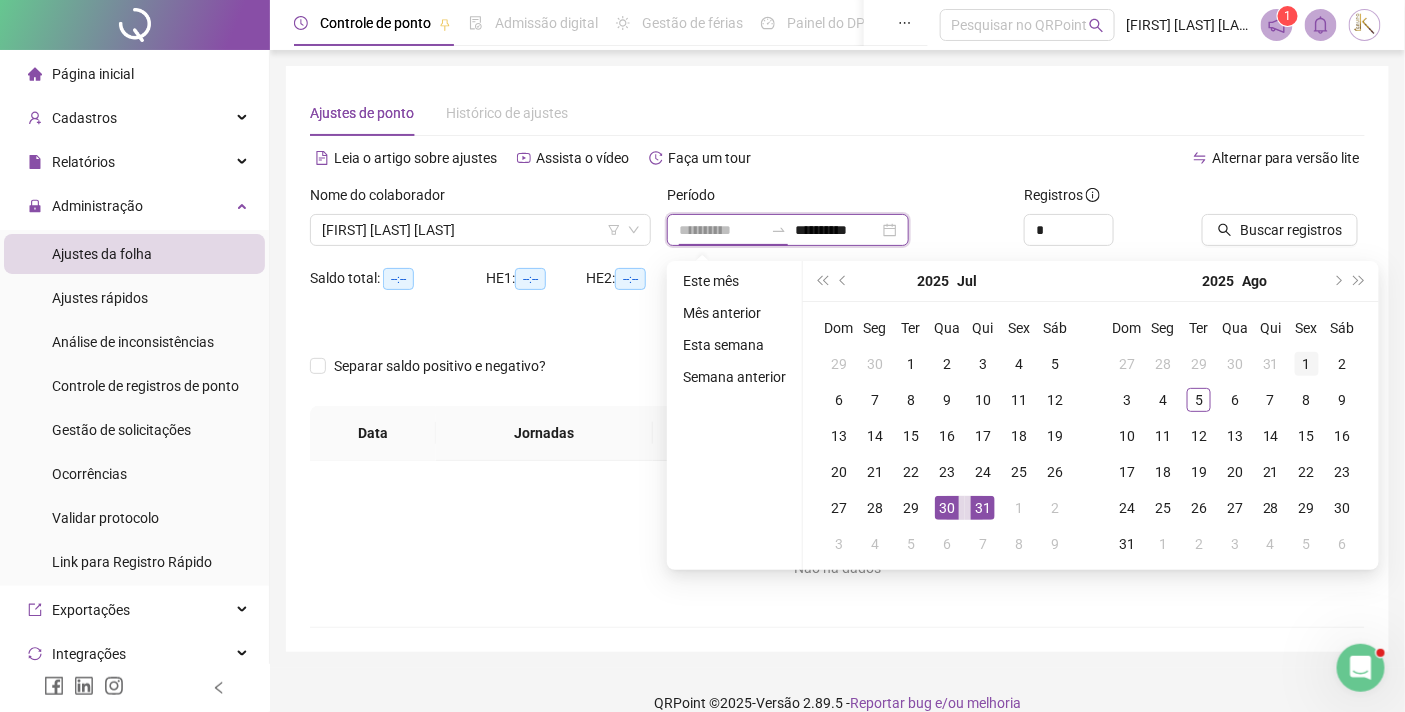 type on "**********" 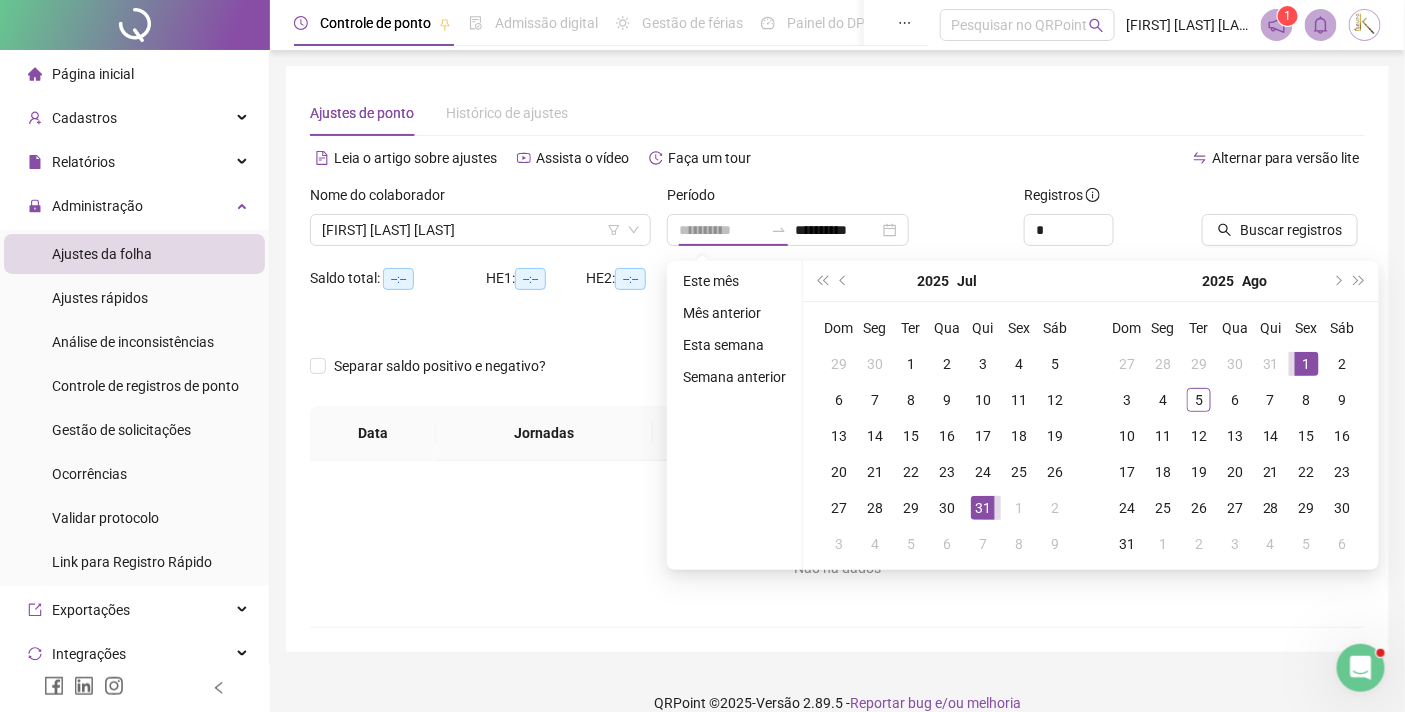 click on "1" at bounding box center [1307, 364] 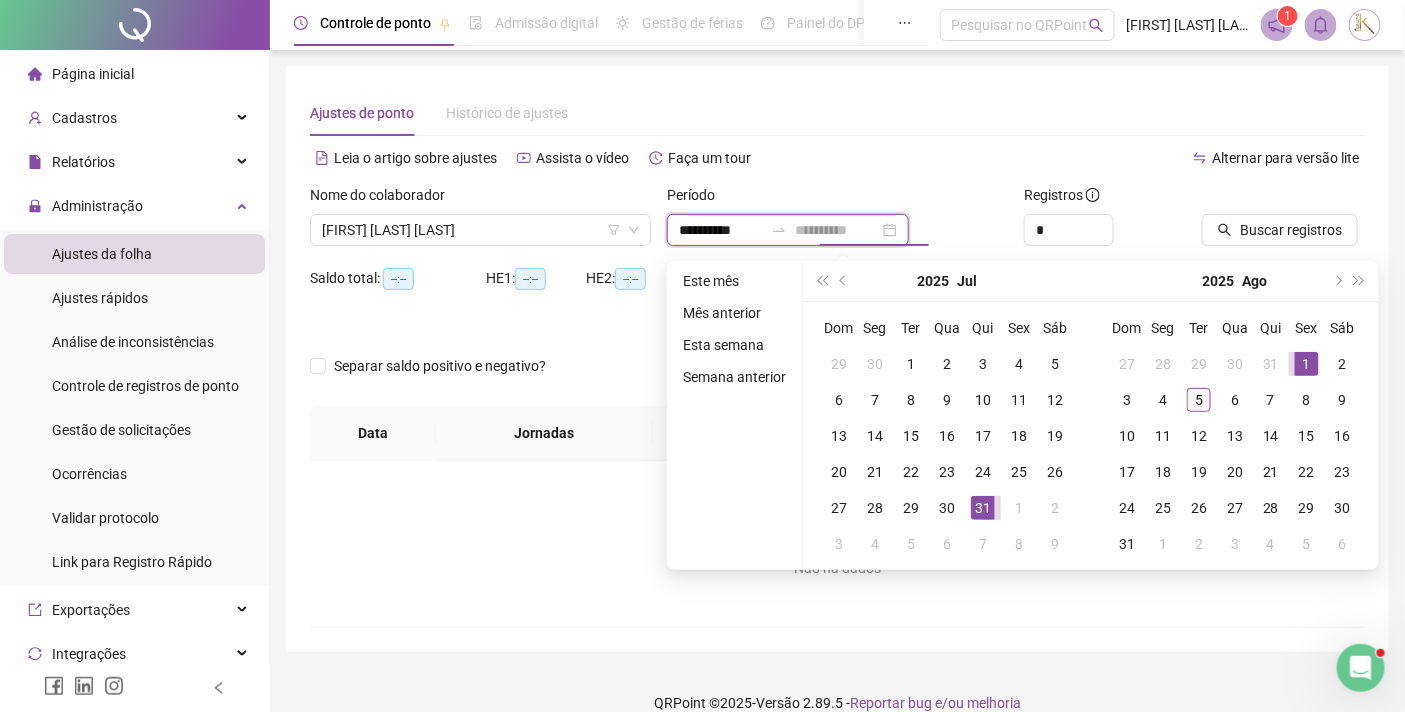 type on "**********" 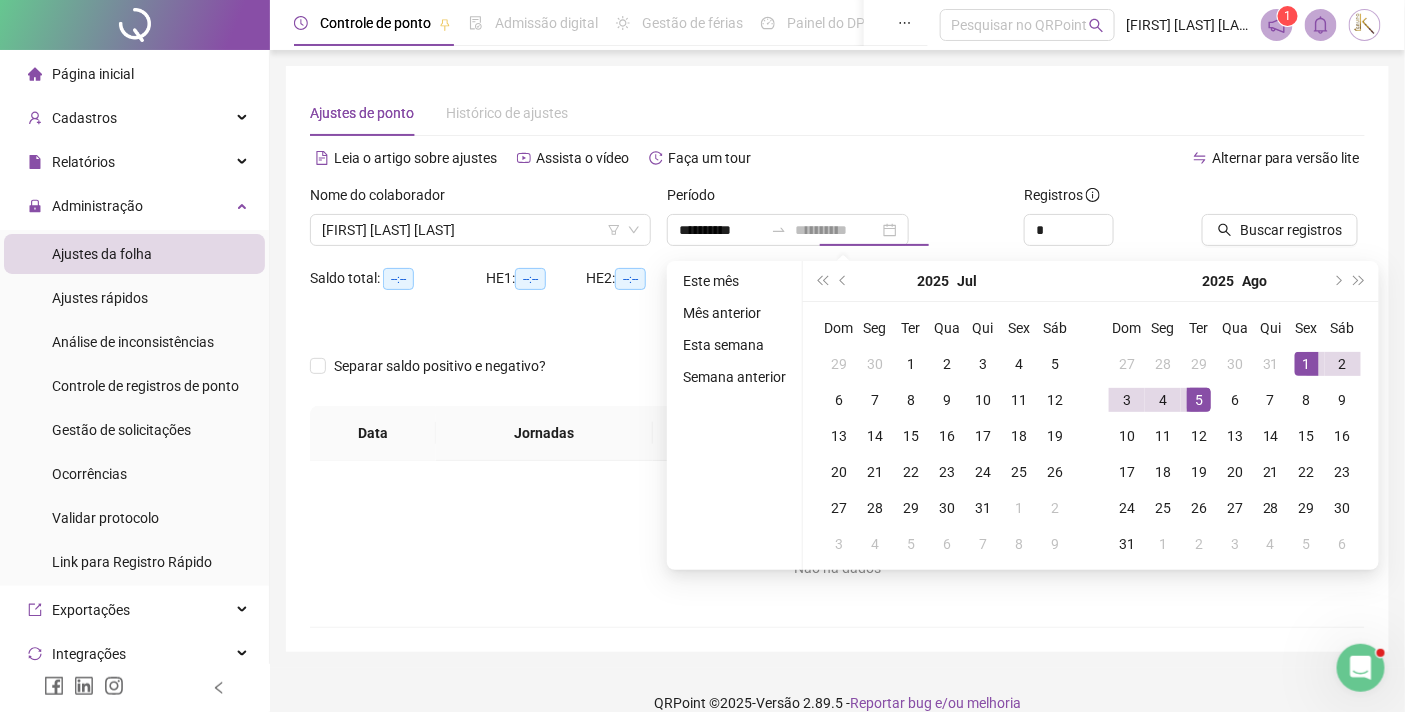 click on "5" at bounding box center (1199, 400) 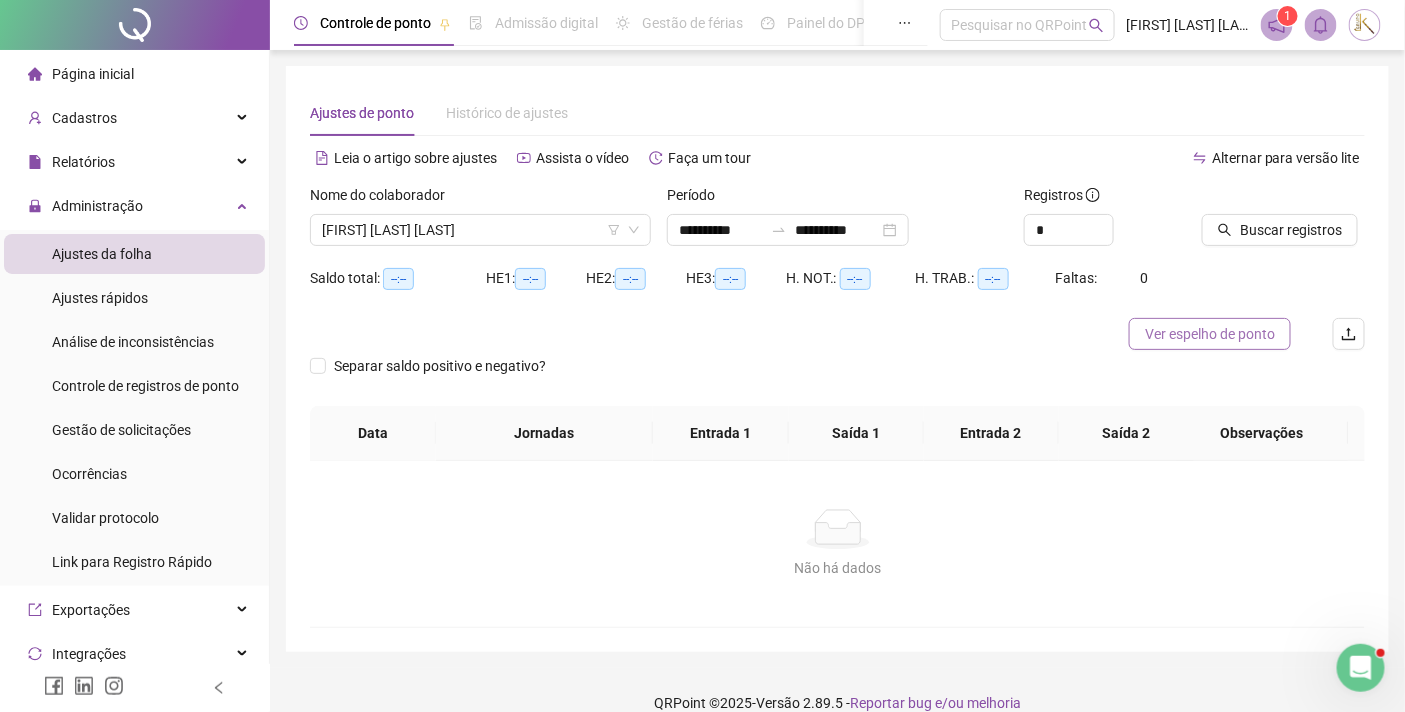 click on "Ver espelho de ponto" at bounding box center [1210, 334] 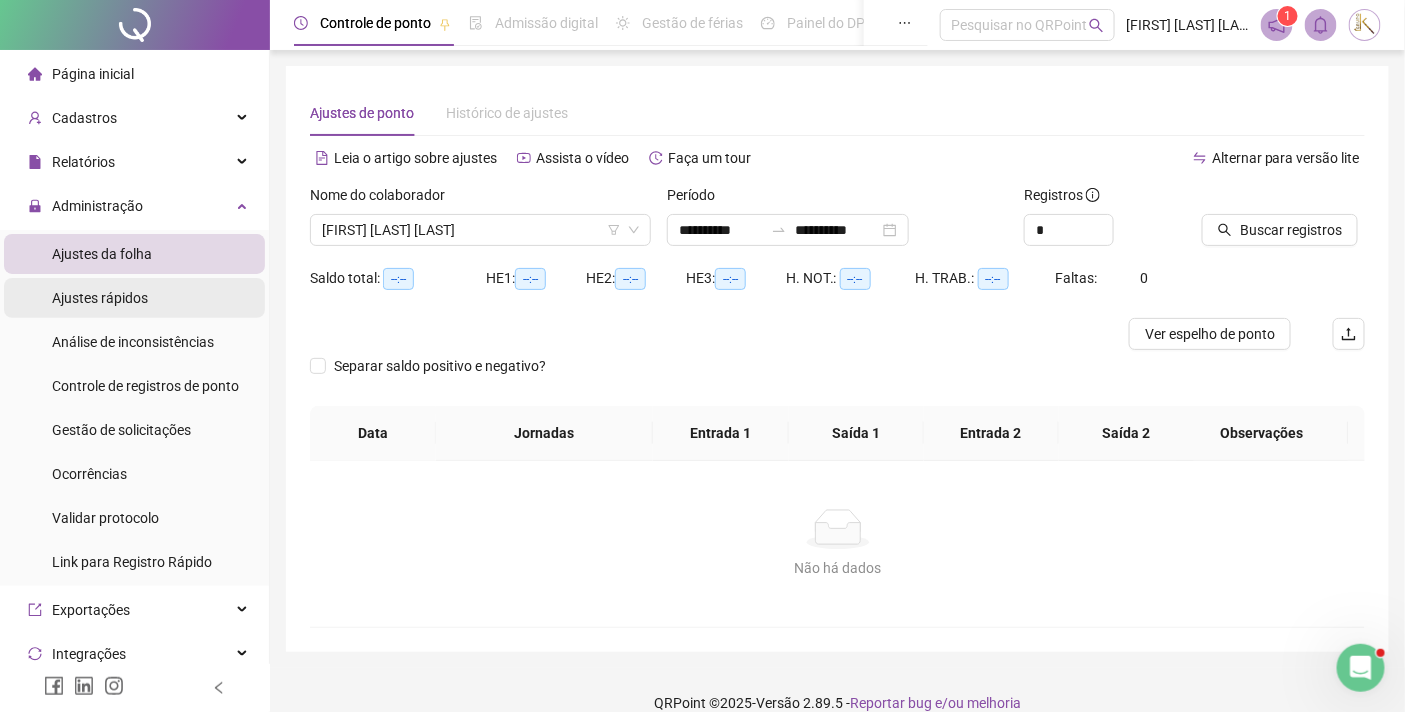 click on "Ajustes rápidos" at bounding box center [100, 298] 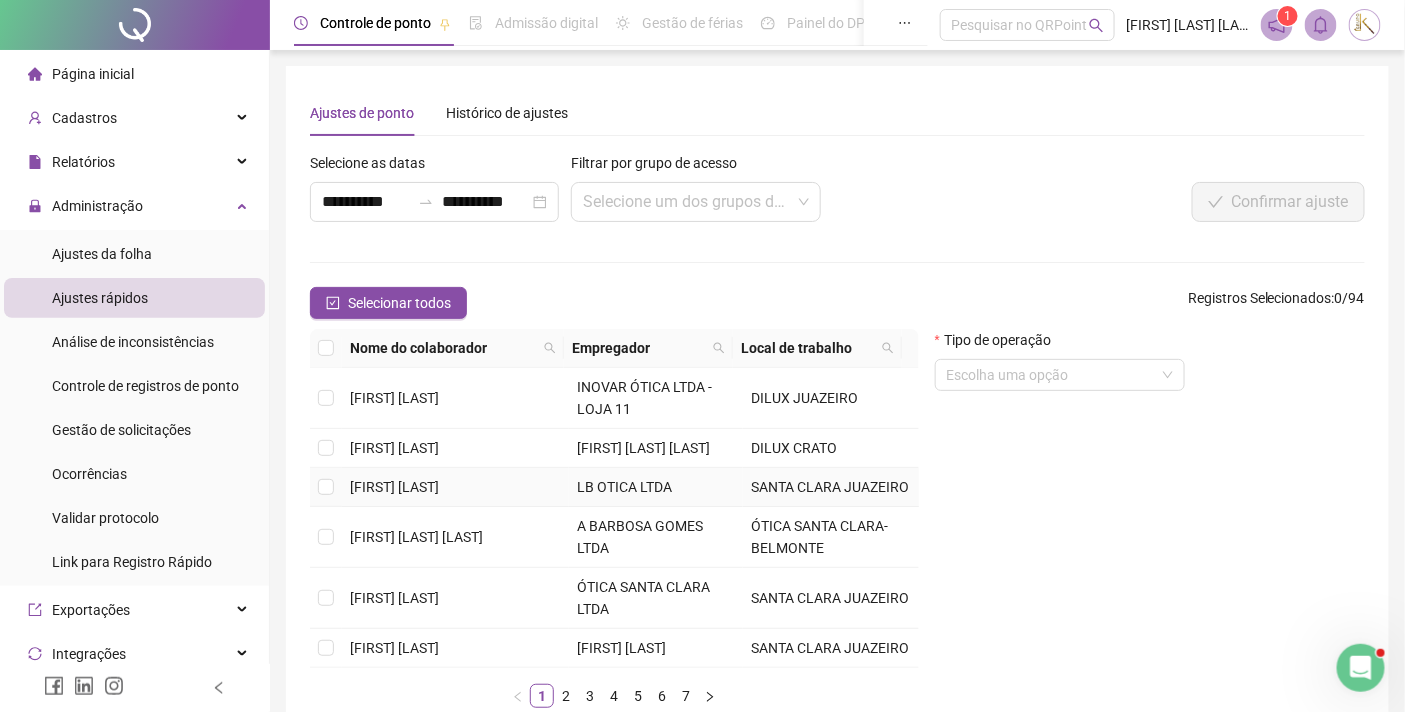 scroll, scrollTop: 111, scrollLeft: 0, axis: vertical 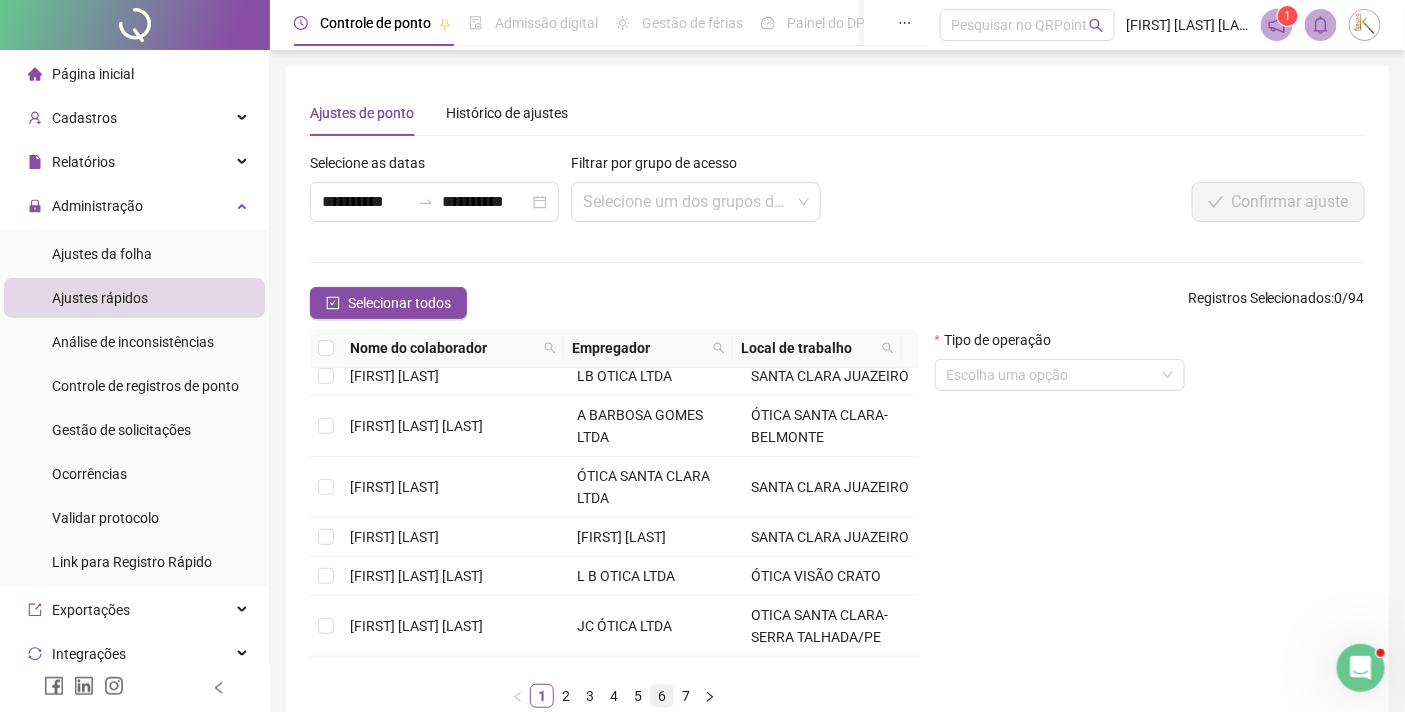 click on "6" at bounding box center (662, 696) 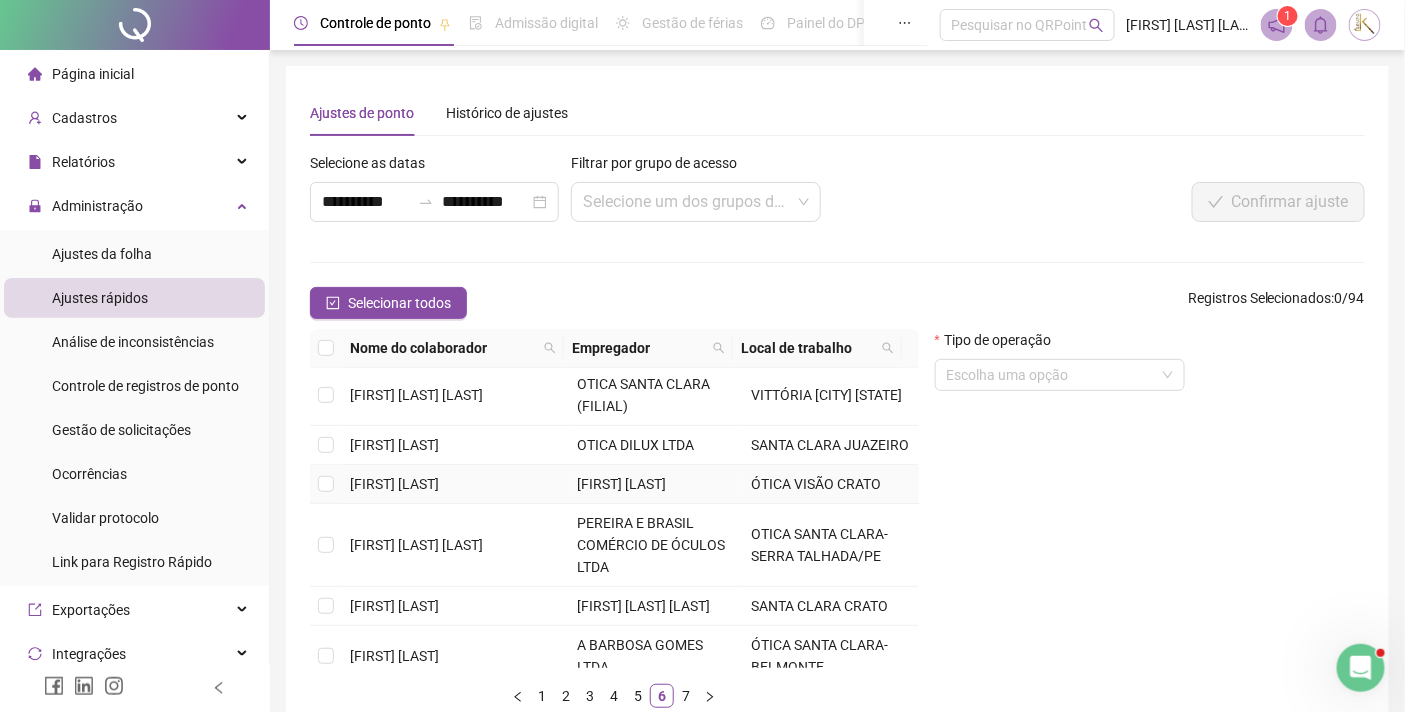 scroll, scrollTop: 0, scrollLeft: 0, axis: both 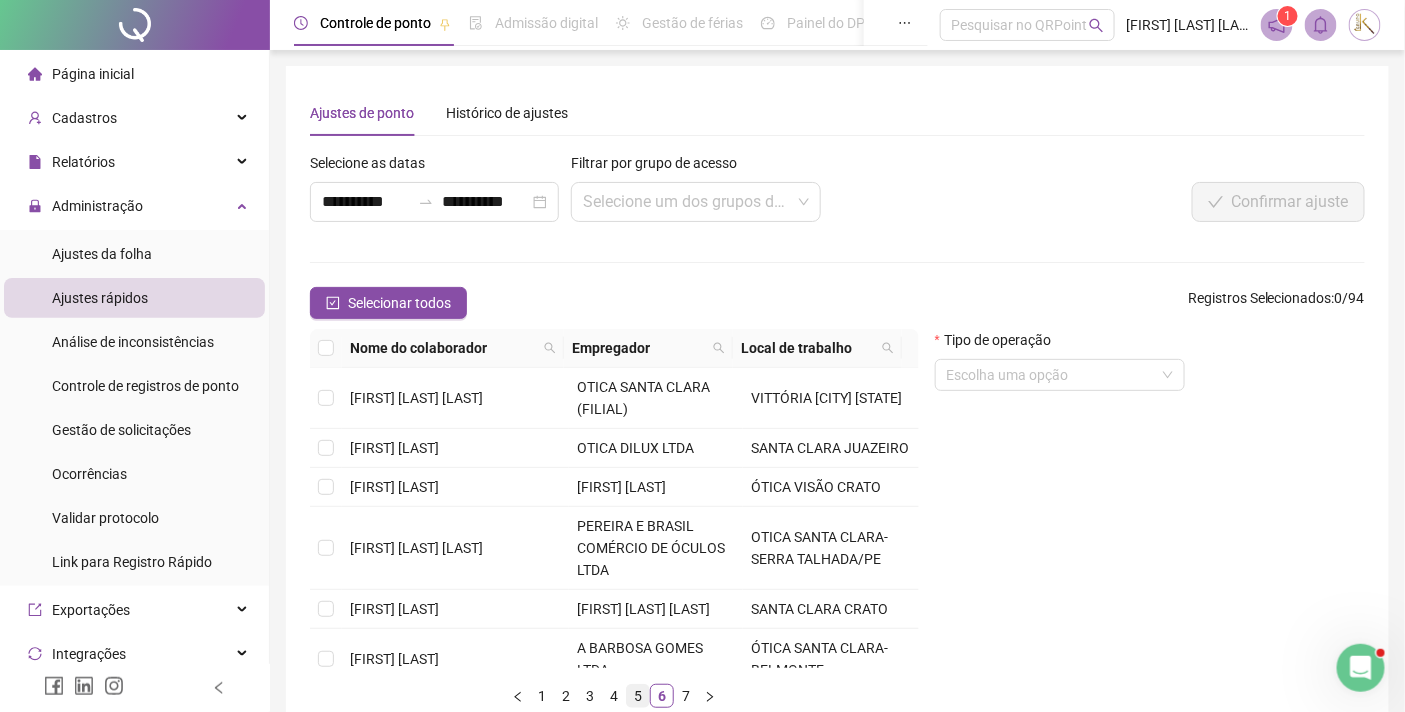drag, startPoint x: 634, startPoint y: 695, endPoint x: 656, endPoint y: 670, distance: 33.30165 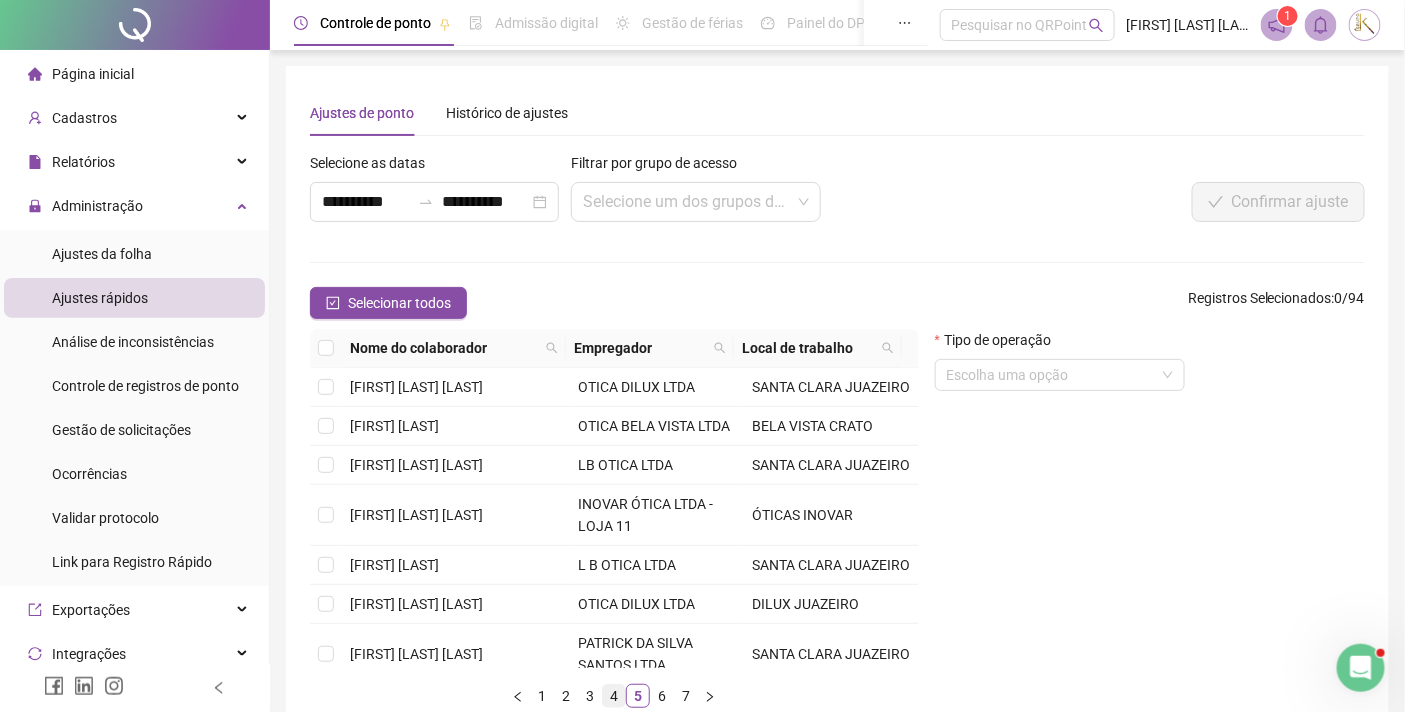 click on "4" at bounding box center (614, 696) 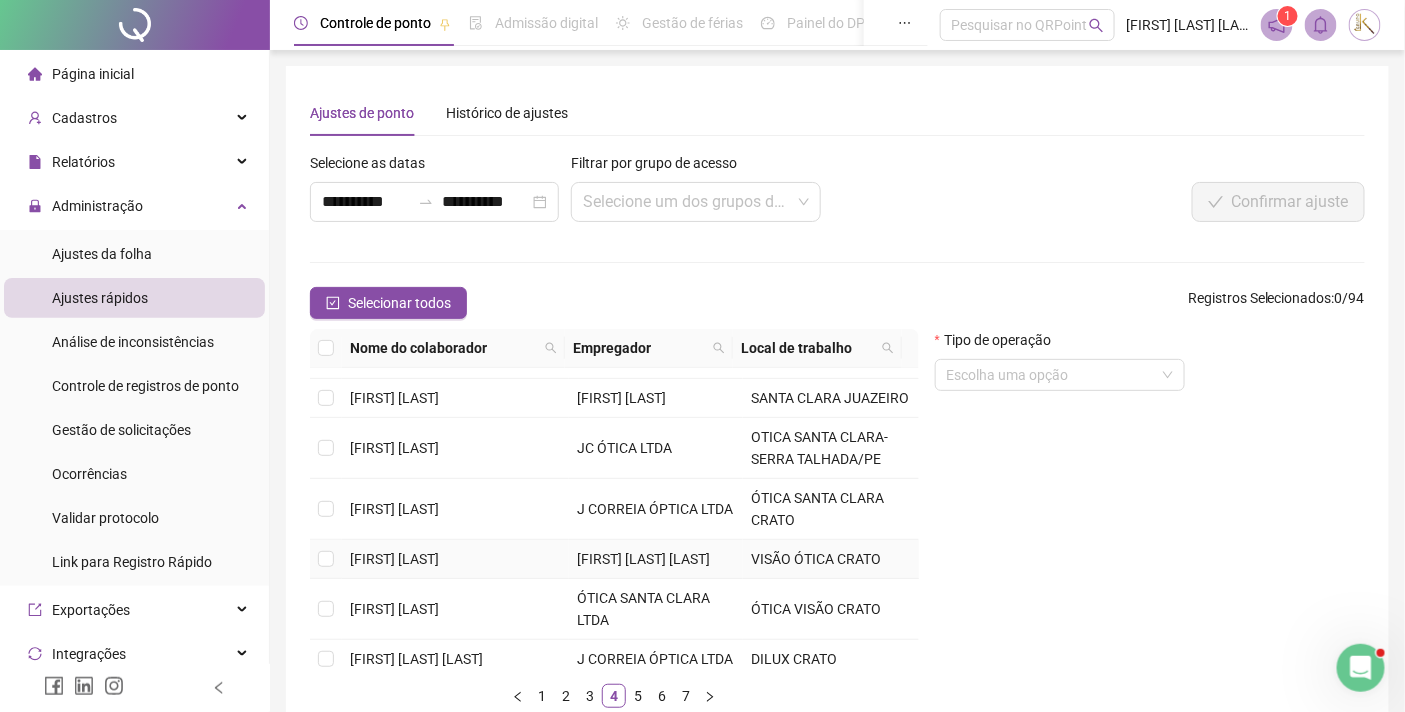 scroll, scrollTop: 0, scrollLeft: 0, axis: both 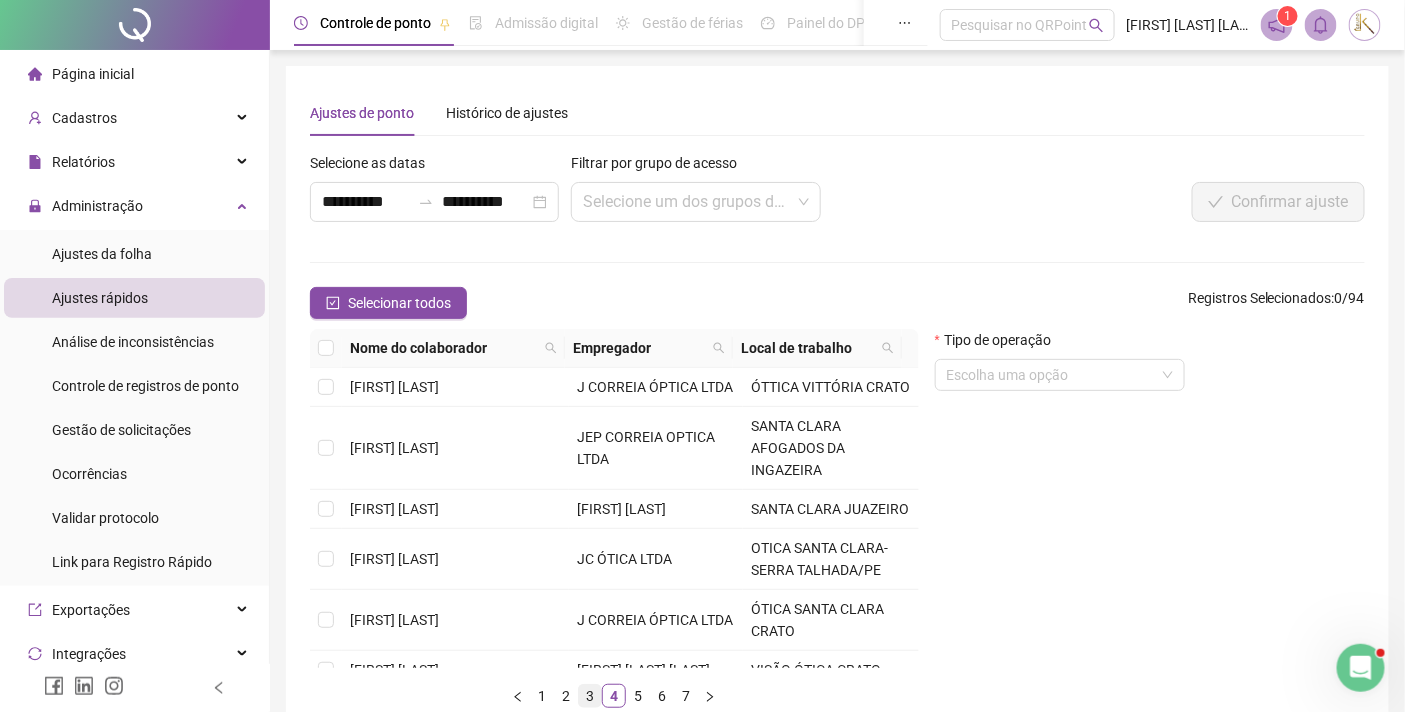 click on "3" at bounding box center [590, 696] 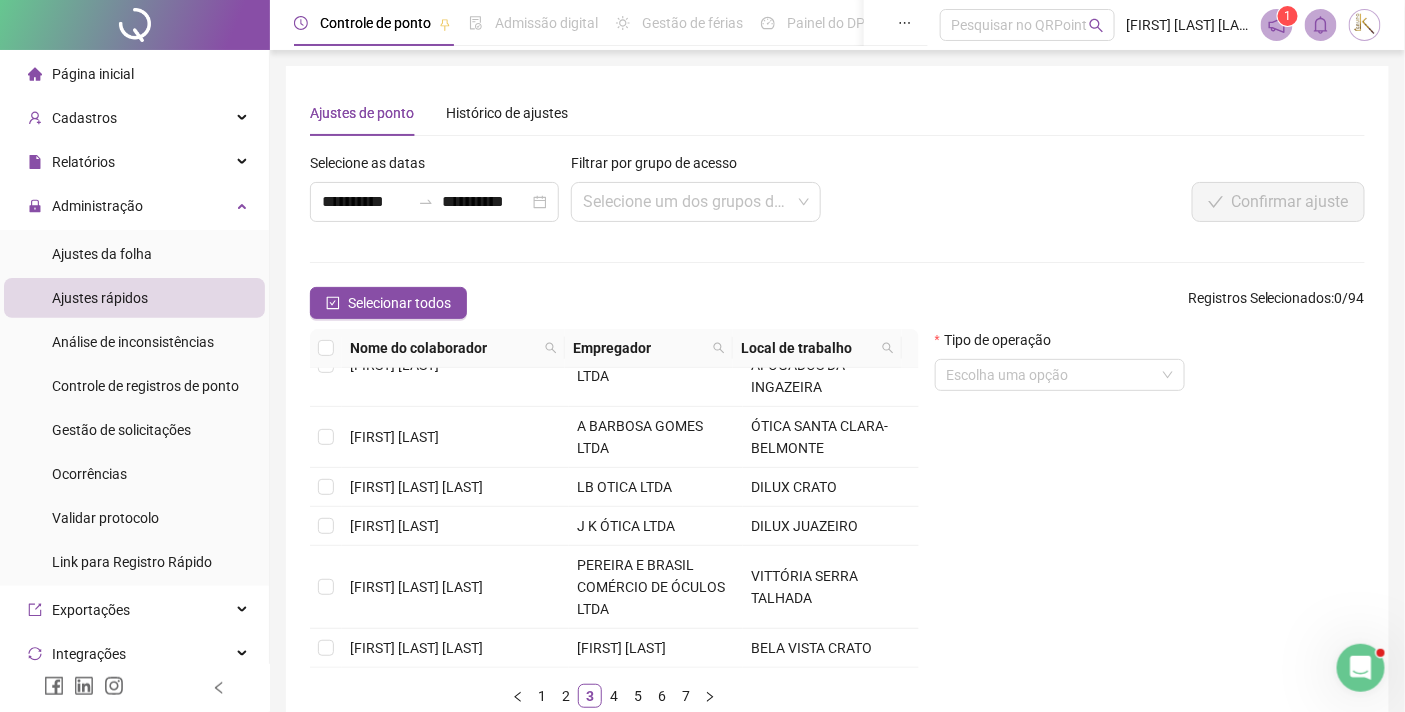scroll, scrollTop: 615, scrollLeft: 0, axis: vertical 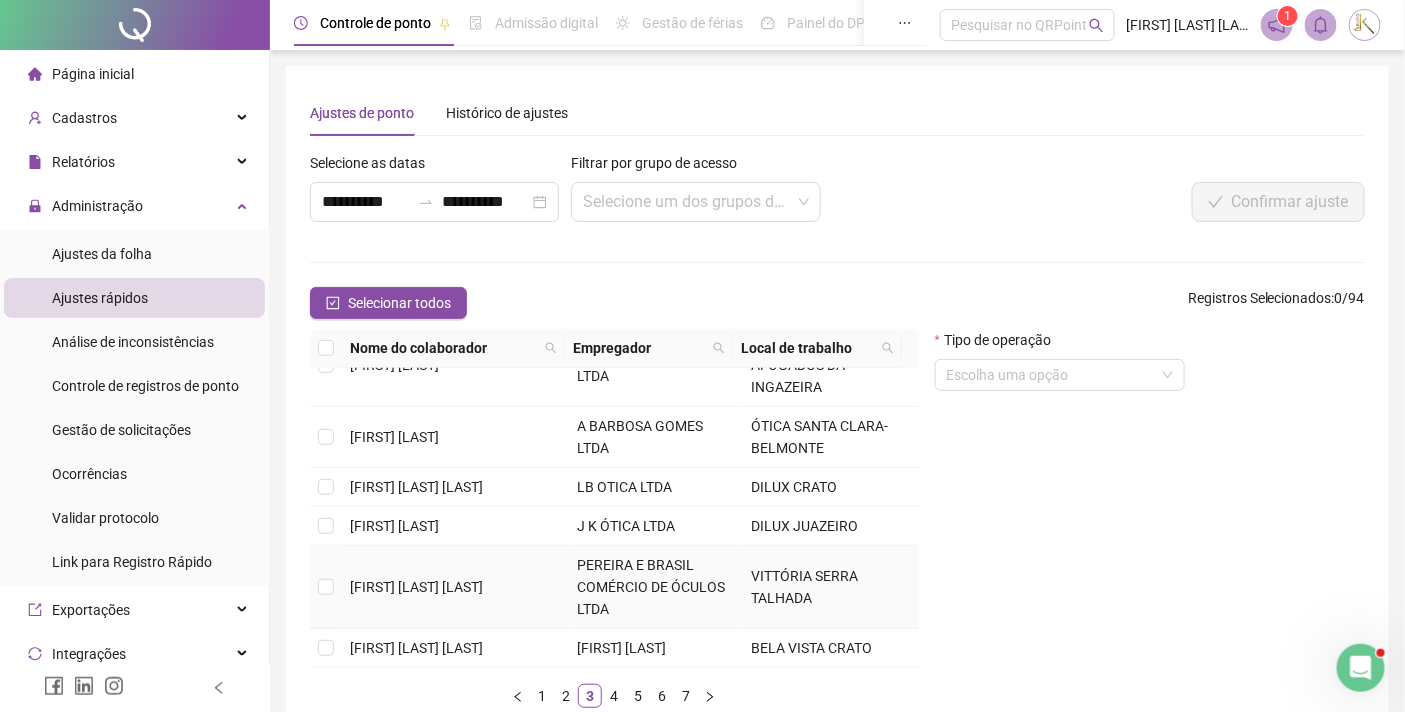 click on "[FIRST] [LAST] [LAST]" at bounding box center (416, 587) 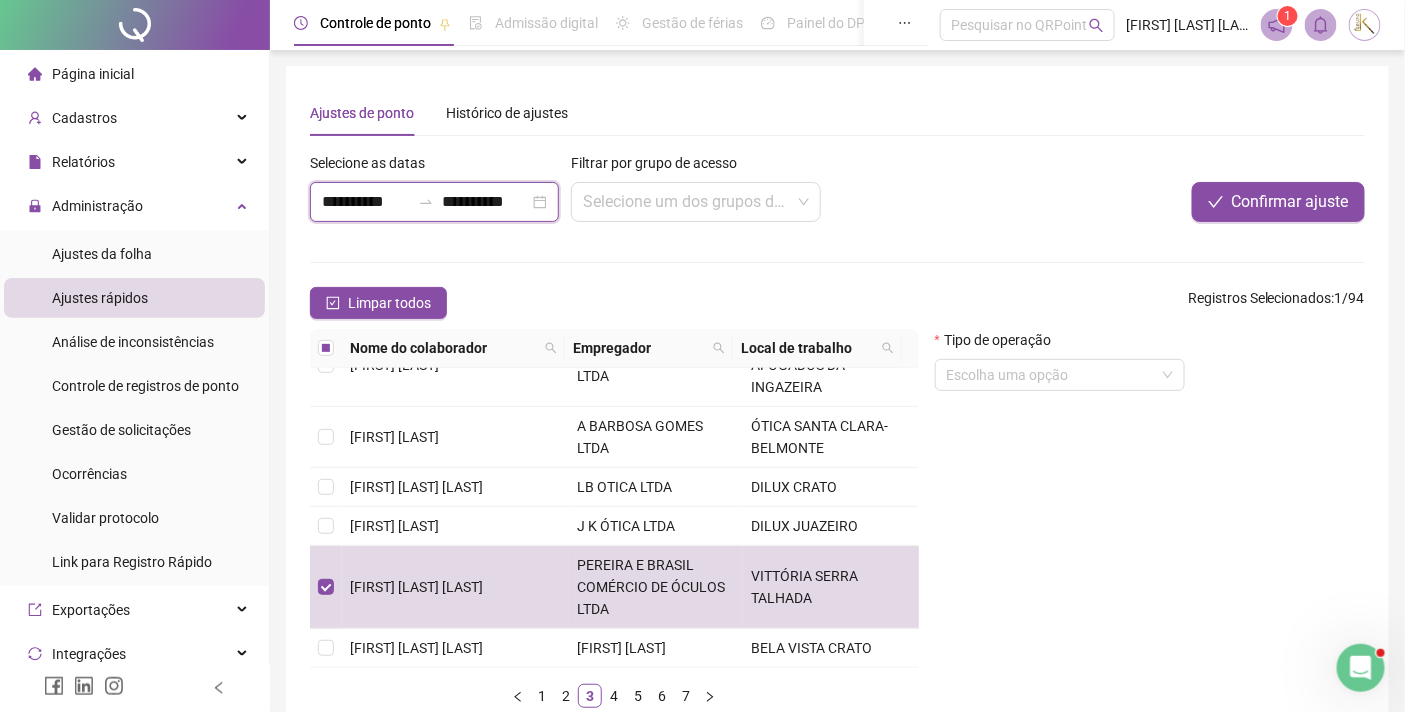 click on "**********" at bounding box center (486, 202) 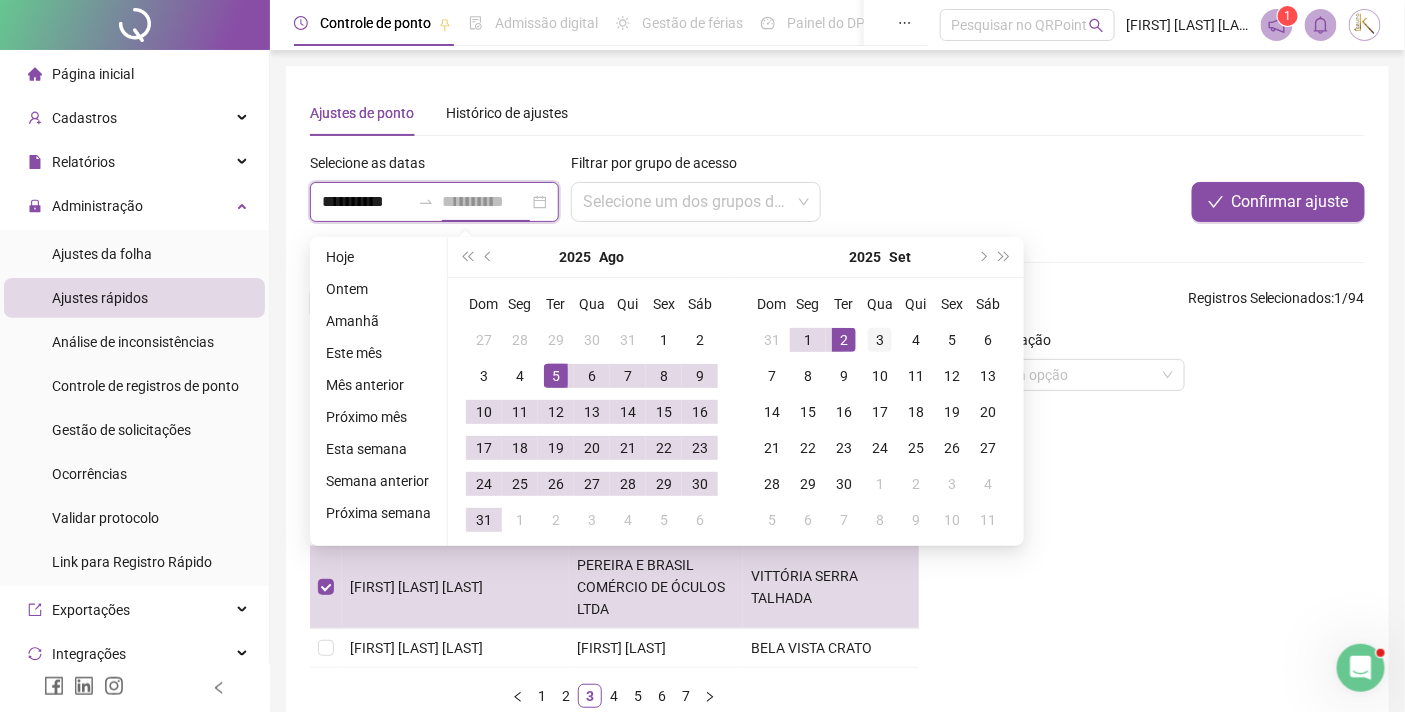 type on "**********" 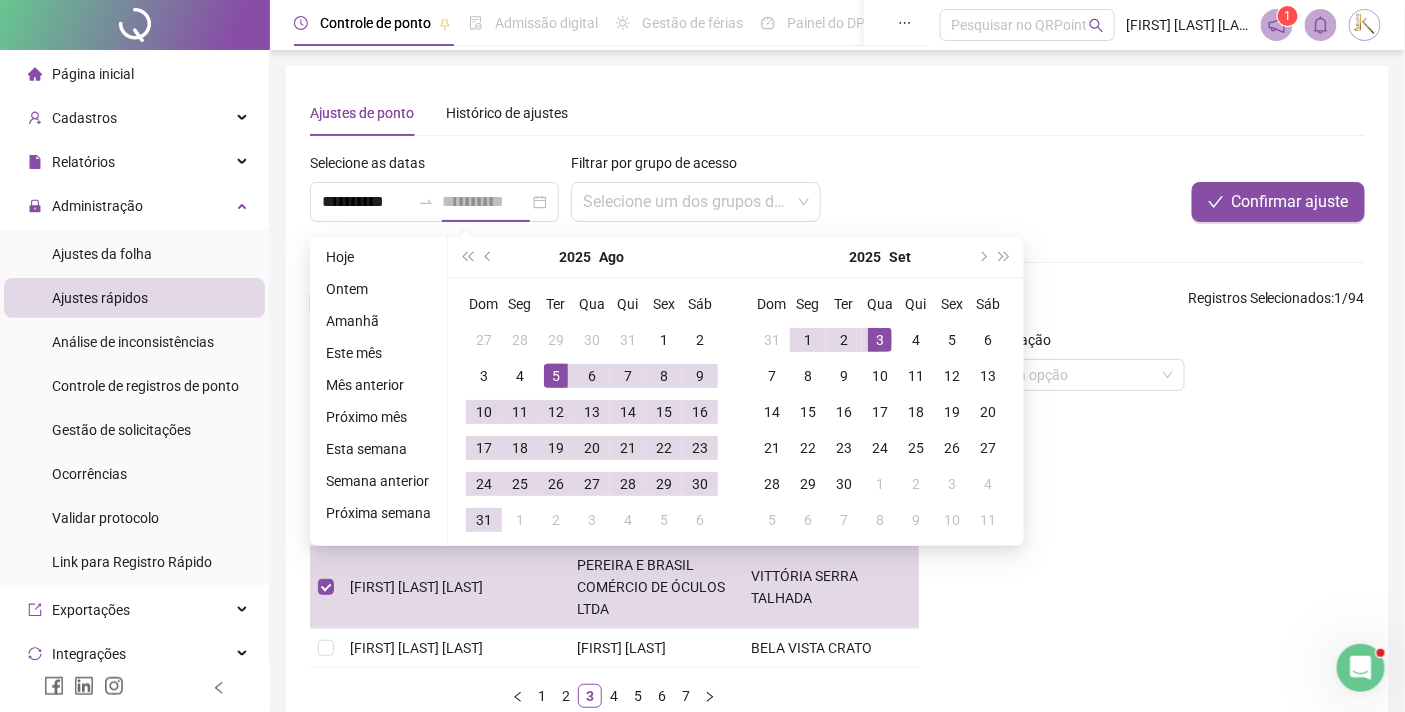 click on "3" at bounding box center [880, 340] 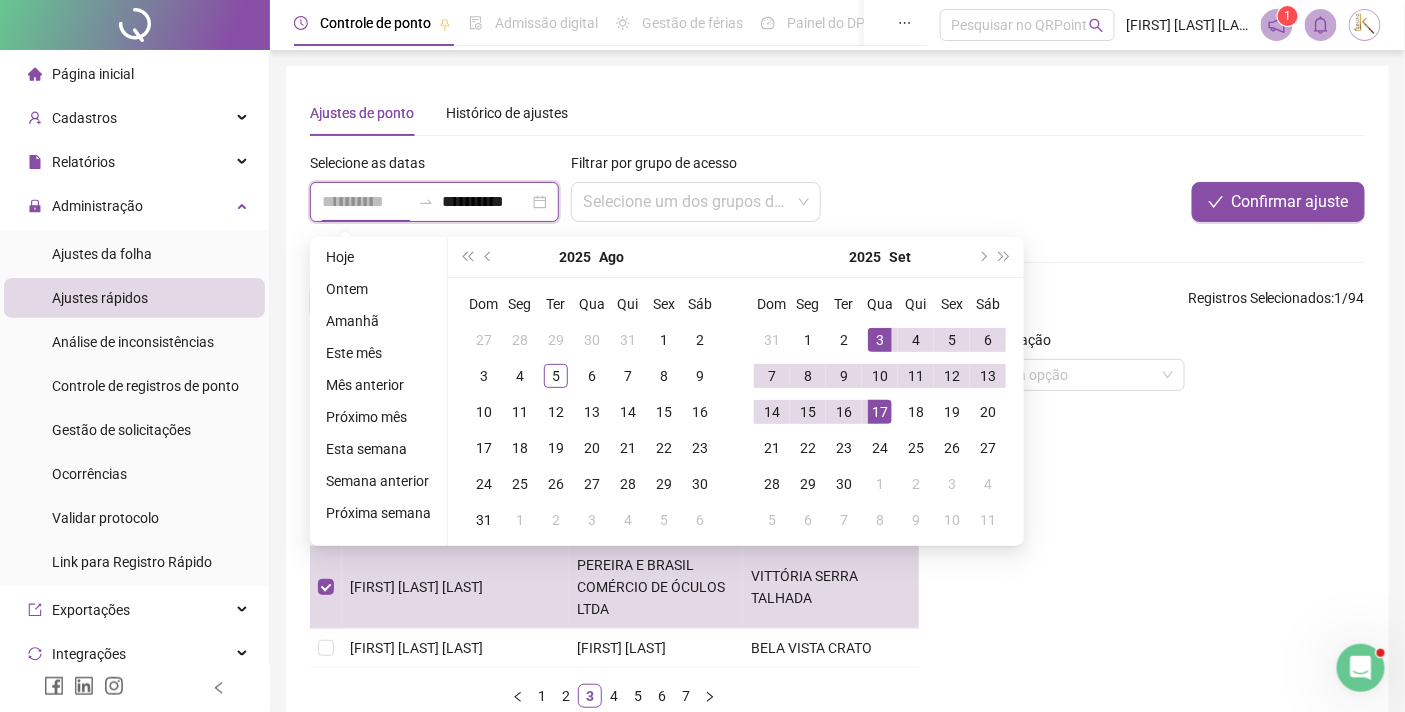 type on "**********" 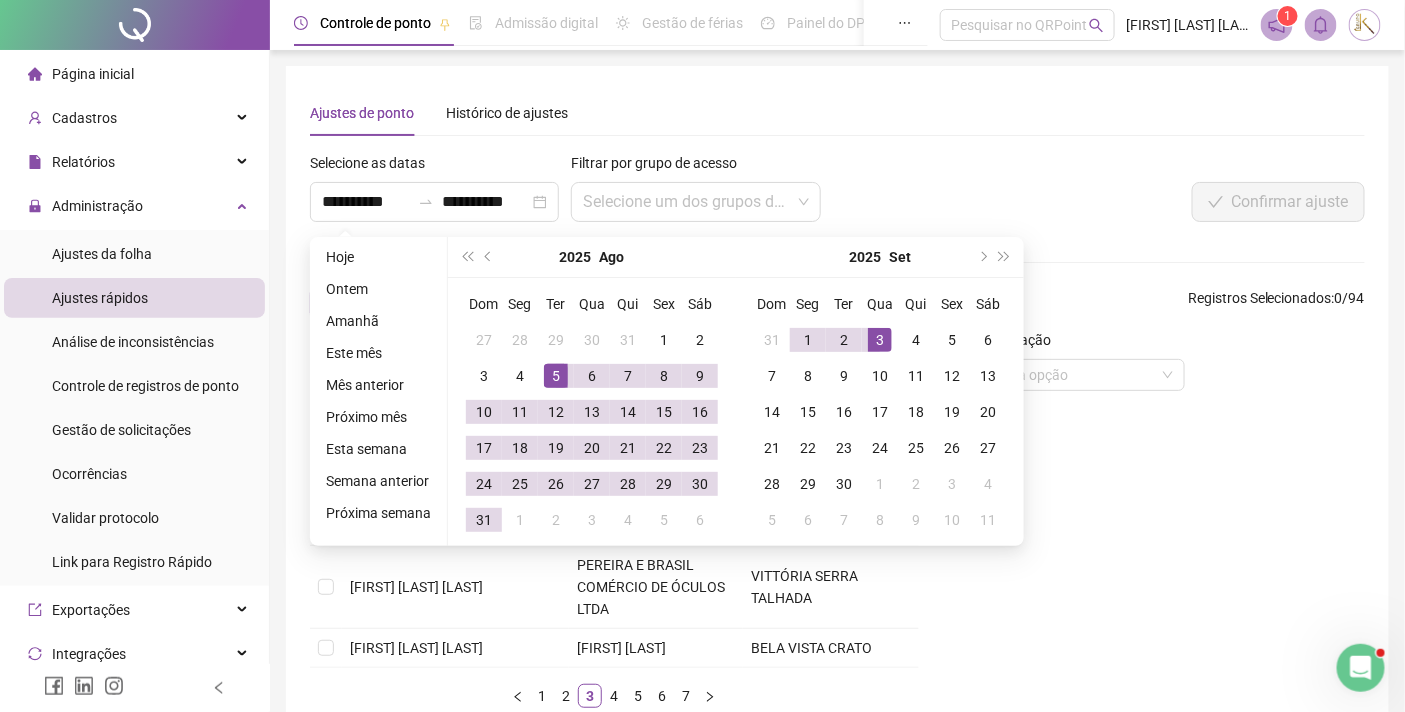 click on "Tipo de operação Escolha uma opção" at bounding box center (1150, 526) 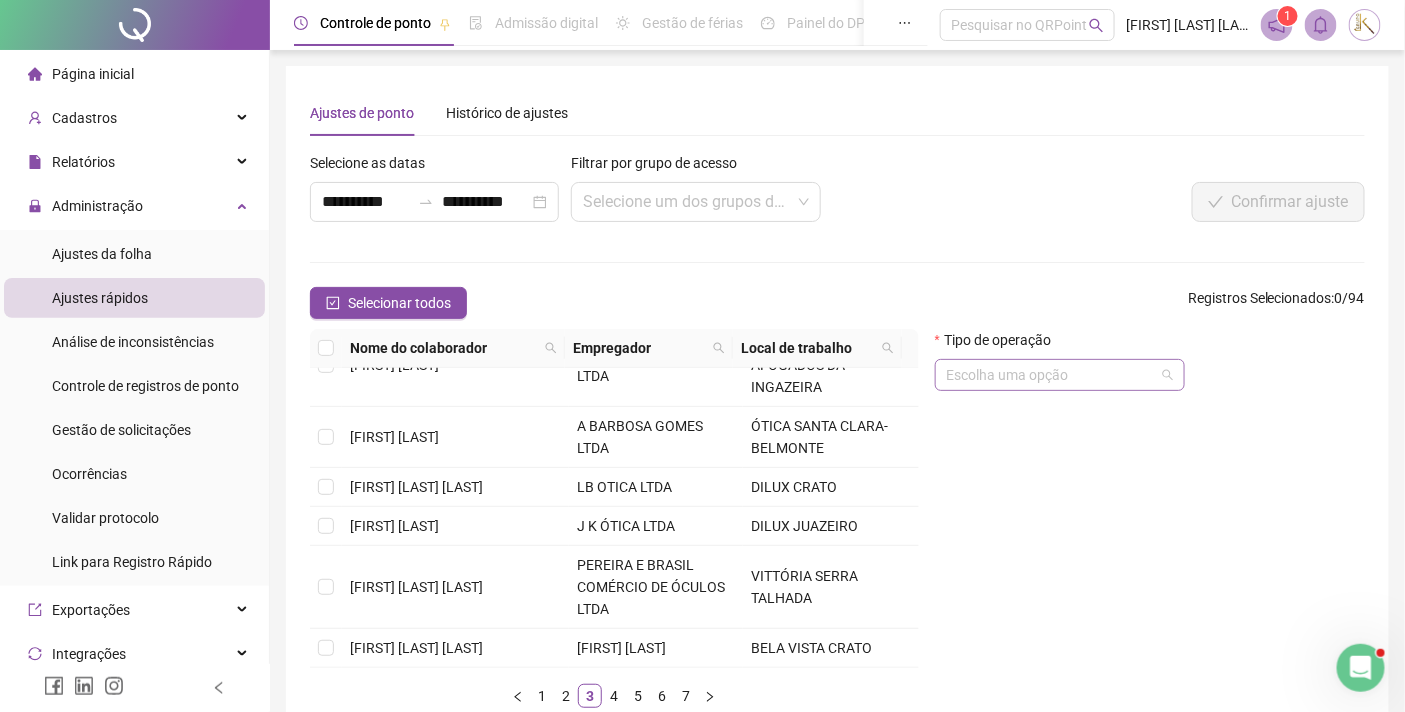 click at bounding box center (1051, 375) 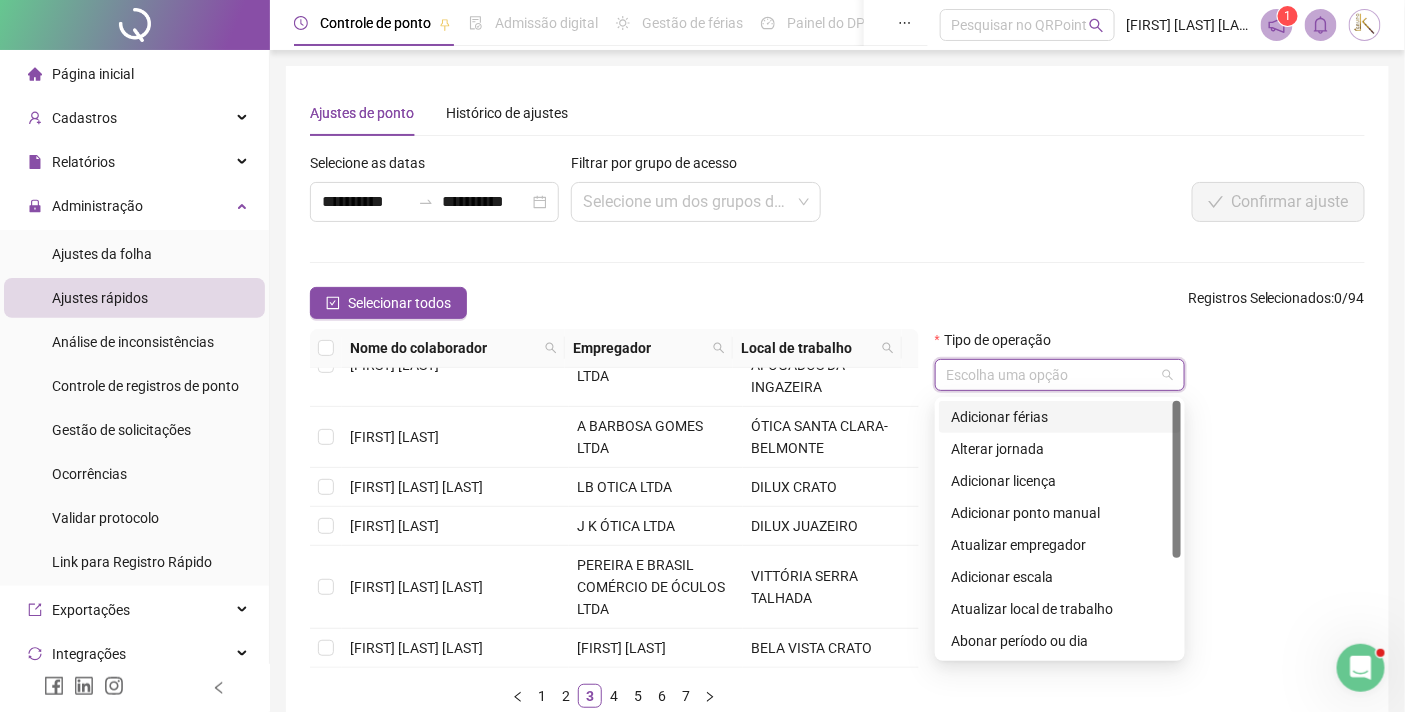 click on "Adicionar férias" at bounding box center (1060, 417) 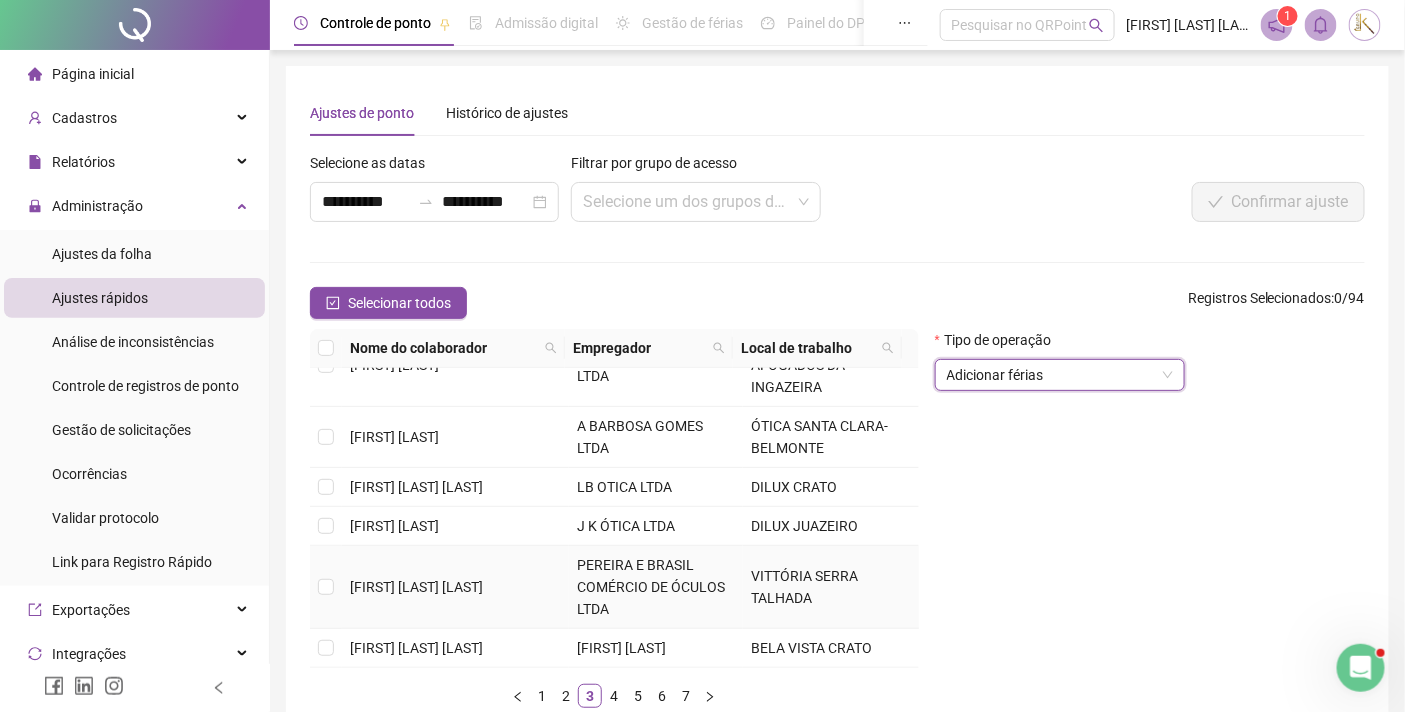 click on "[FIRST] [LAST] [LAST]" at bounding box center (416, 587) 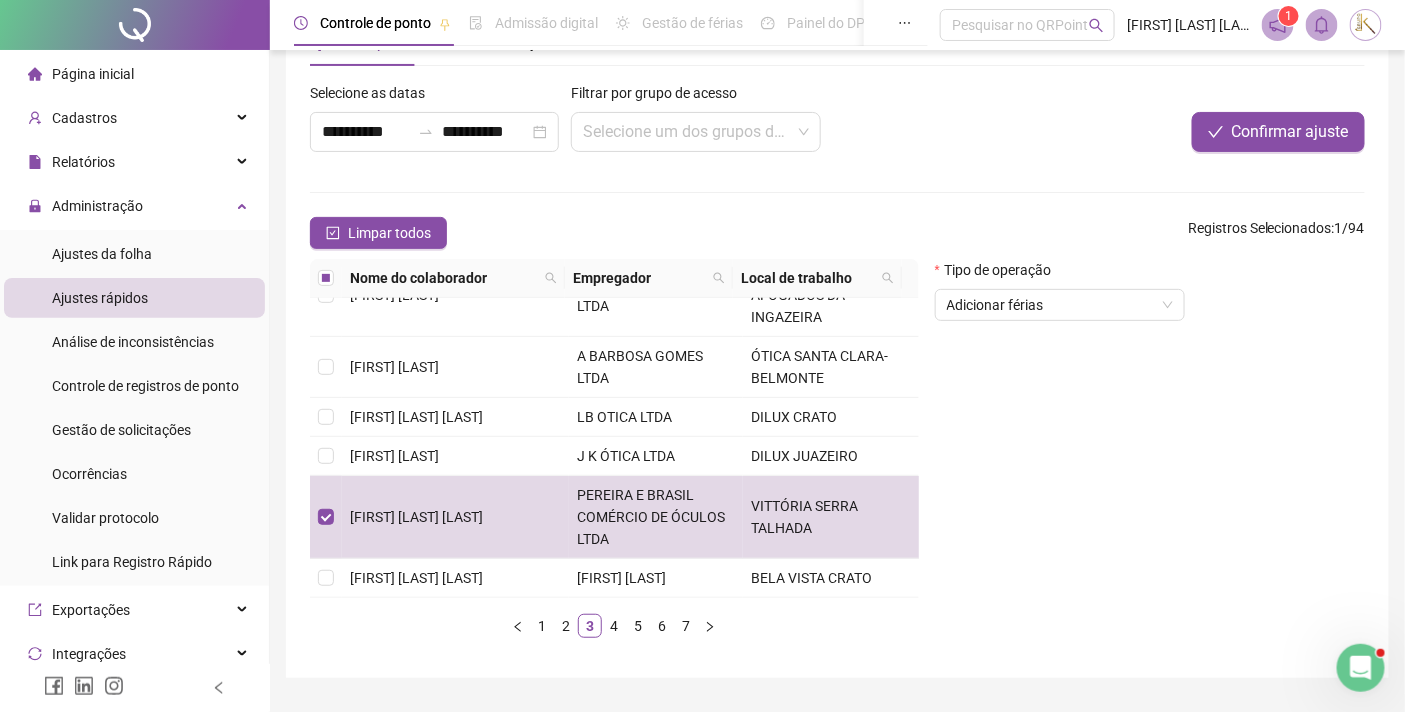 scroll, scrollTop: 122, scrollLeft: 0, axis: vertical 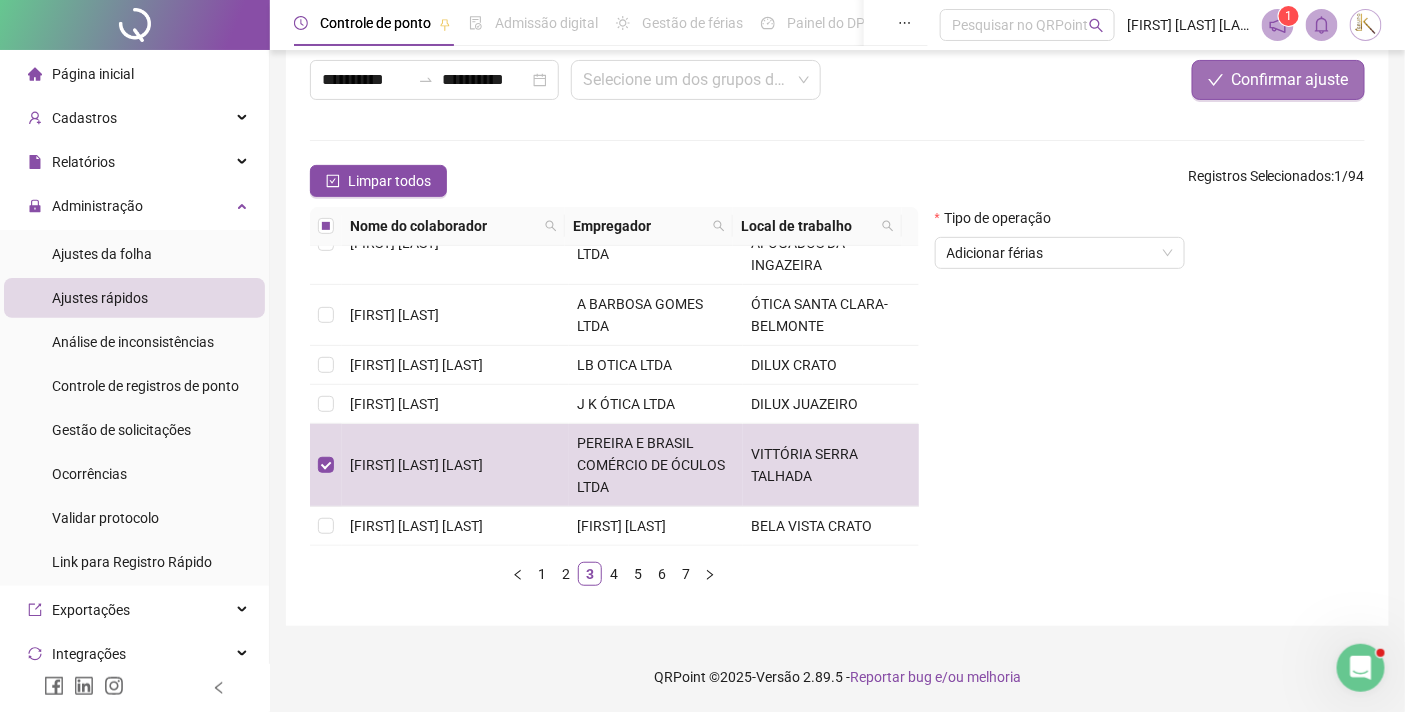 click on "Confirmar ajuste" at bounding box center (1290, 80) 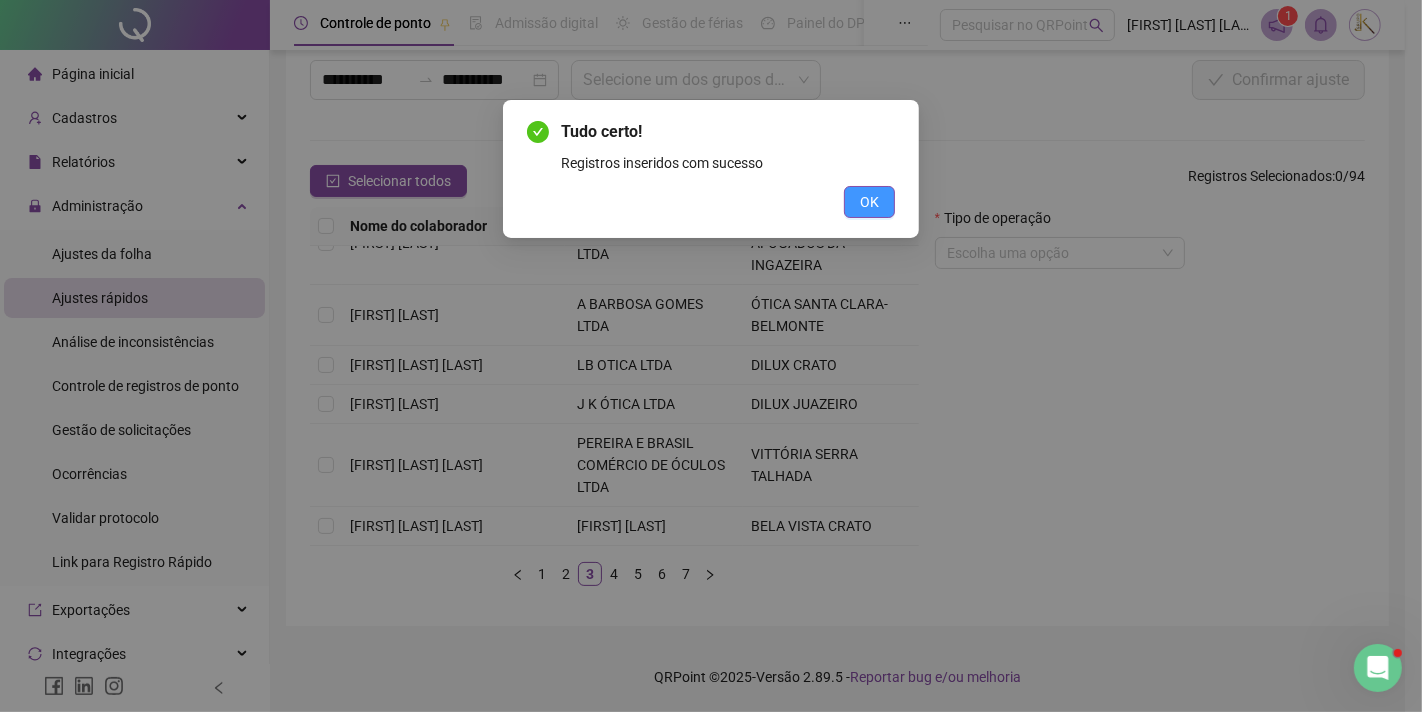 click on "OK" at bounding box center (869, 202) 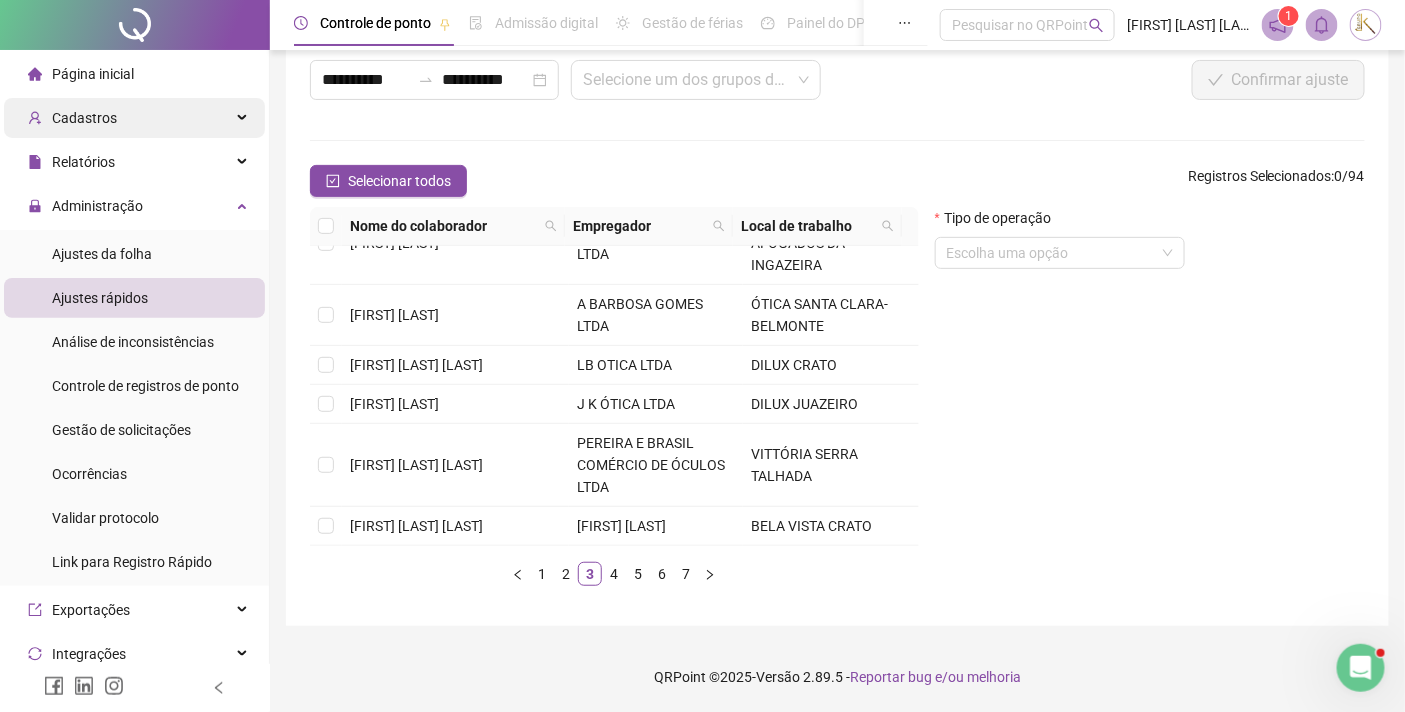 click on "Cadastros" at bounding box center (84, 118) 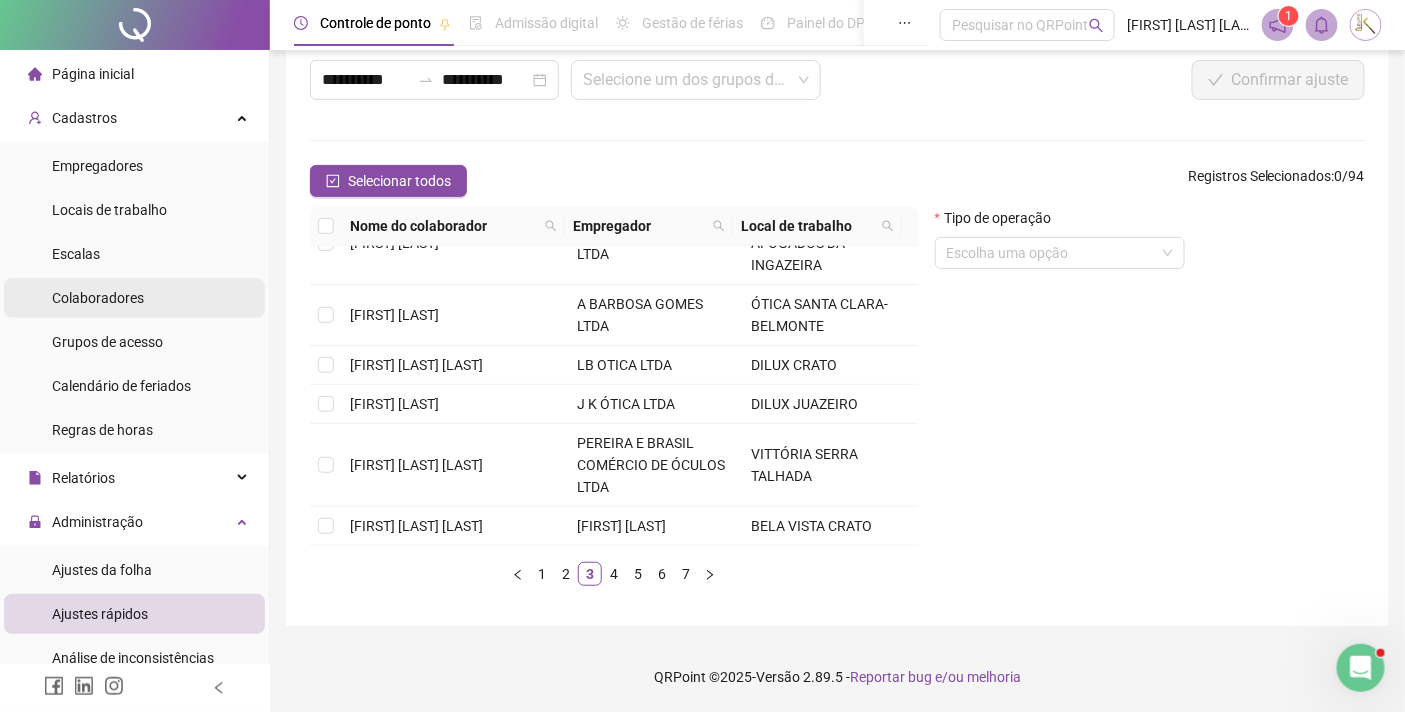 click on "Colaboradores" at bounding box center (98, 298) 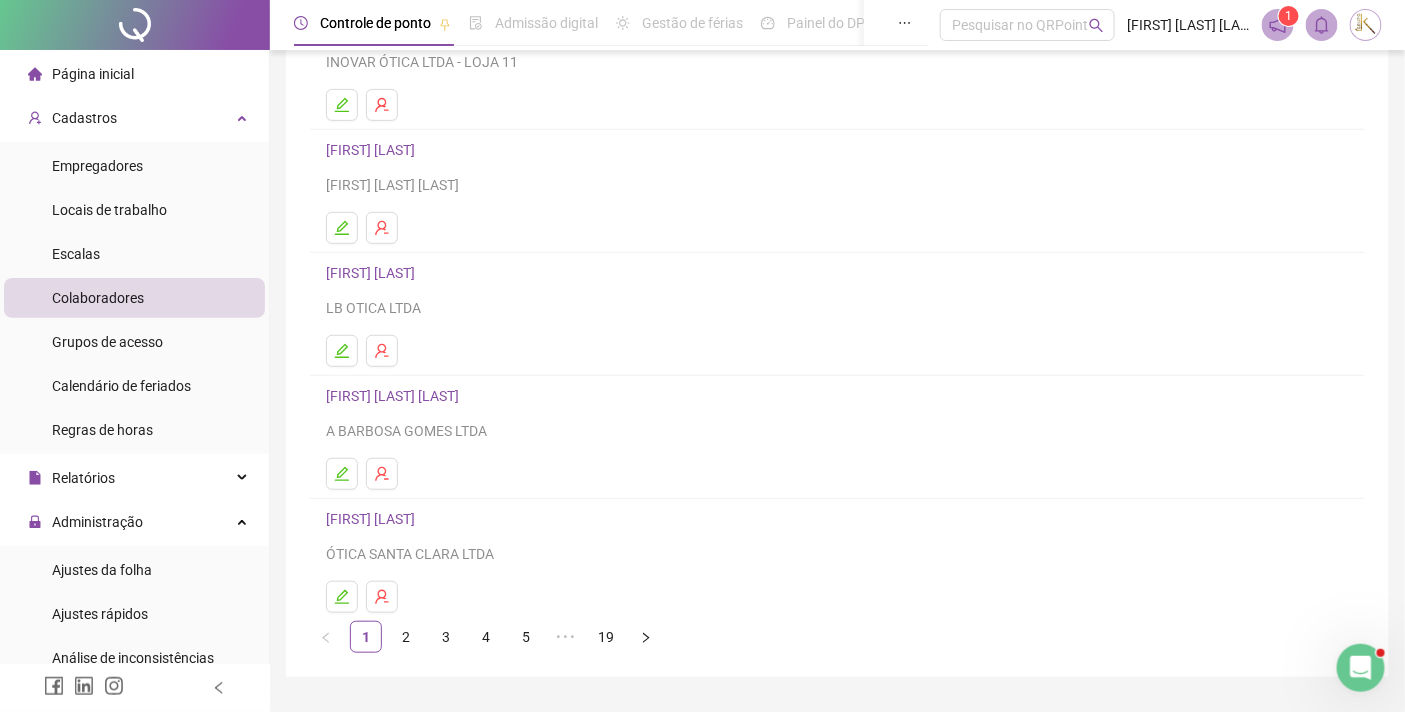 scroll, scrollTop: 255, scrollLeft: 0, axis: vertical 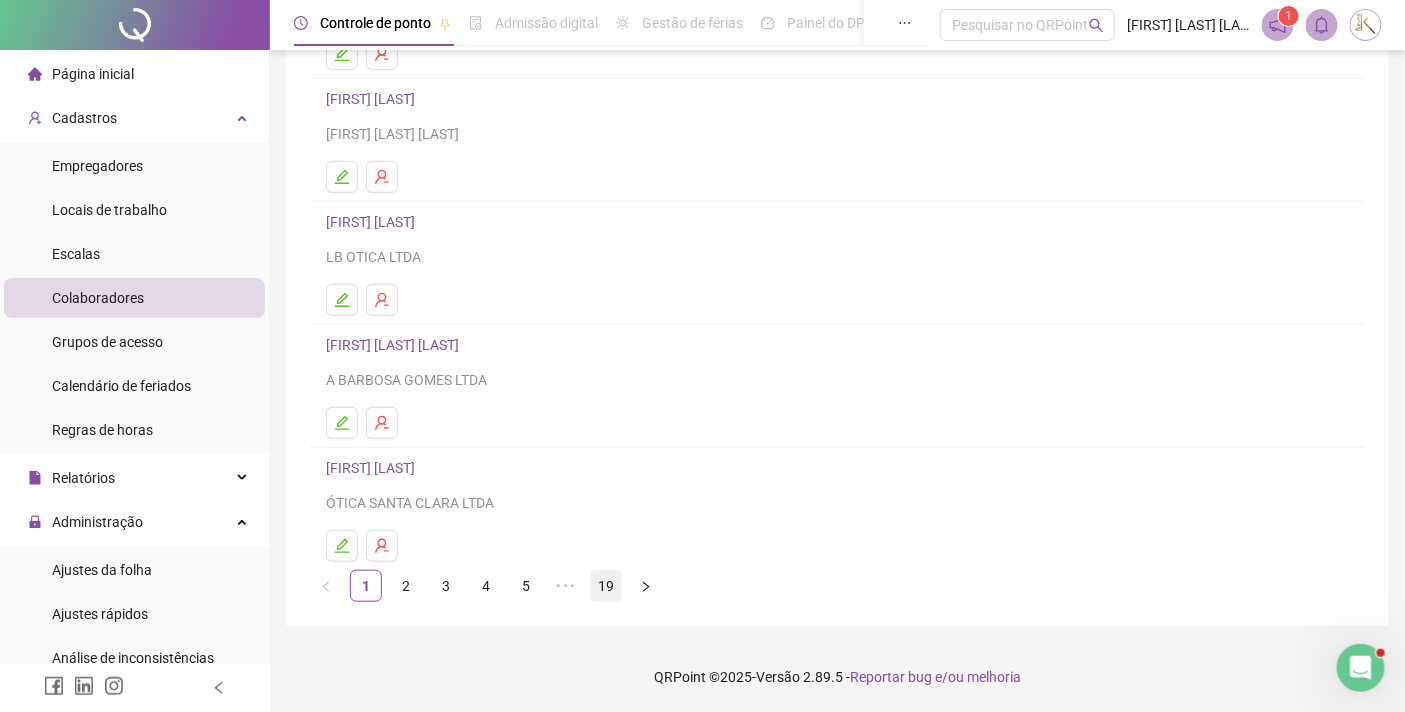 click on "19" at bounding box center [606, 586] 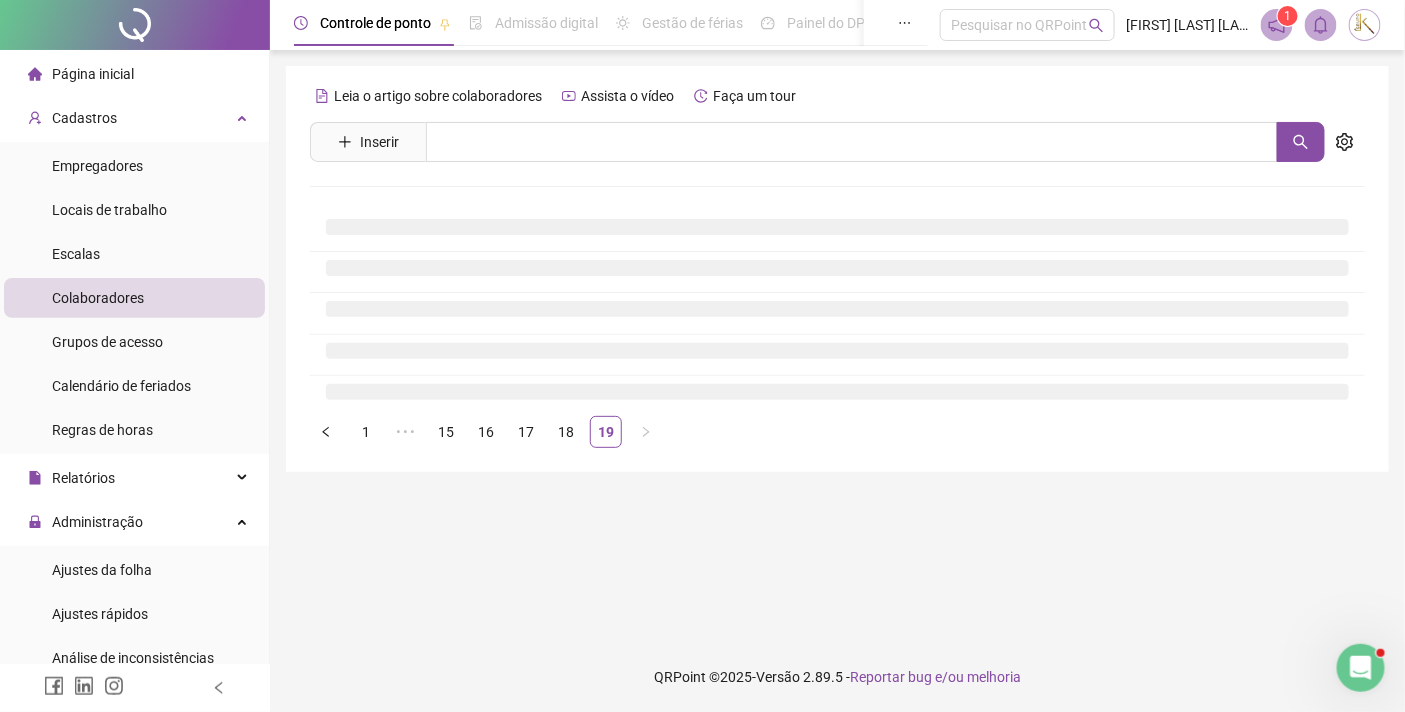 scroll, scrollTop: 0, scrollLeft: 0, axis: both 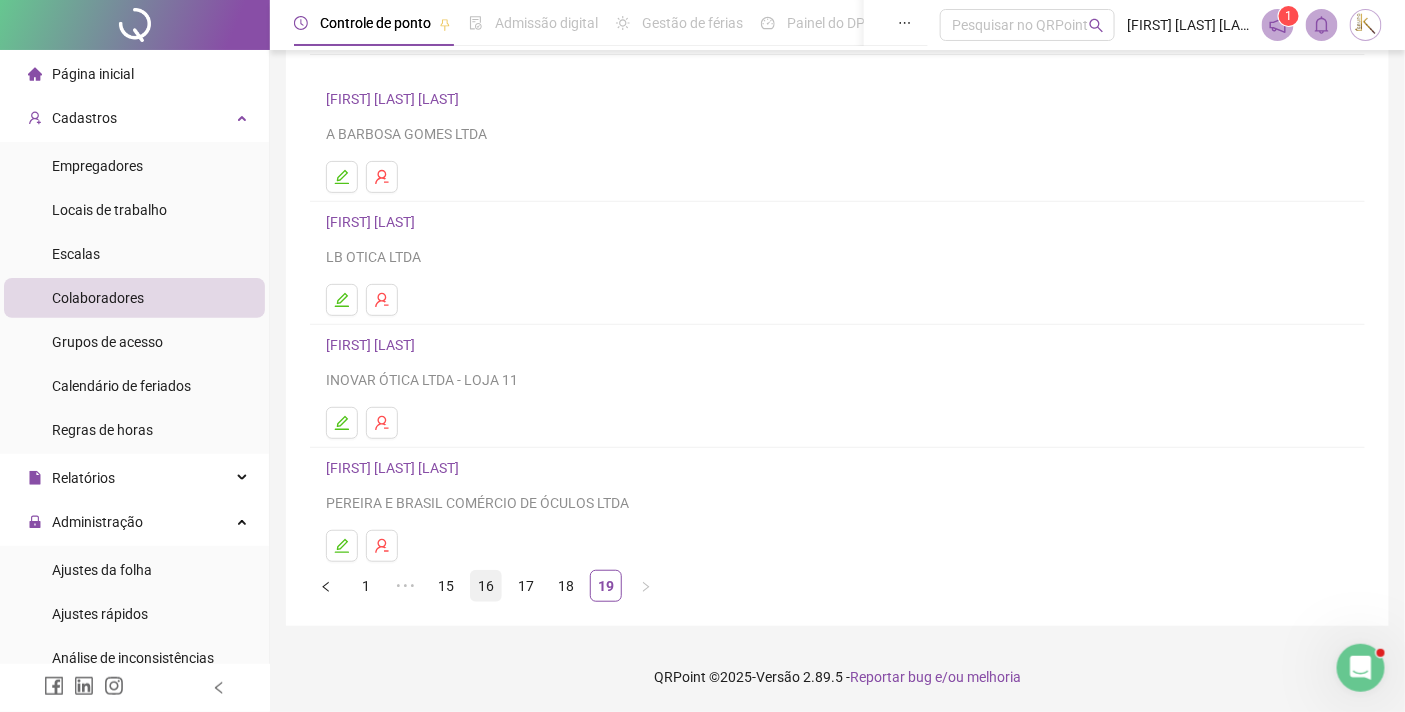 click on "16" at bounding box center [486, 586] 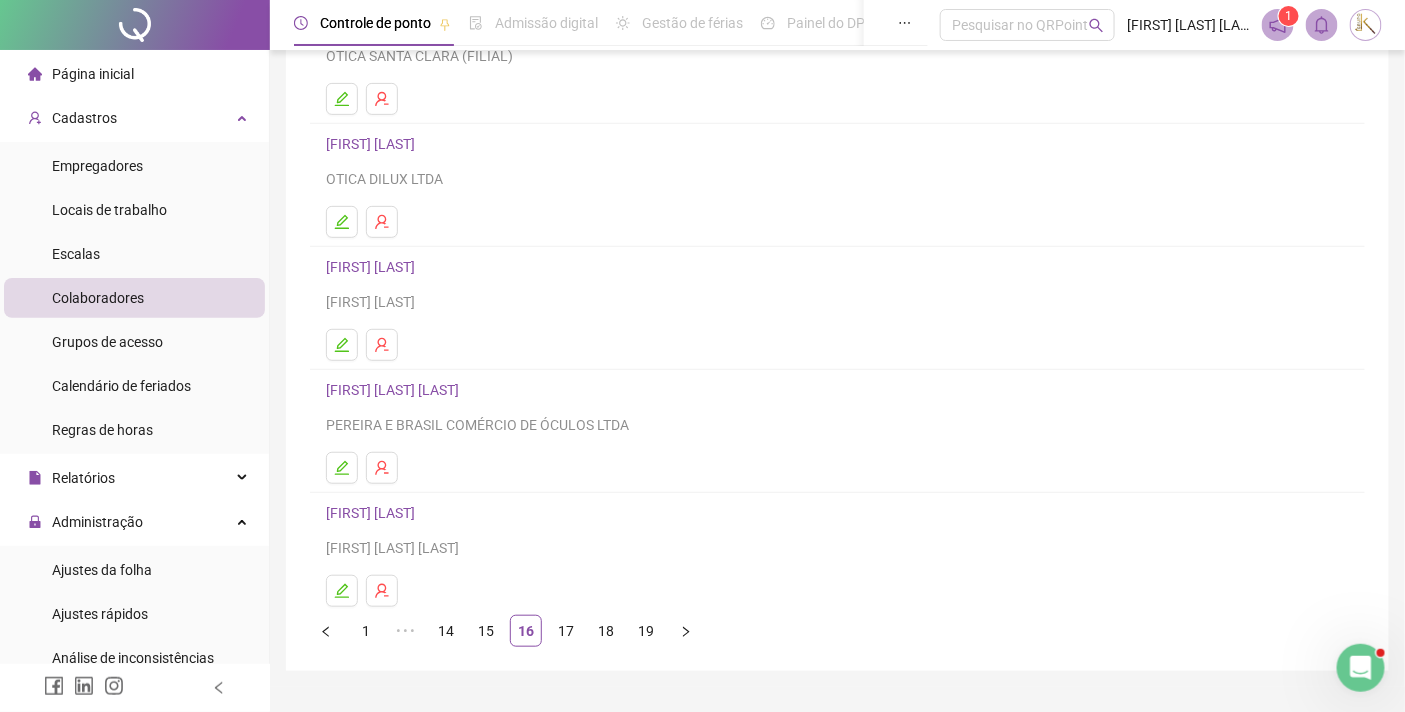 scroll, scrollTop: 255, scrollLeft: 0, axis: vertical 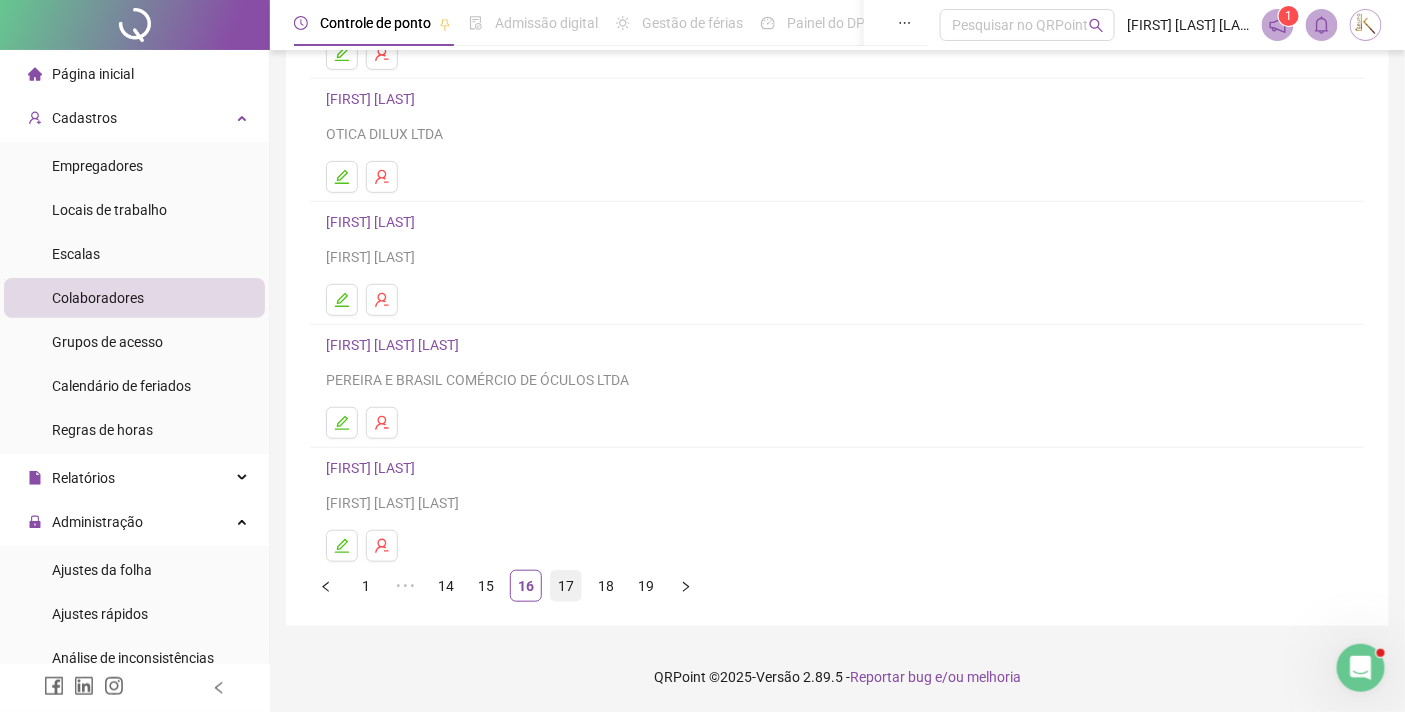 click on "17" at bounding box center [566, 586] 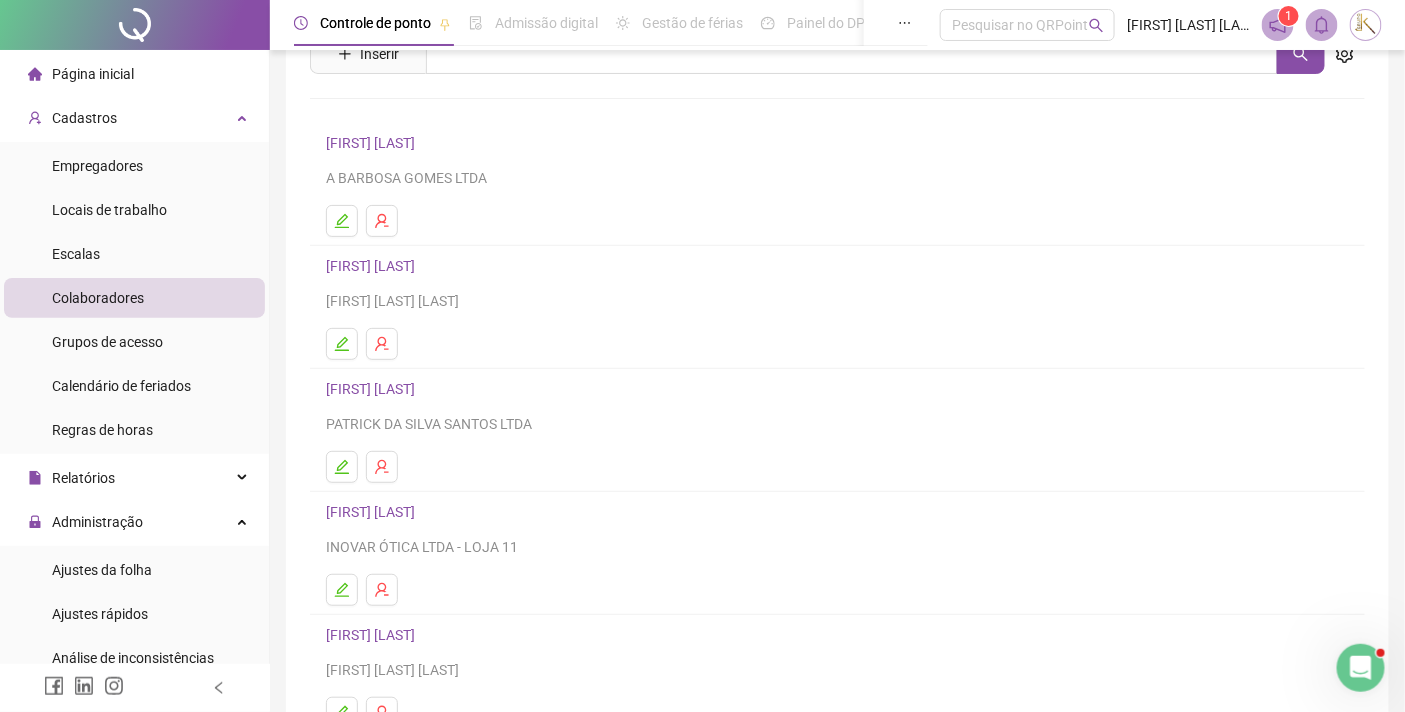scroll, scrollTop: 222, scrollLeft: 0, axis: vertical 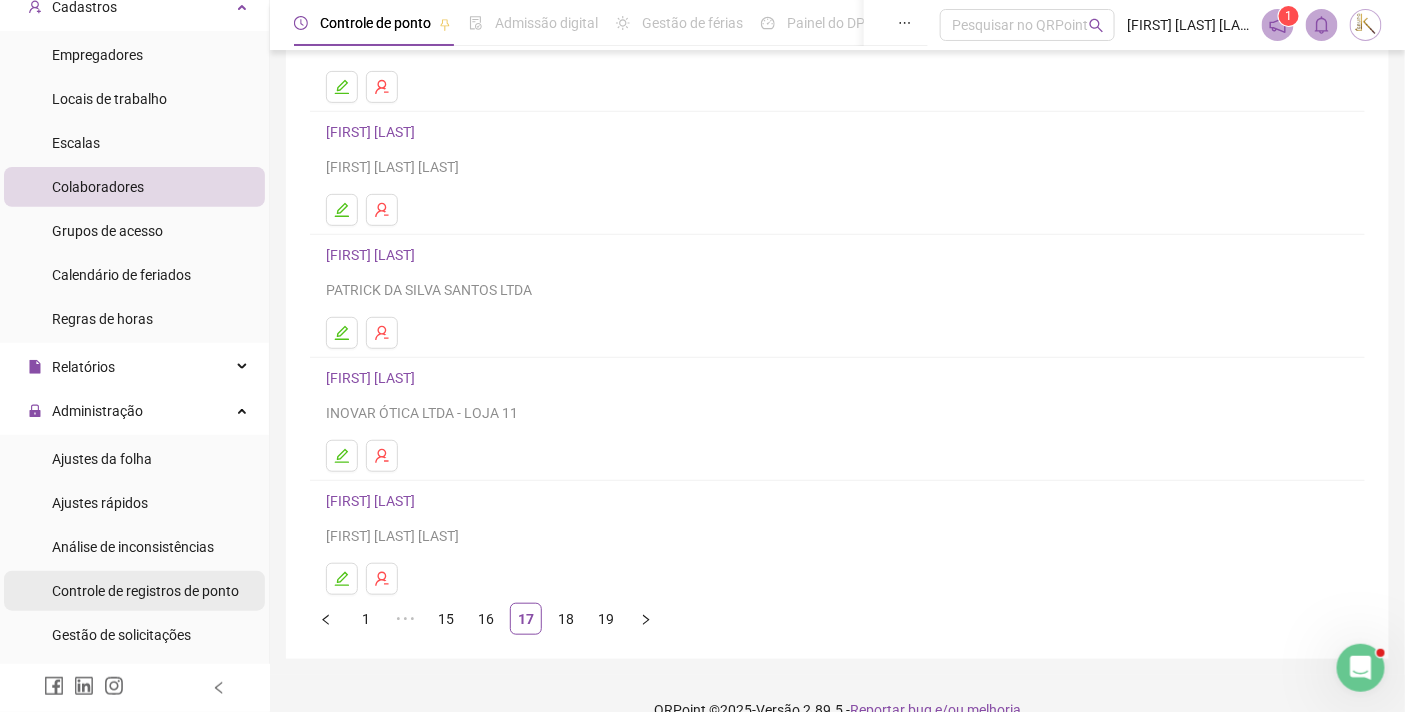 click on "Controle de registros de ponto" at bounding box center [145, 591] 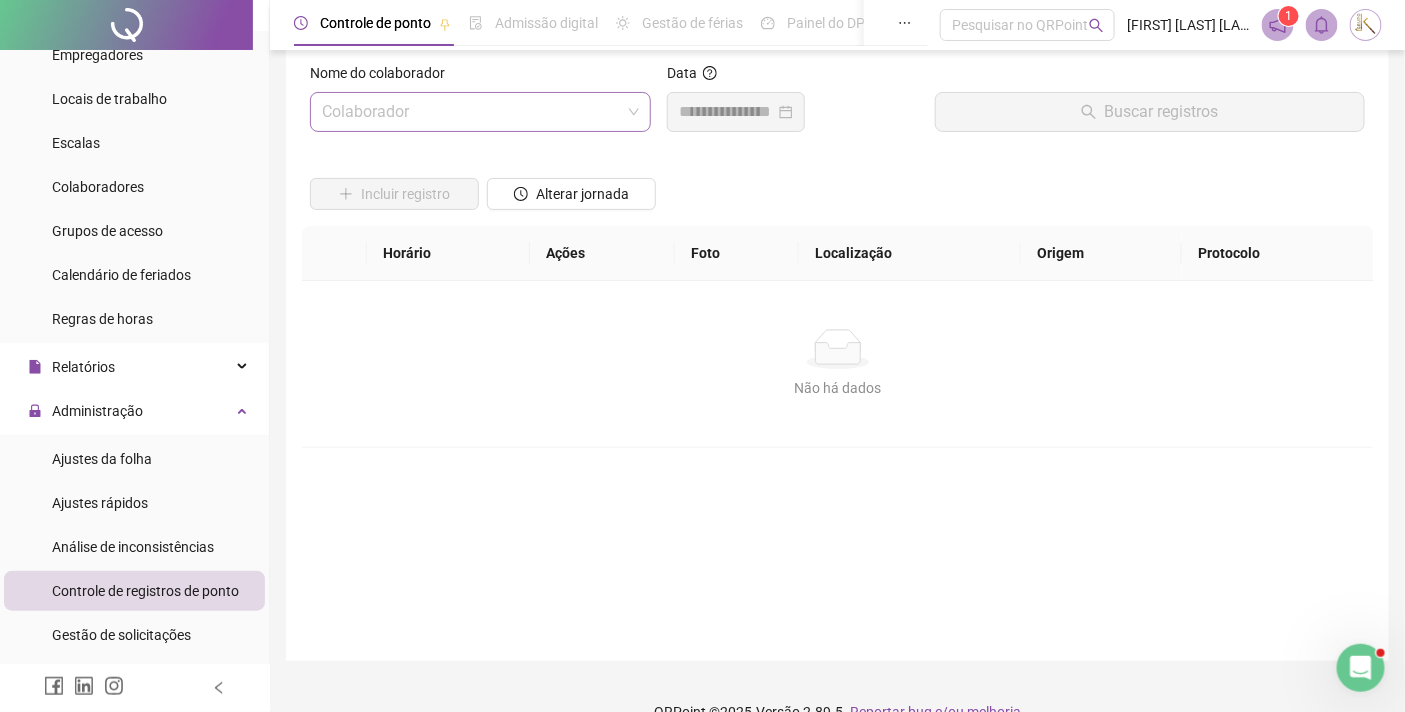 scroll, scrollTop: 0, scrollLeft: 0, axis: both 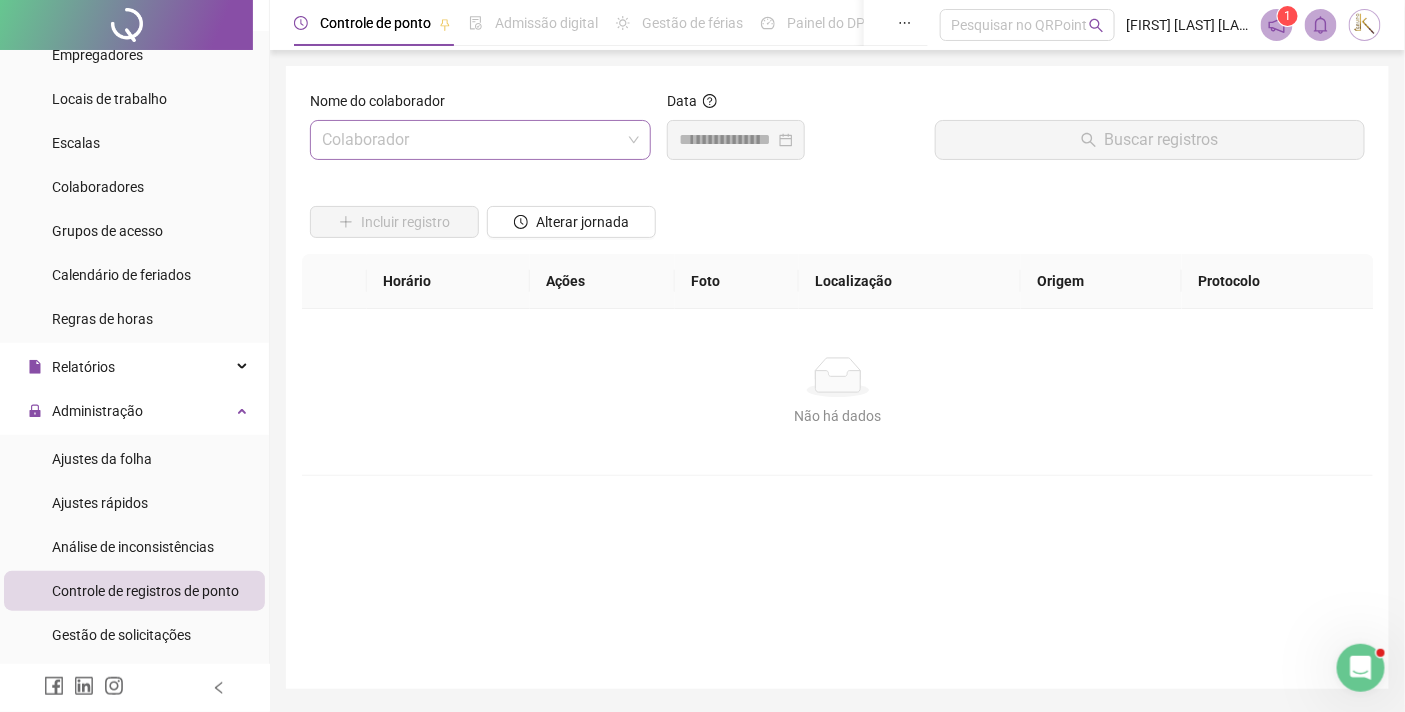 click at bounding box center [471, 140] 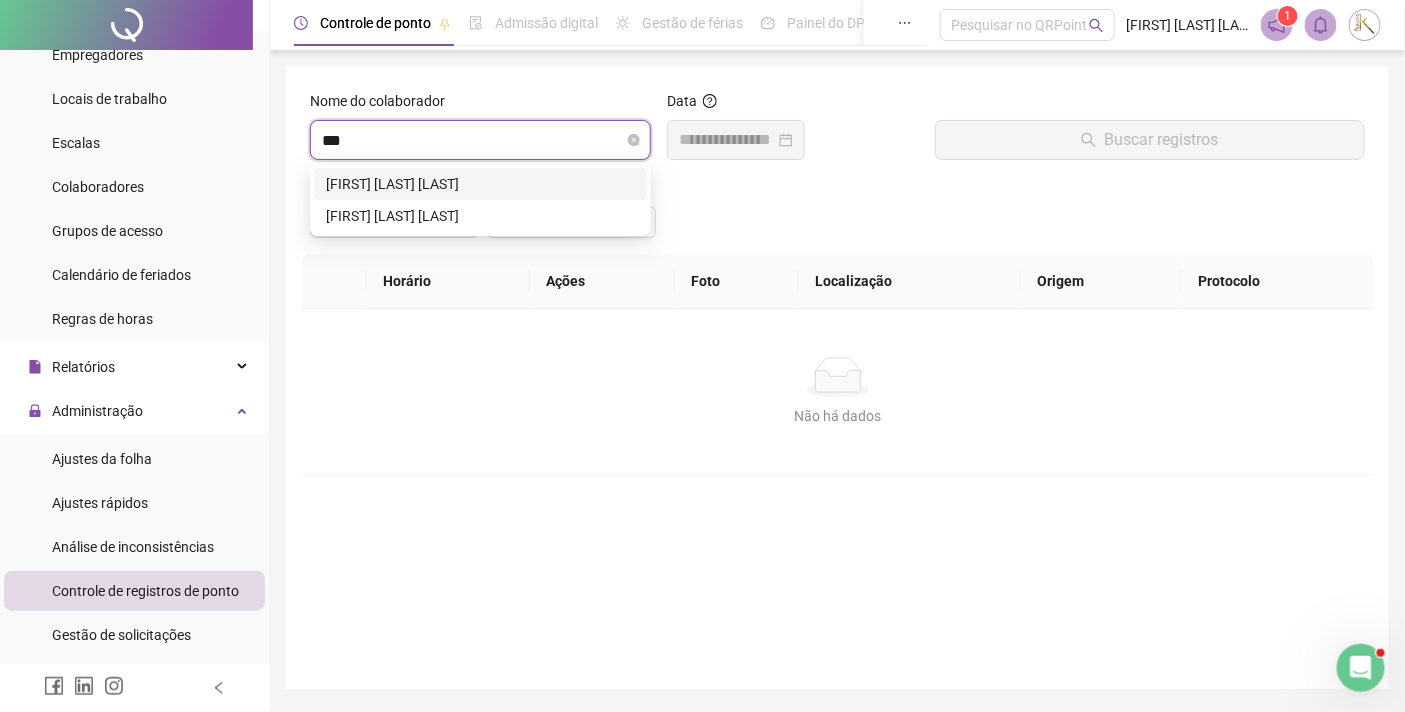 type on "****" 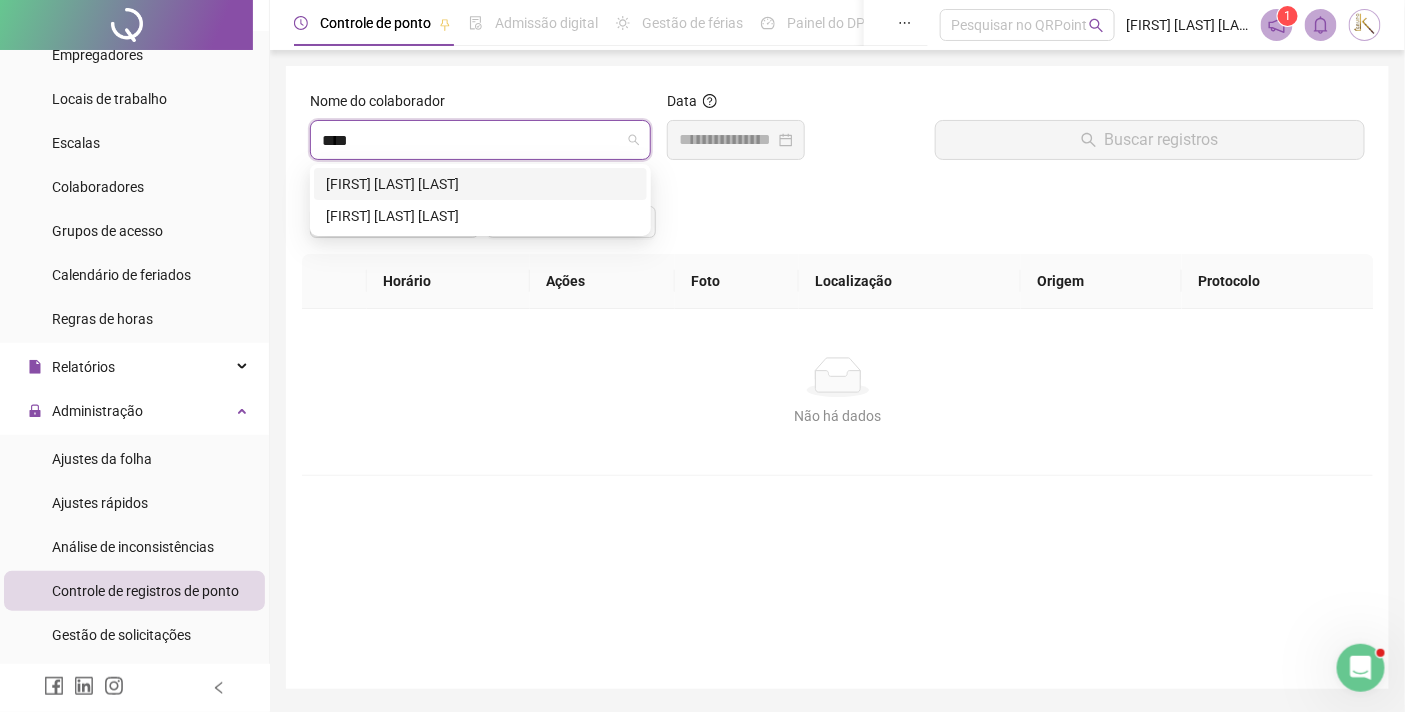 click on "[FIRST] [LAST] [LAST]" at bounding box center [480, 184] 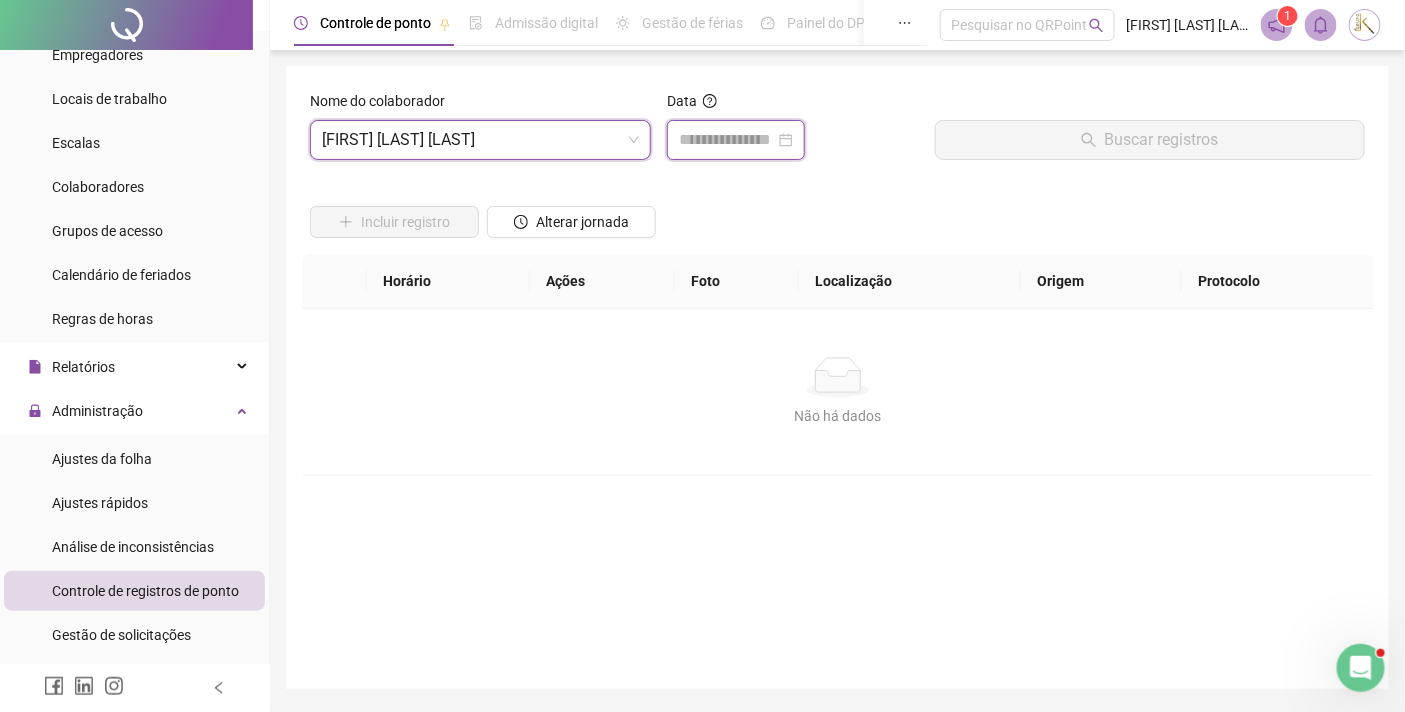 click at bounding box center [727, 140] 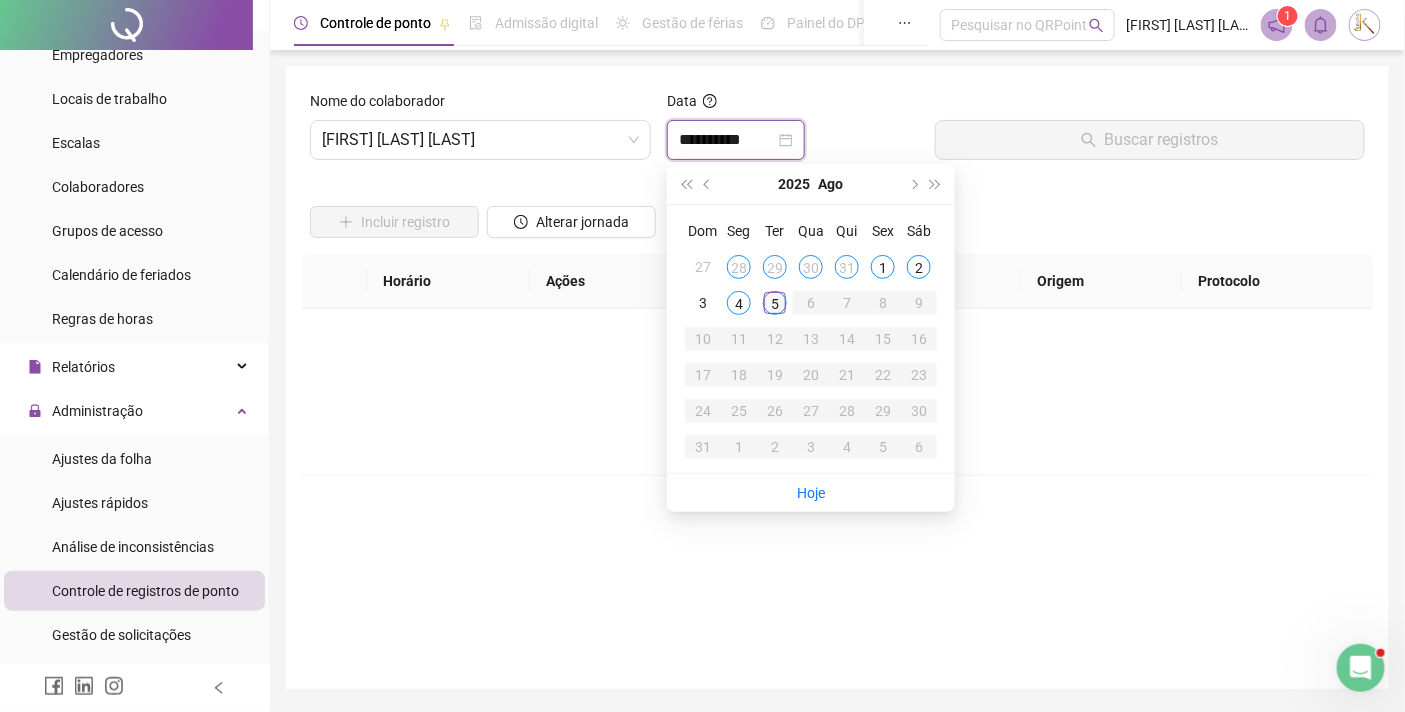 type on "**********" 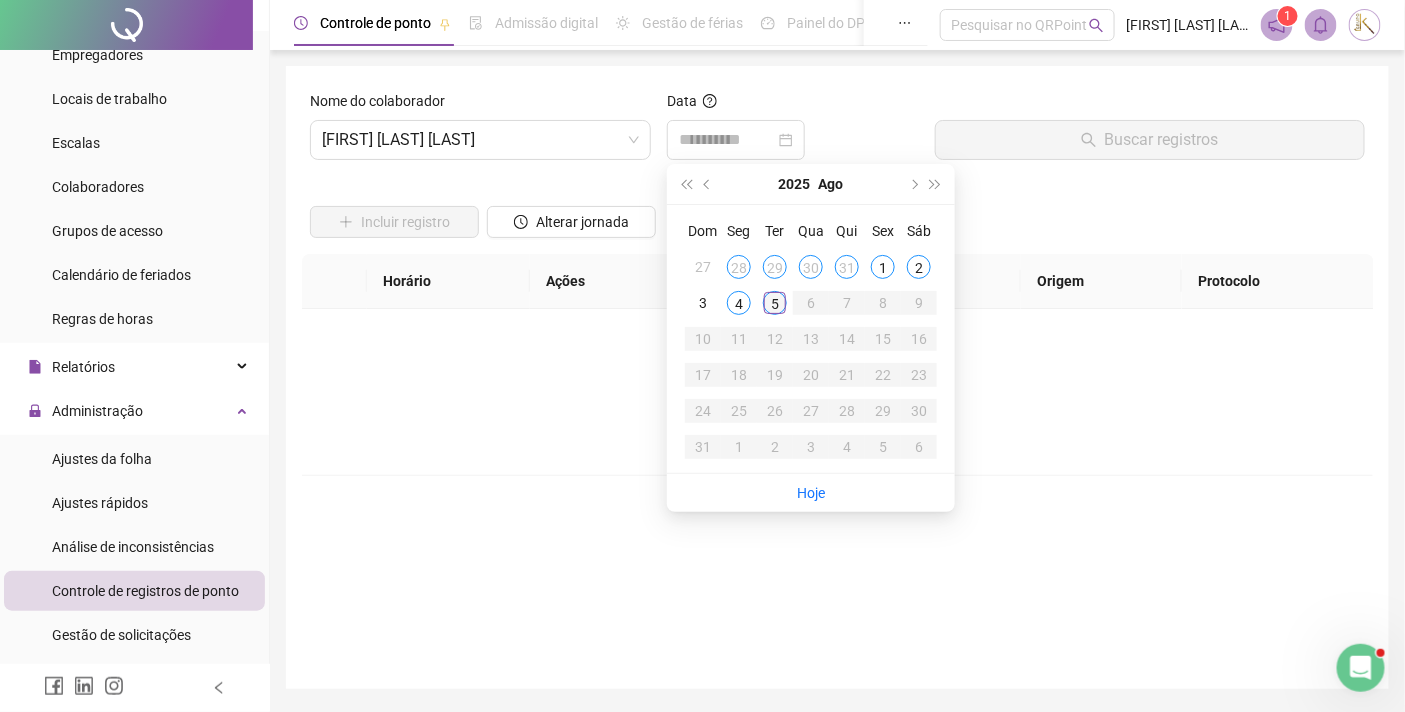 click on "5" at bounding box center [775, 303] 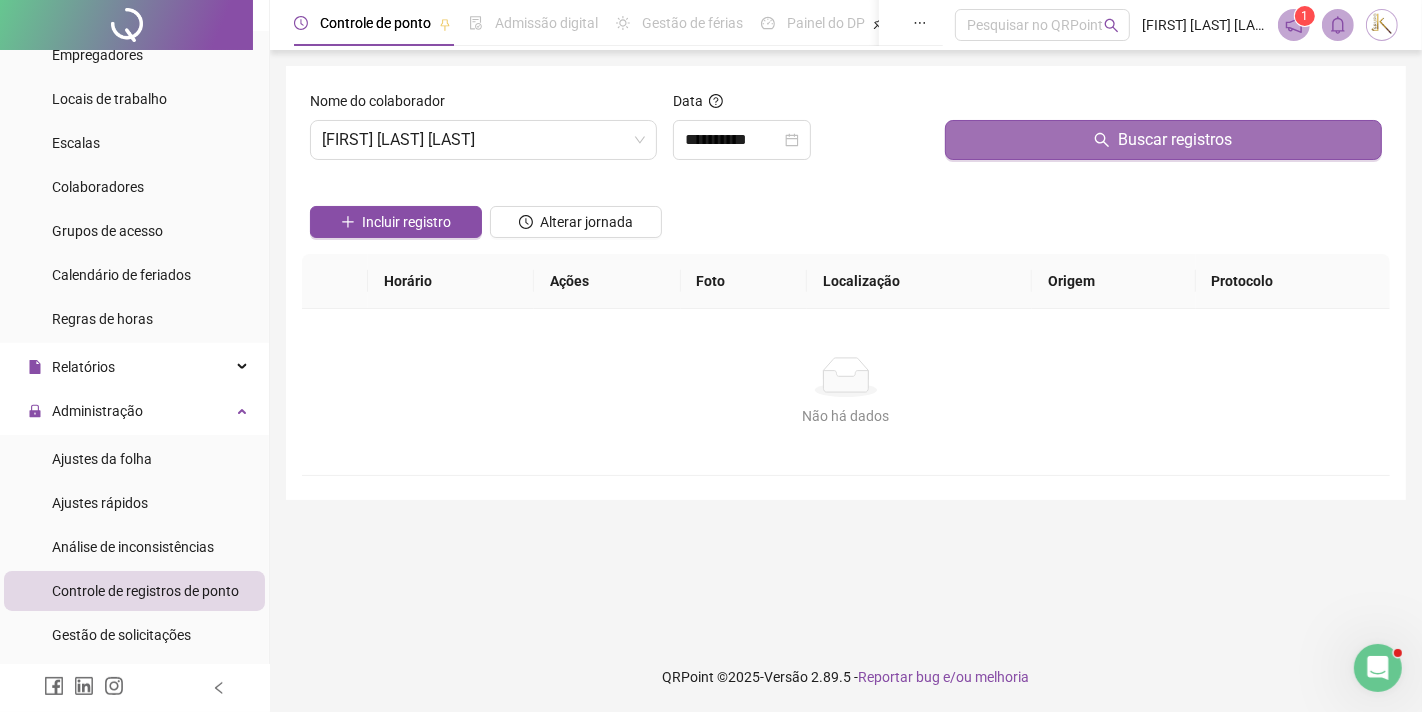 click on "Buscar registros" at bounding box center [1163, 140] 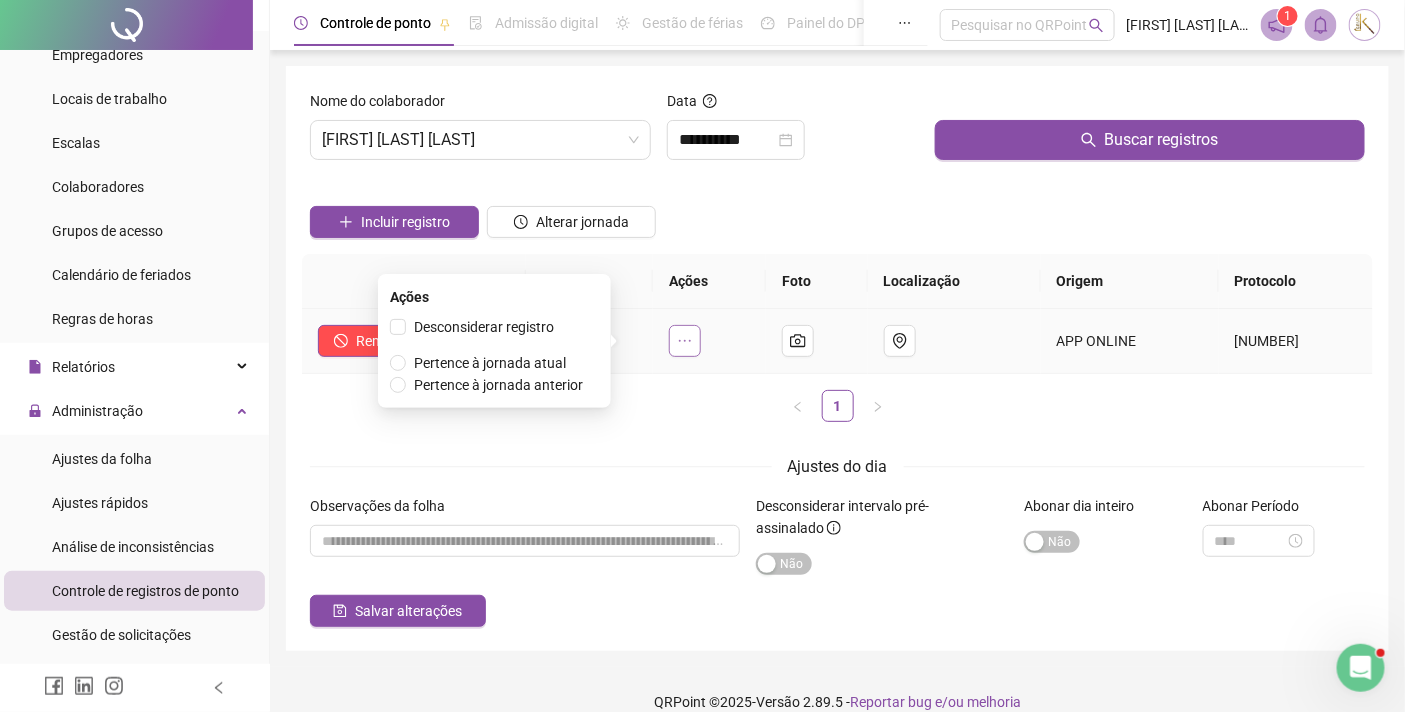 click 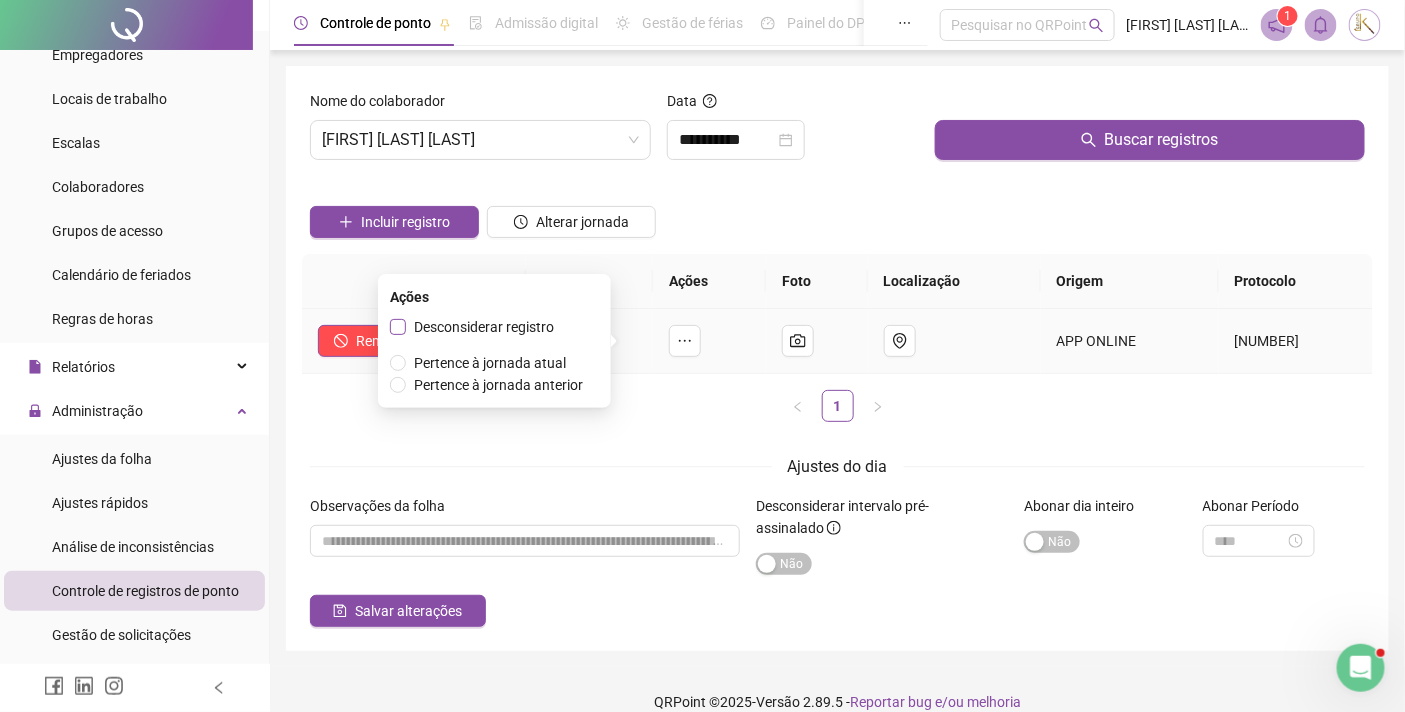 click on "Desconsiderar registro" at bounding box center [484, 327] 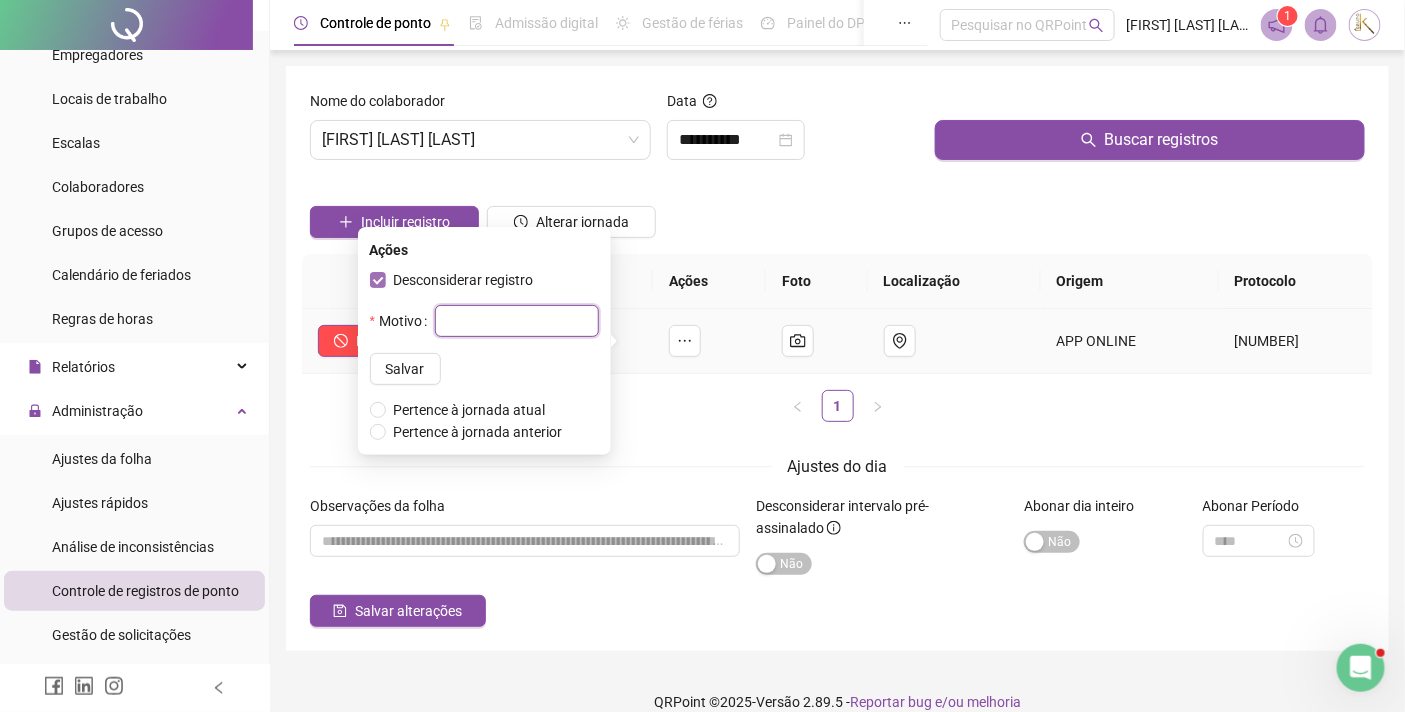 click at bounding box center (517, 321) 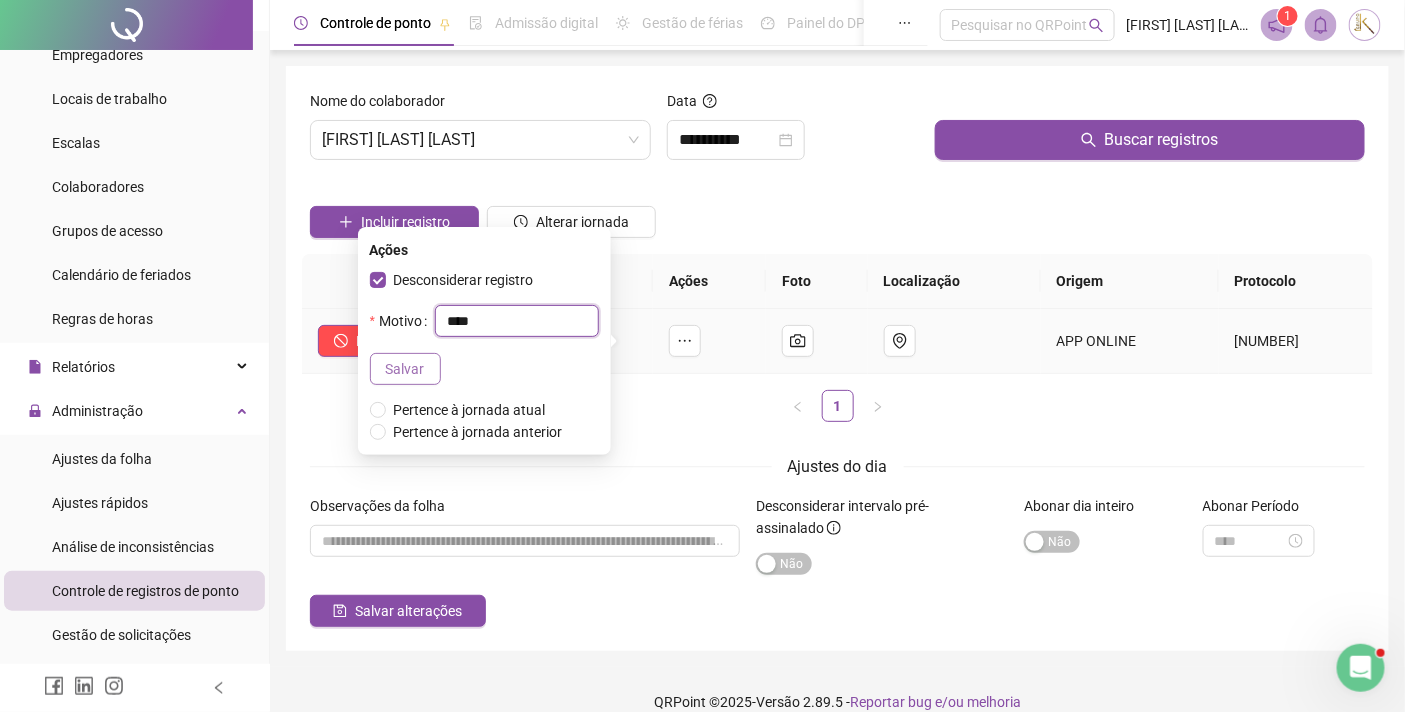 type on "****" 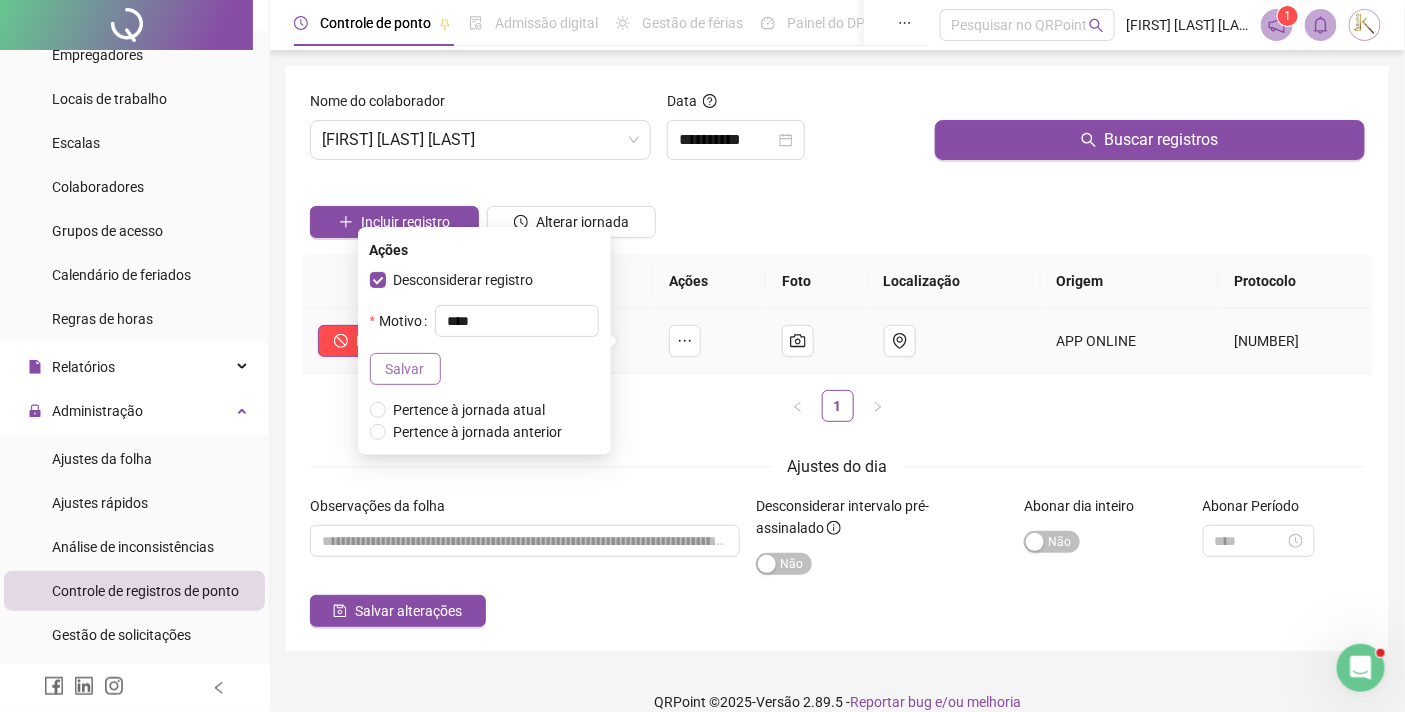 click on "Salvar" at bounding box center (405, 369) 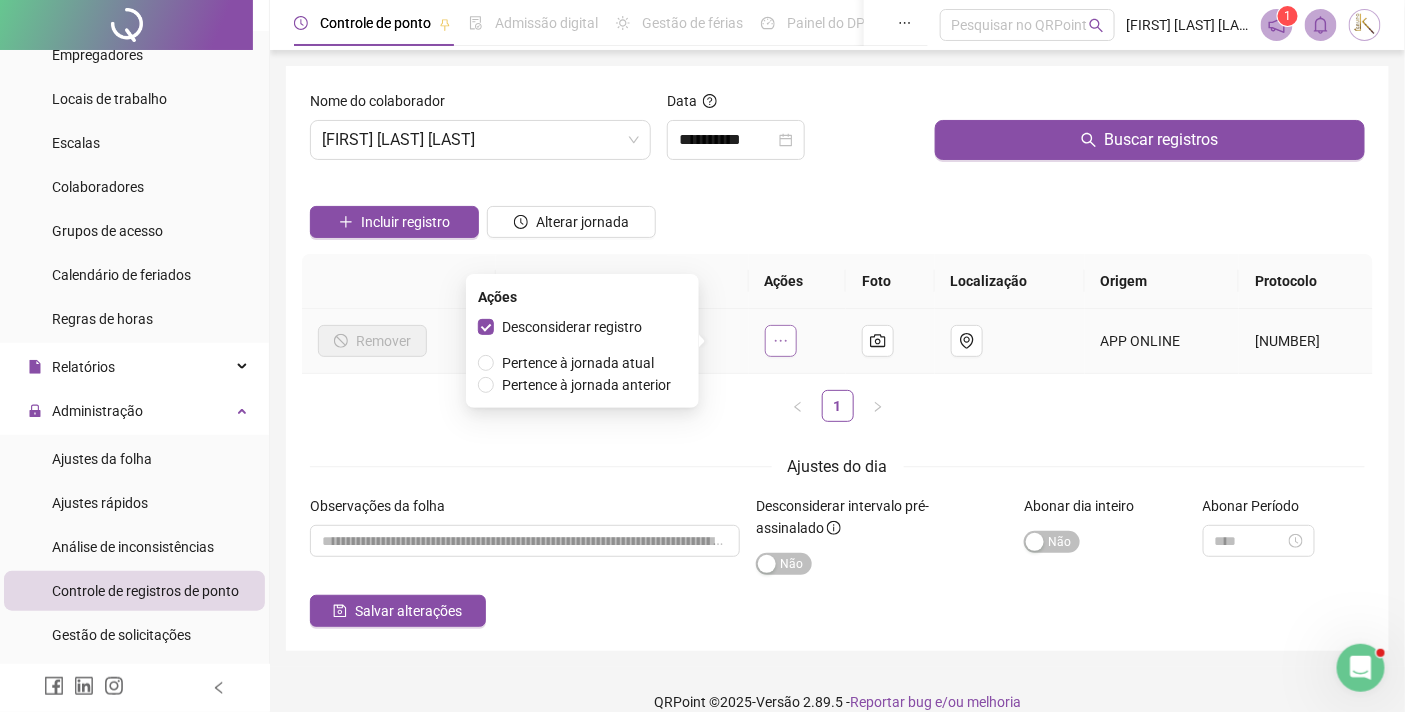 click 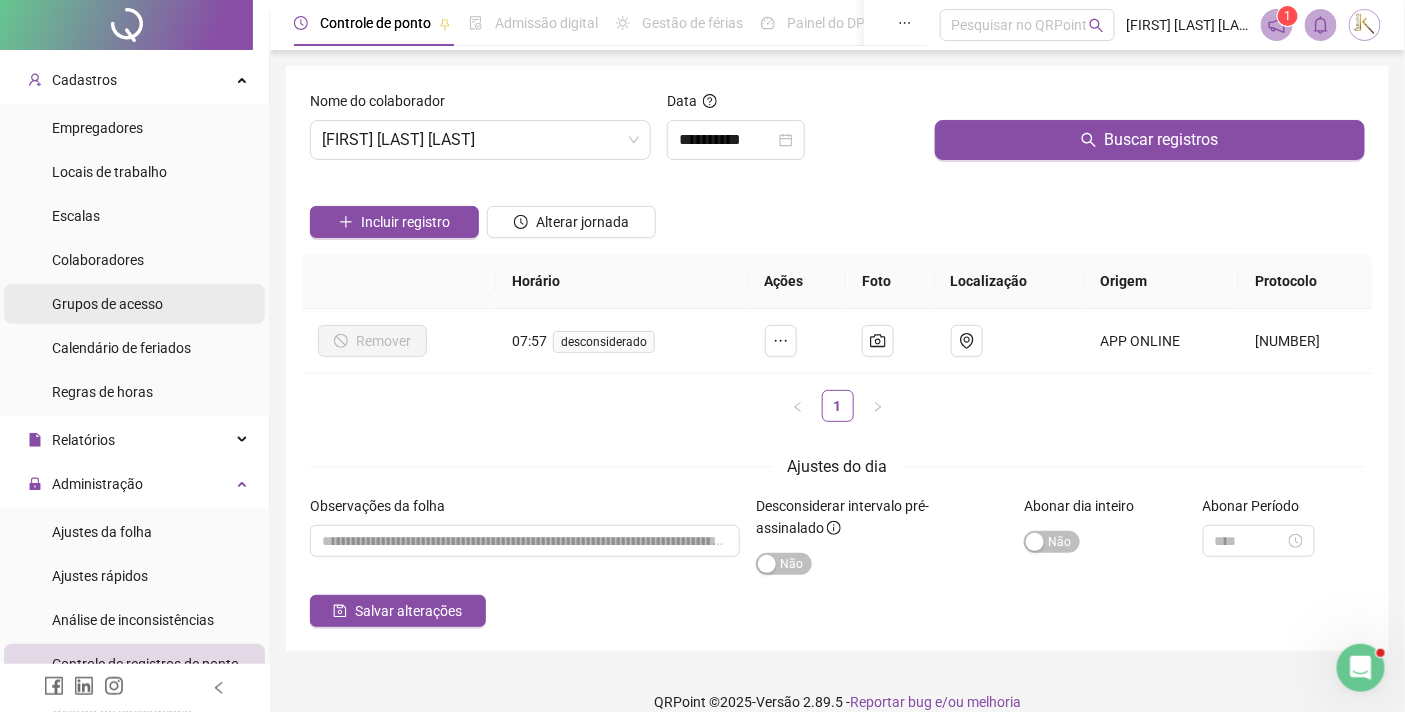scroll, scrollTop: 0, scrollLeft: 0, axis: both 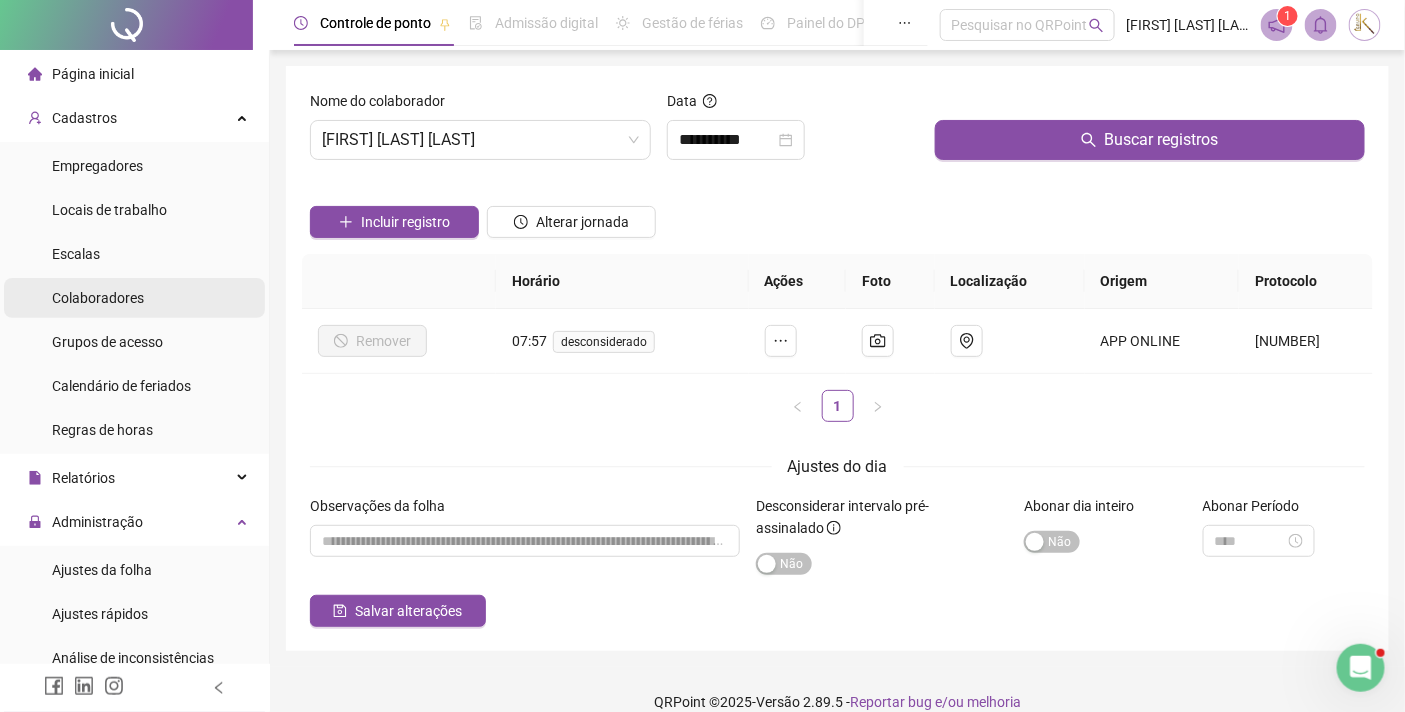 click on "Colaboradores" at bounding box center (98, 298) 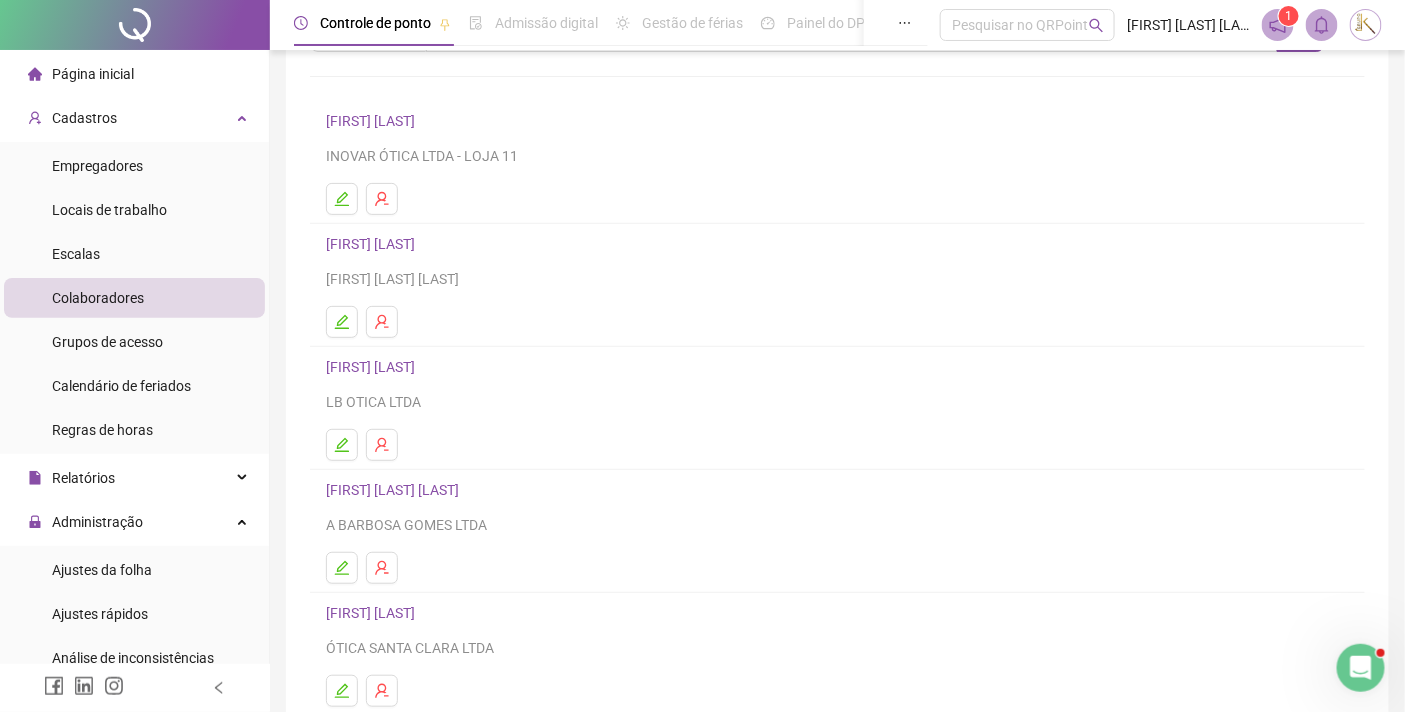 scroll, scrollTop: 255, scrollLeft: 0, axis: vertical 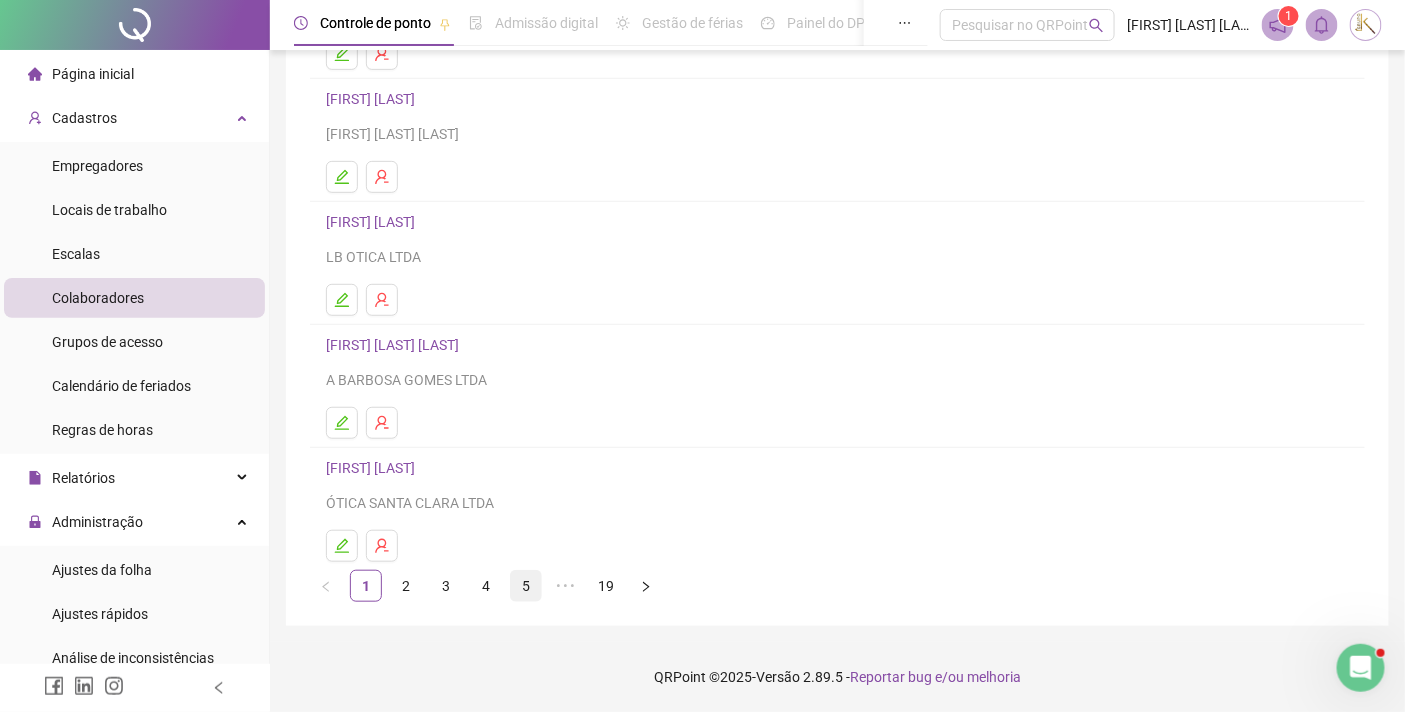 click on "5" at bounding box center [526, 586] 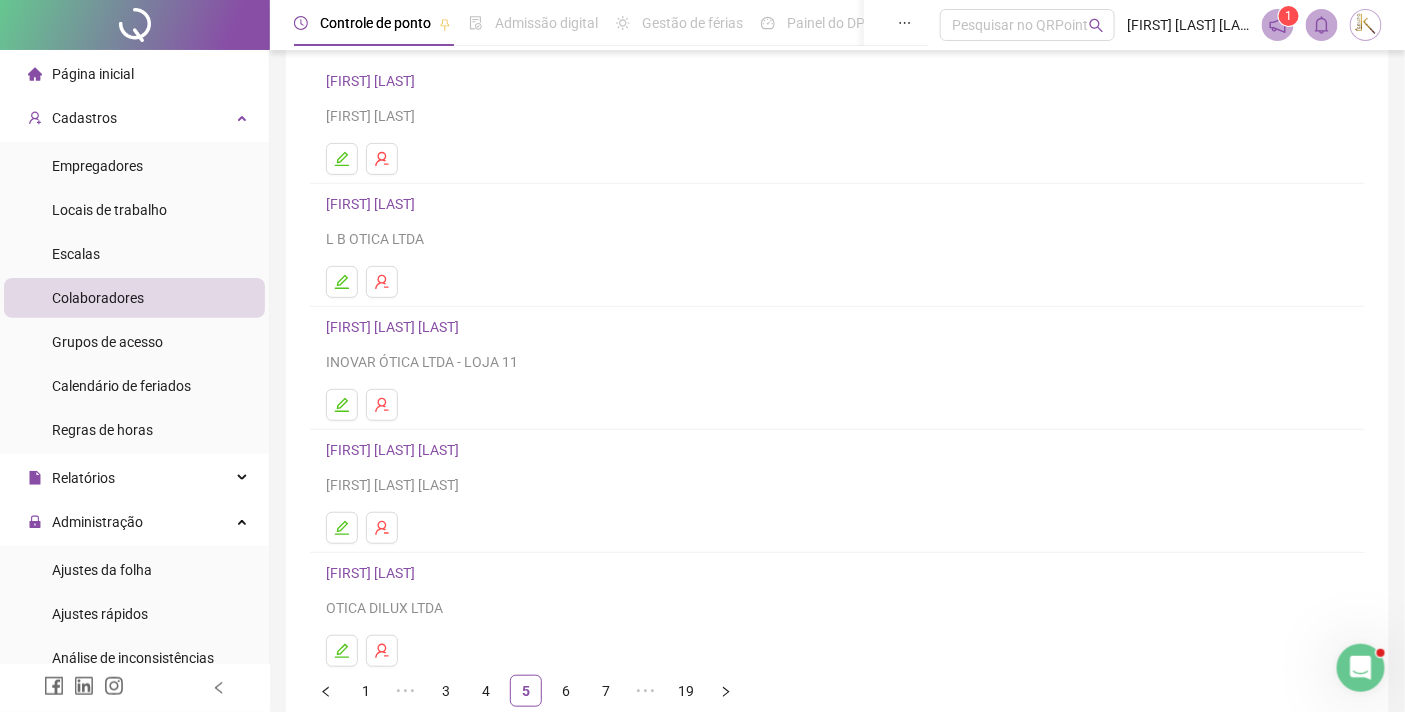 scroll, scrollTop: 255, scrollLeft: 0, axis: vertical 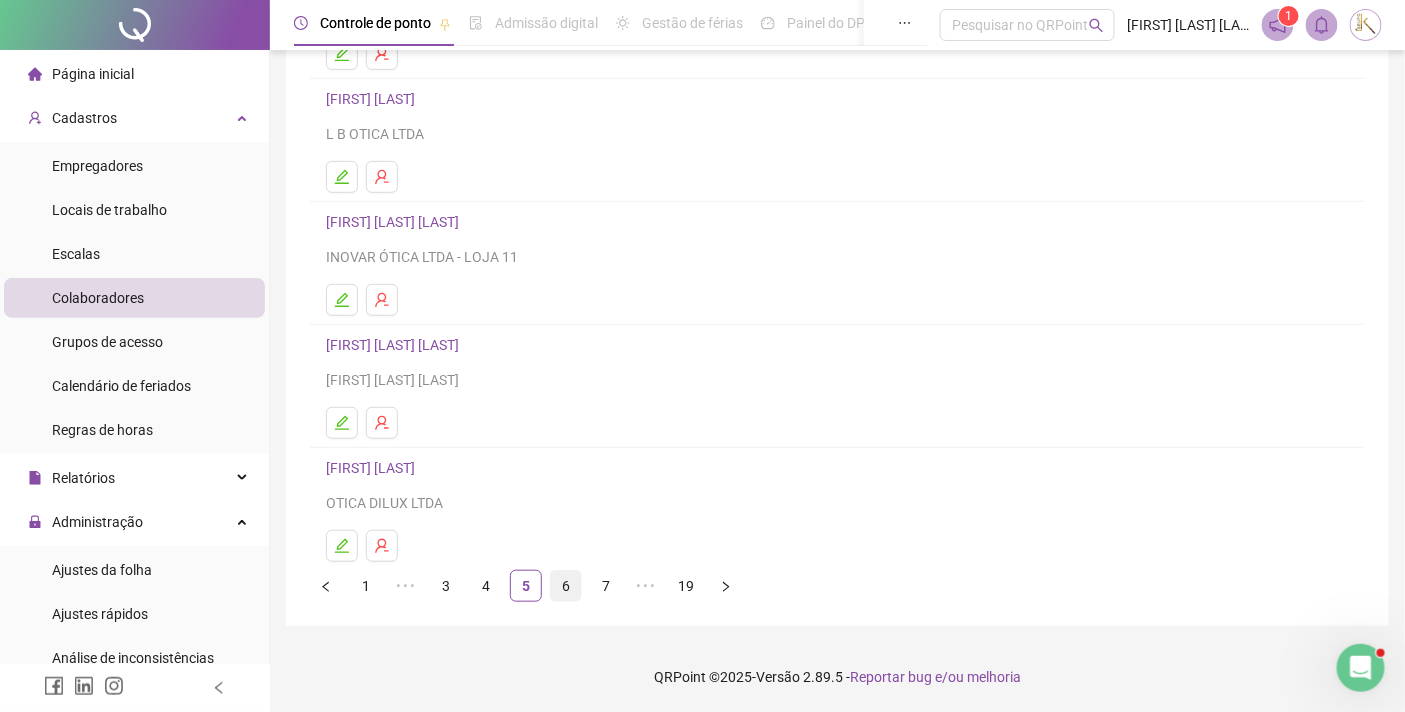 click on "6" at bounding box center (566, 586) 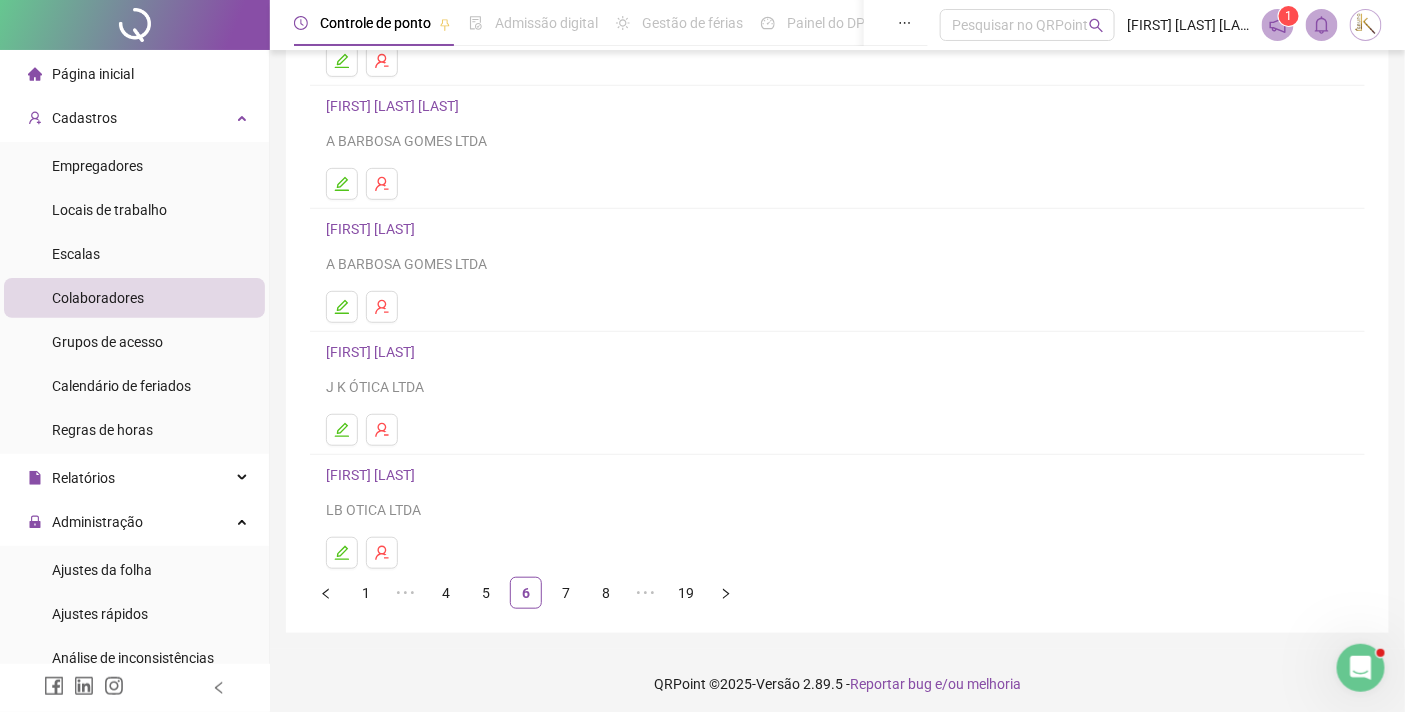 scroll, scrollTop: 255, scrollLeft: 0, axis: vertical 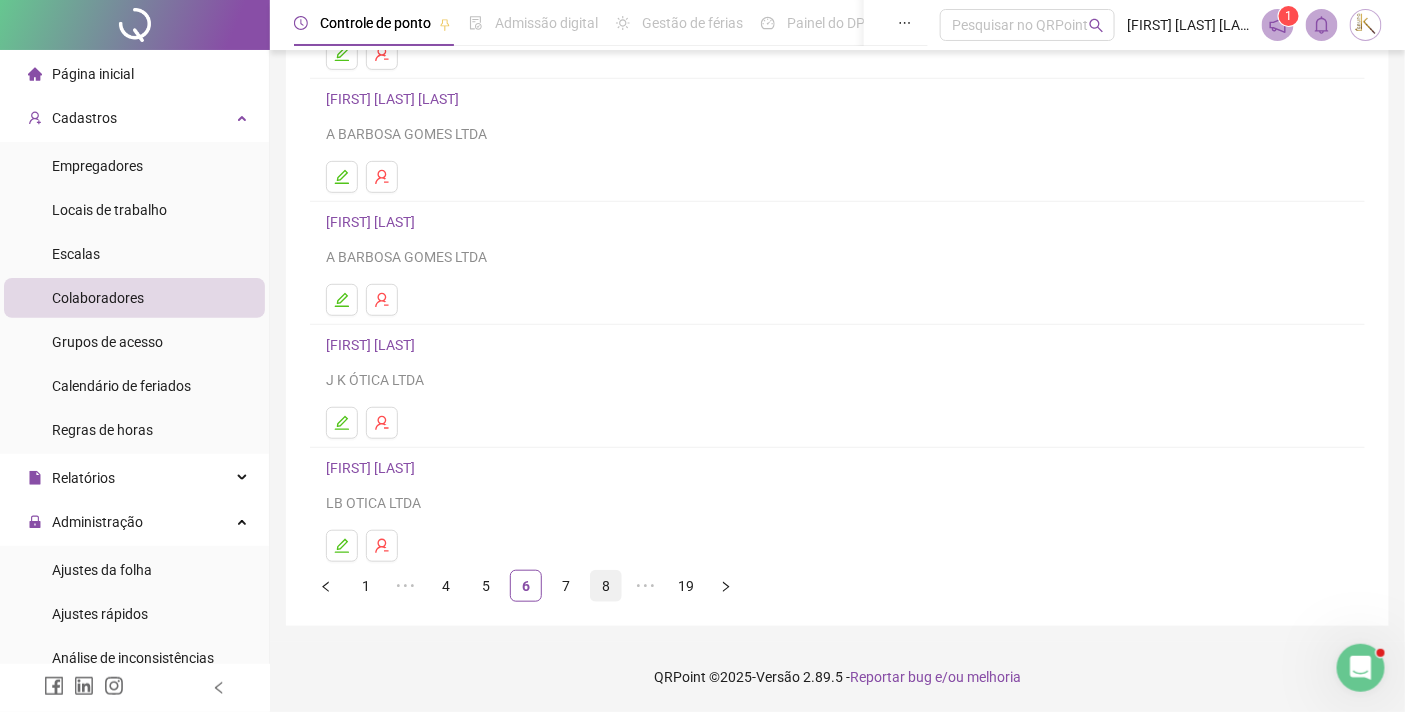 click on "8" at bounding box center (606, 586) 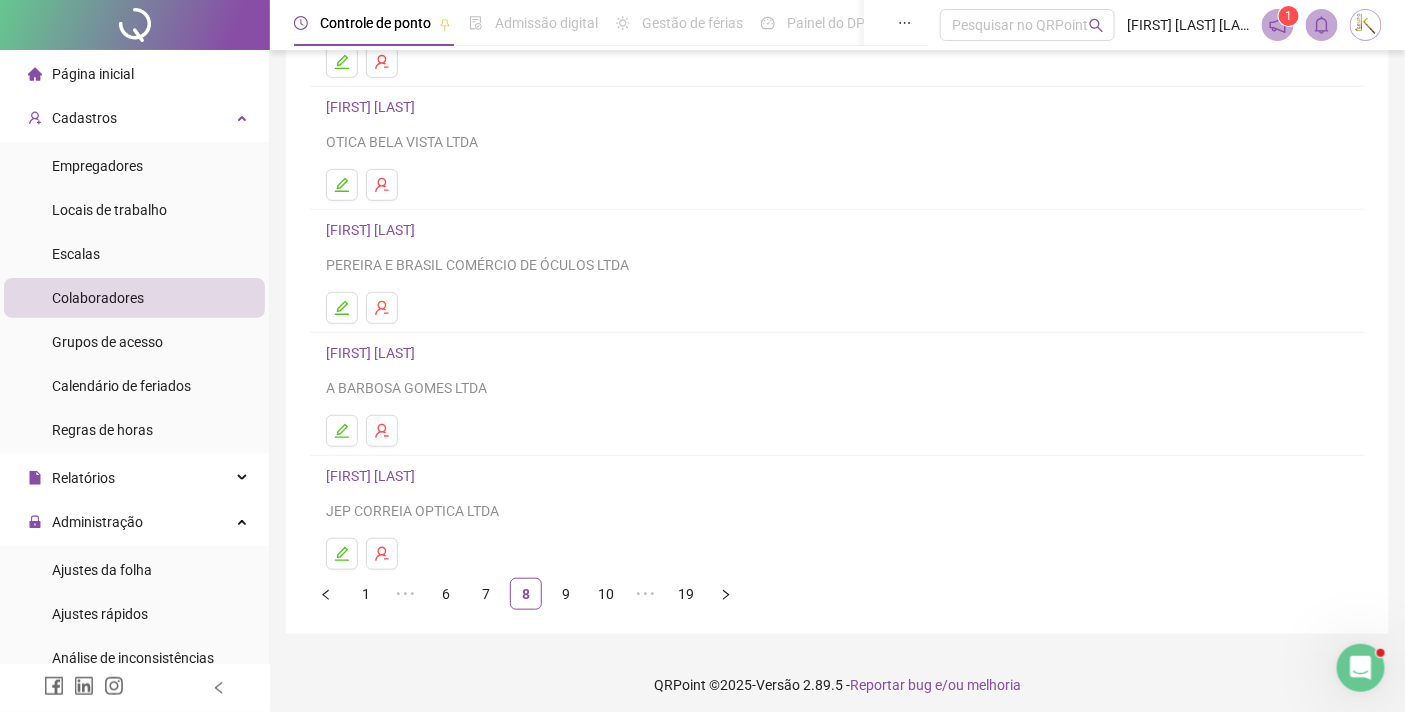 scroll, scrollTop: 255, scrollLeft: 0, axis: vertical 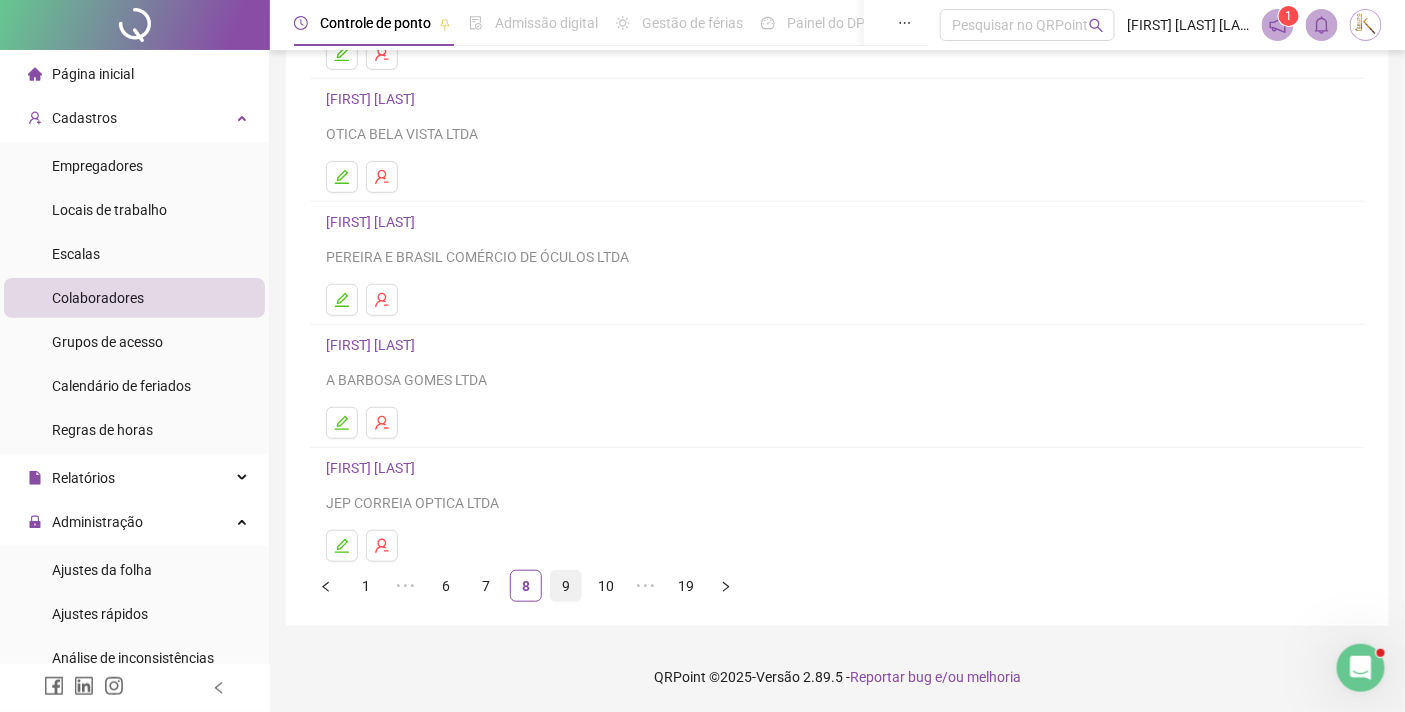 drag, startPoint x: 570, startPoint y: 592, endPoint x: 627, endPoint y: 478, distance: 127.45587 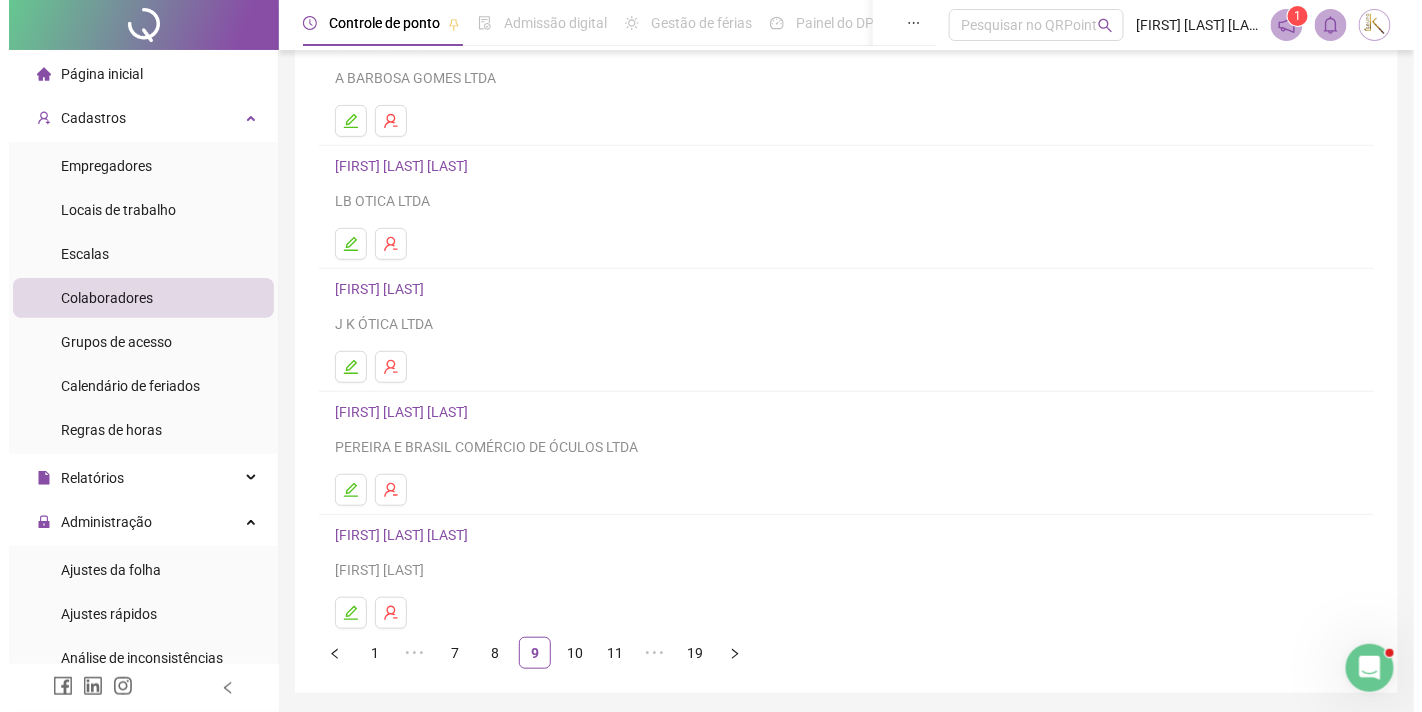 scroll, scrollTop: 255, scrollLeft: 0, axis: vertical 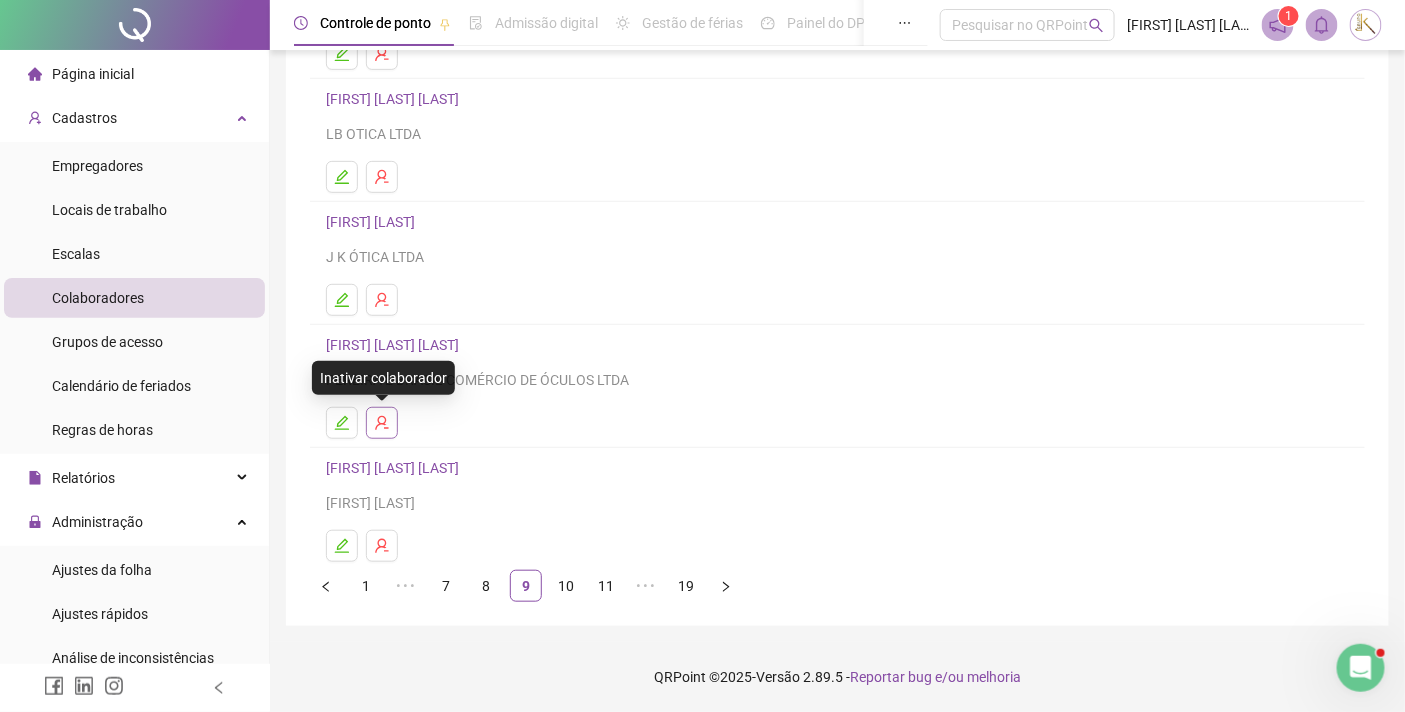 click 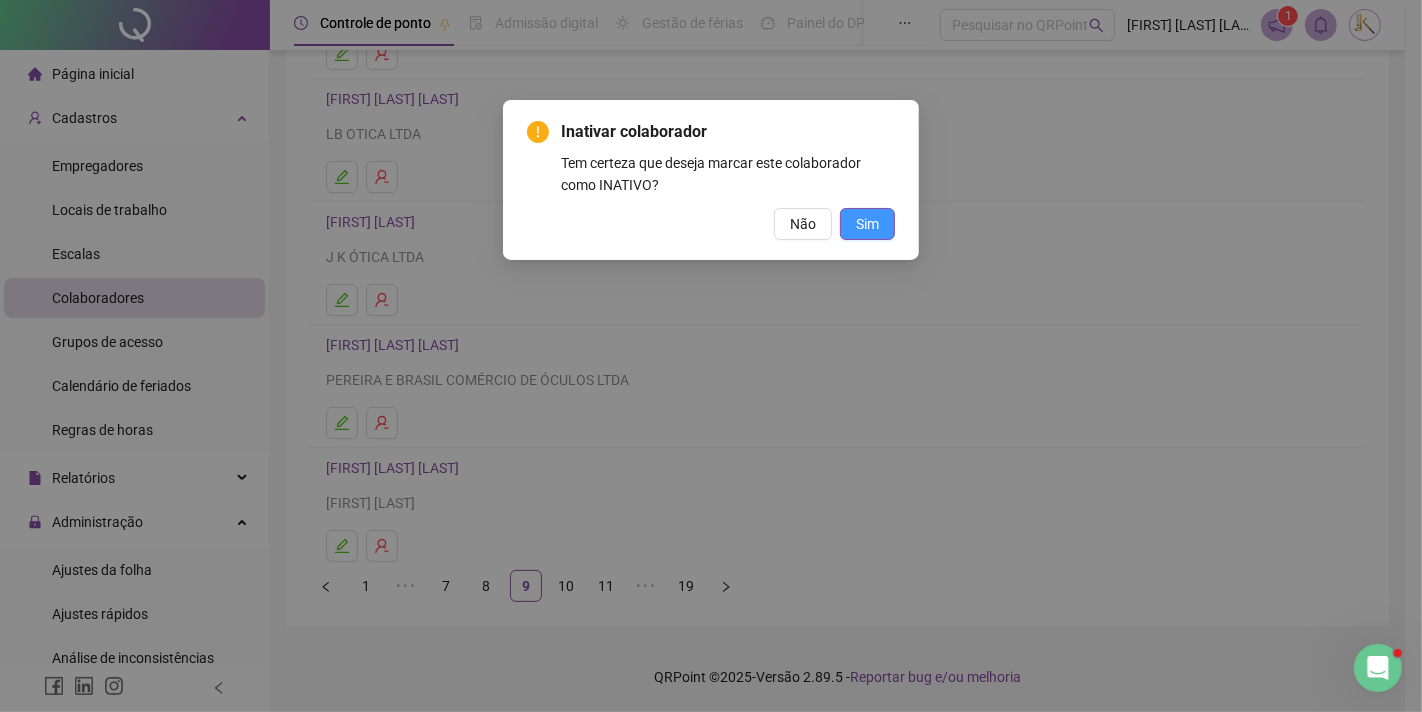 click on "Sim" at bounding box center [867, 224] 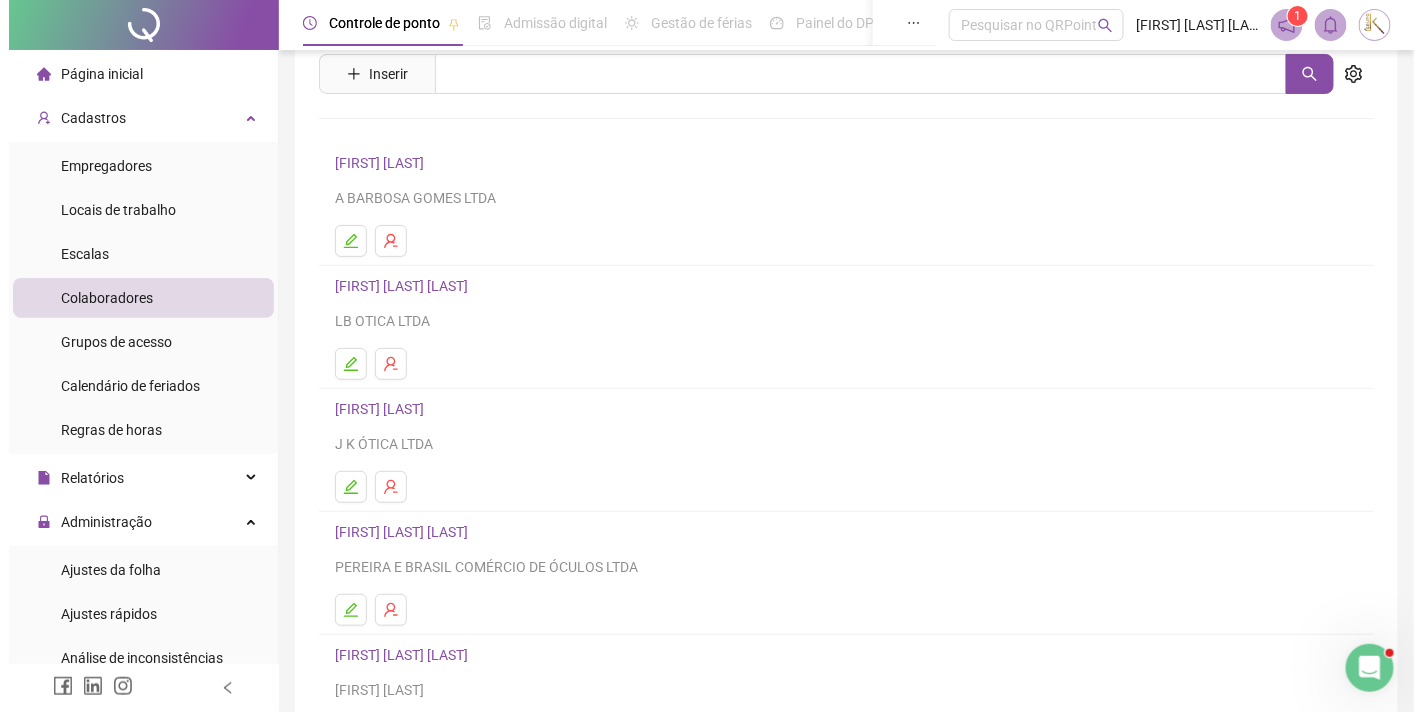 scroll, scrollTop: 111, scrollLeft: 0, axis: vertical 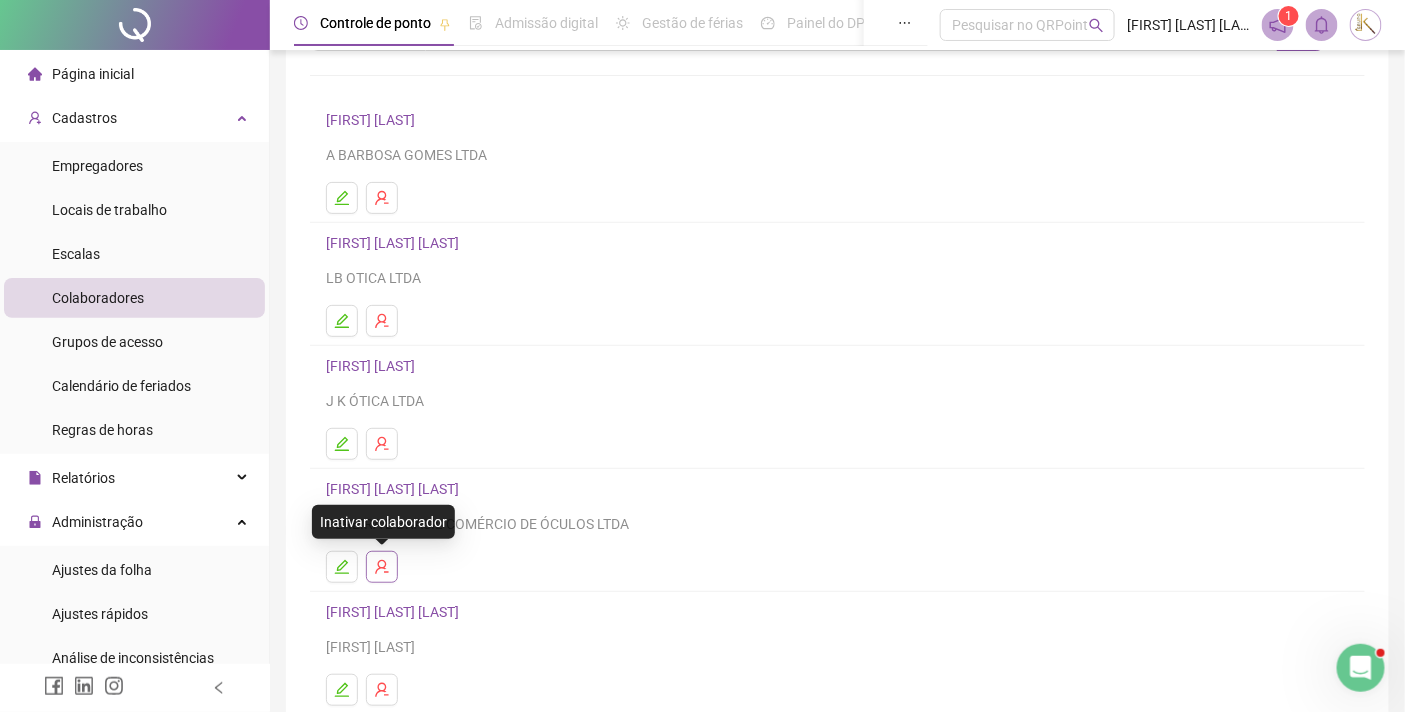 click 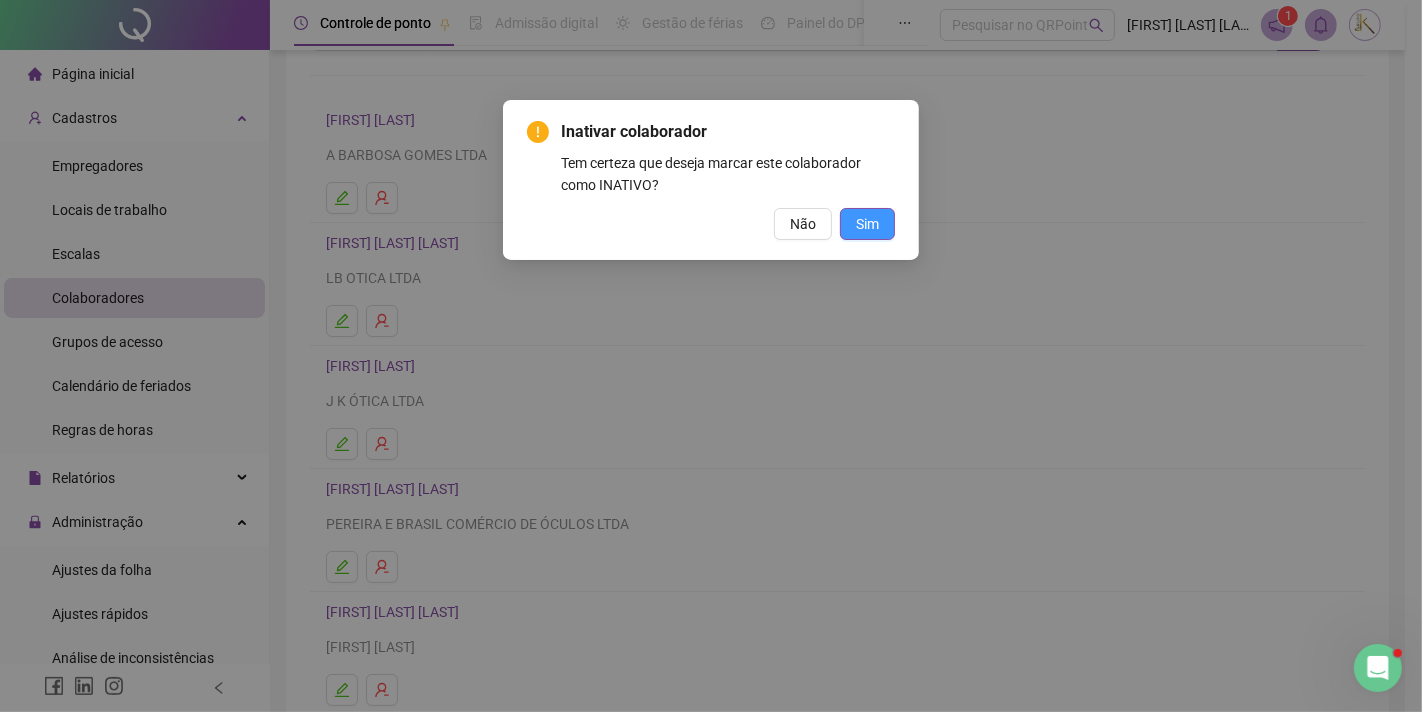 click on "Sim" at bounding box center [867, 224] 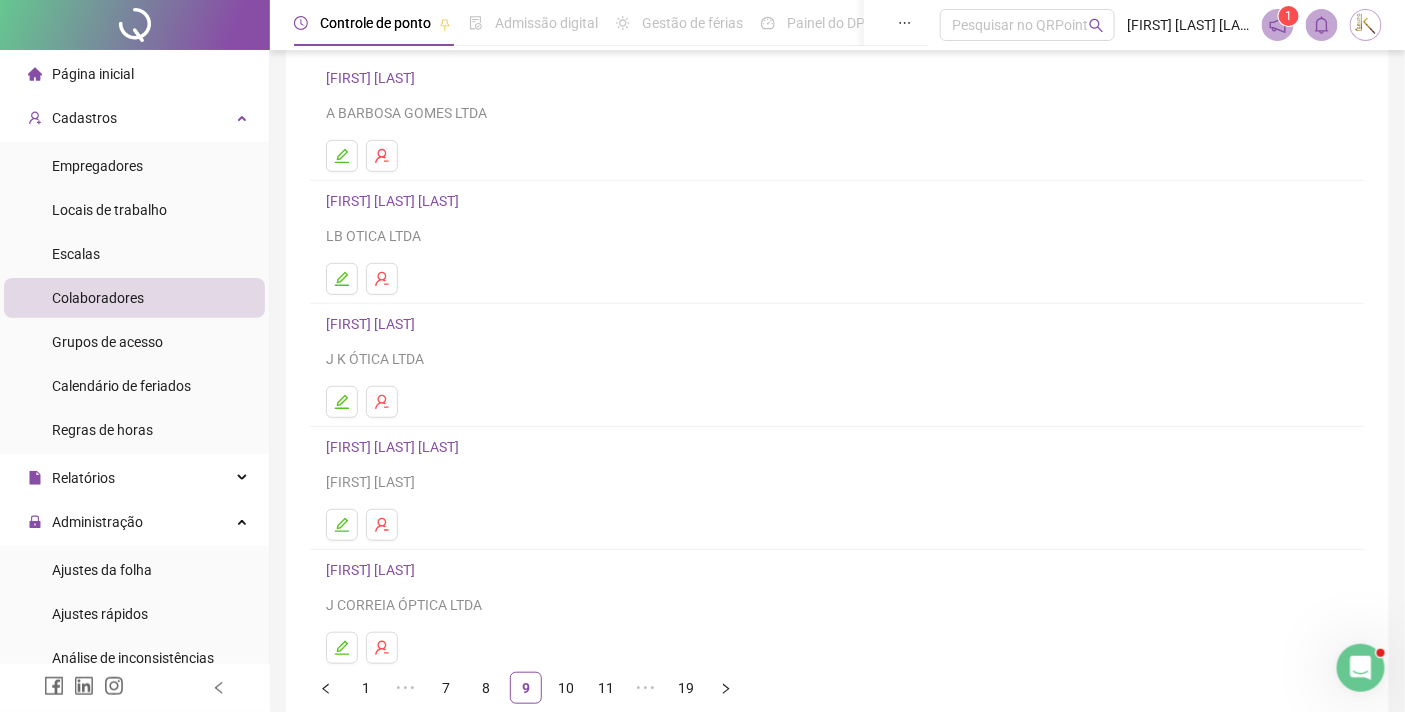 scroll, scrollTop: 0, scrollLeft: 0, axis: both 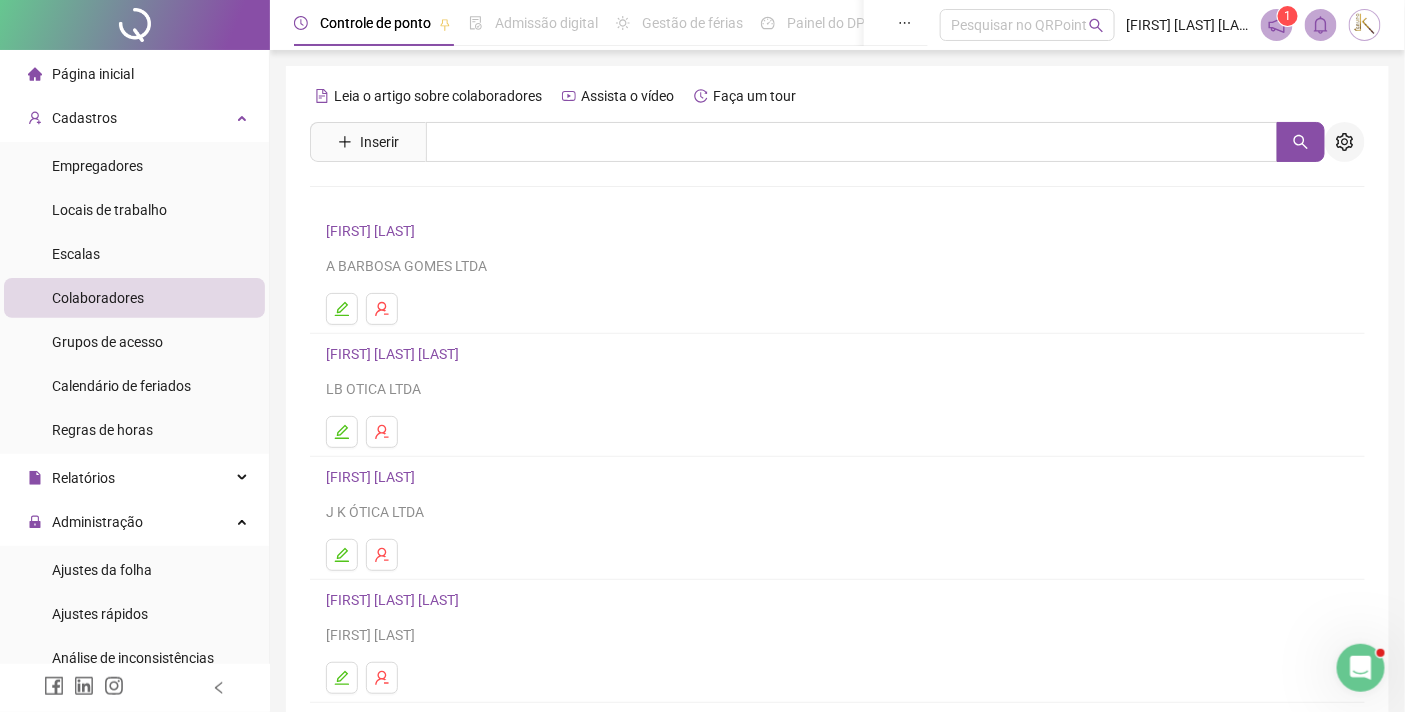 click 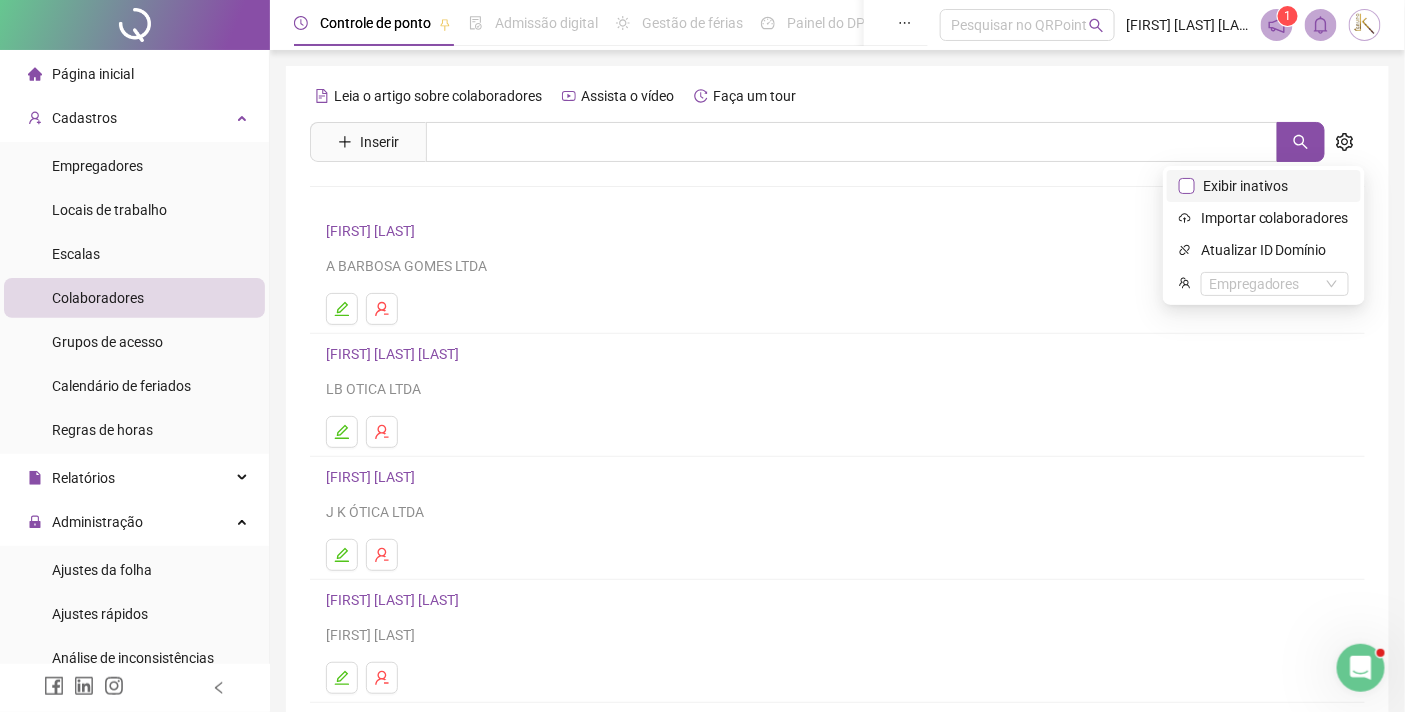 click on "Exibir inativos" at bounding box center (1246, 186) 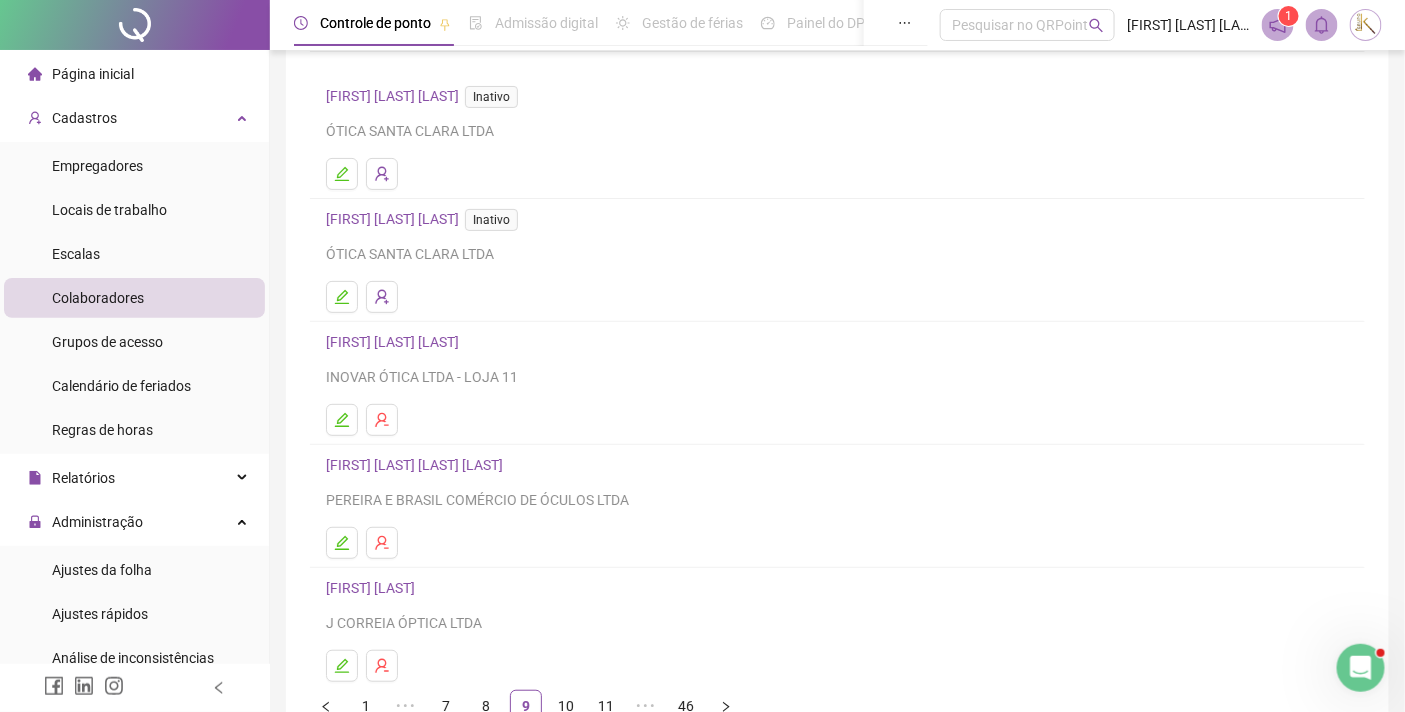 scroll, scrollTop: 255, scrollLeft: 0, axis: vertical 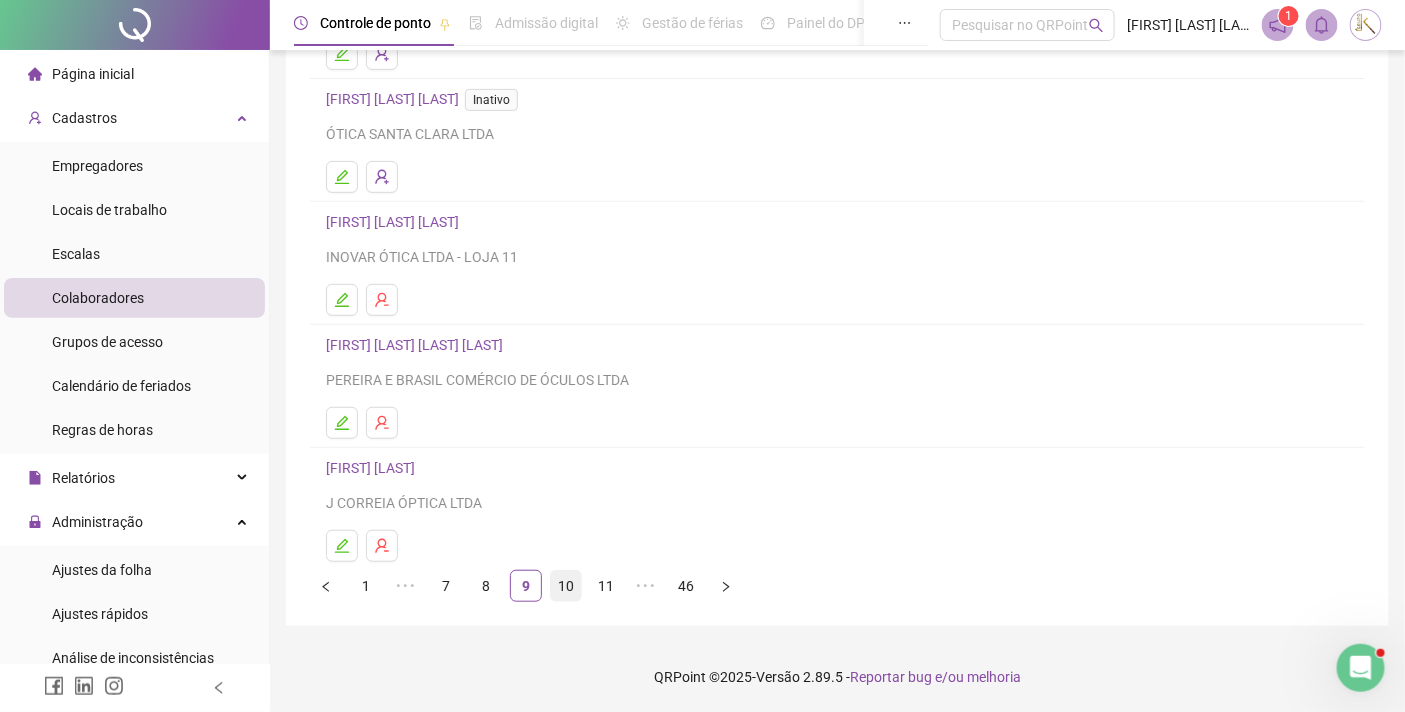 click on "10" at bounding box center (566, 586) 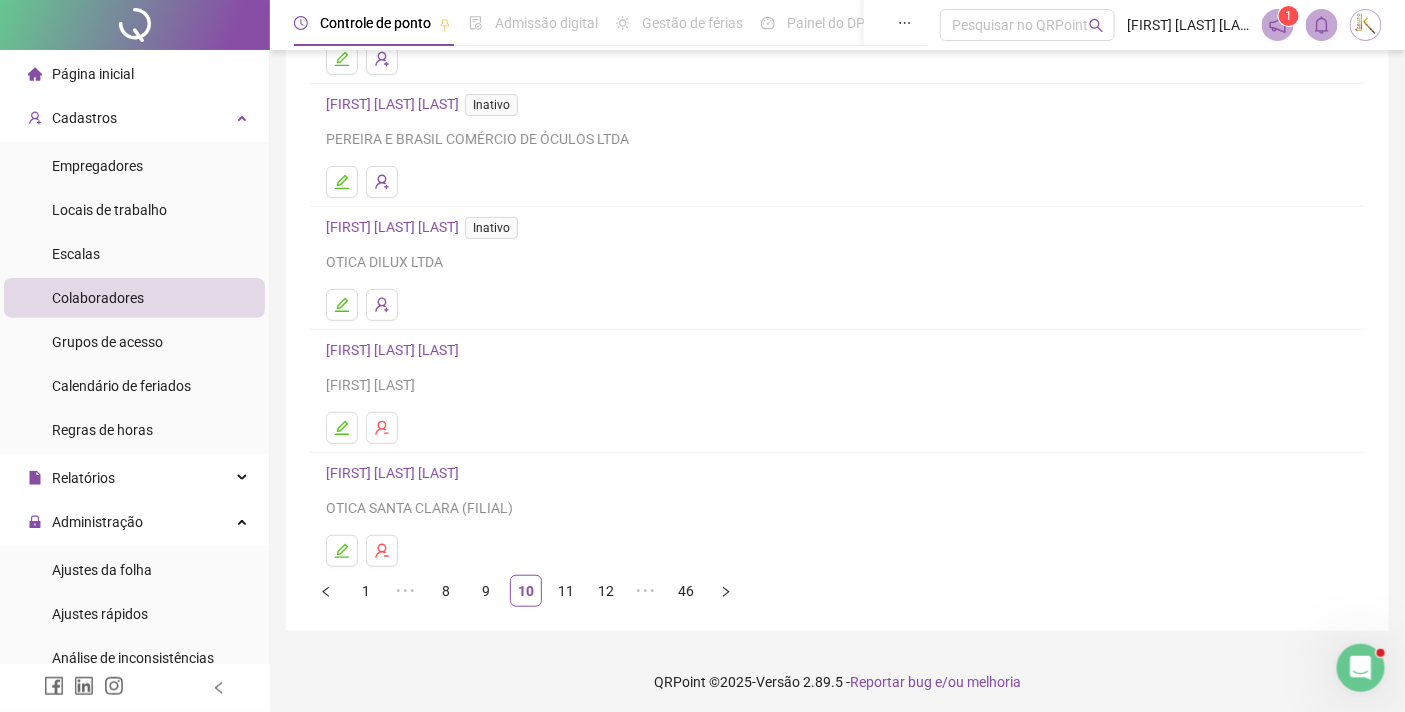 scroll, scrollTop: 256, scrollLeft: 0, axis: vertical 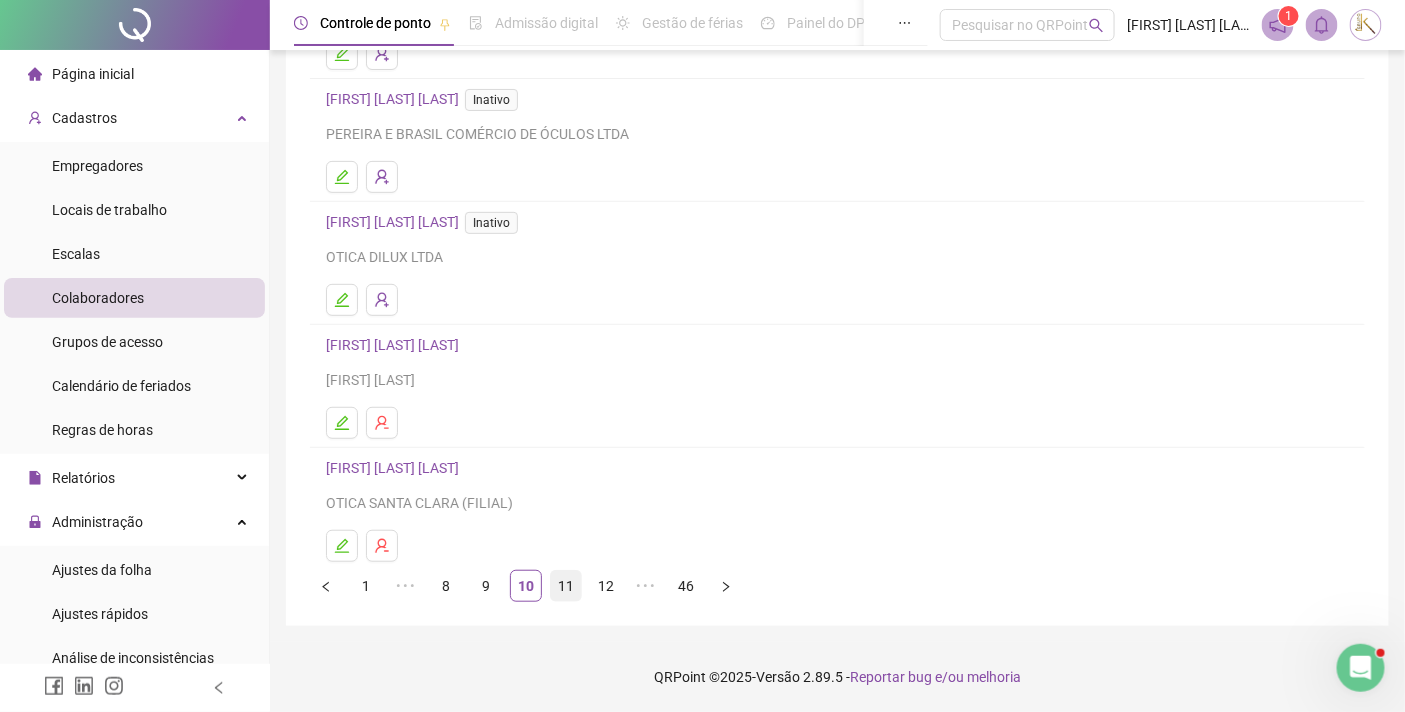 click on "11" at bounding box center (566, 586) 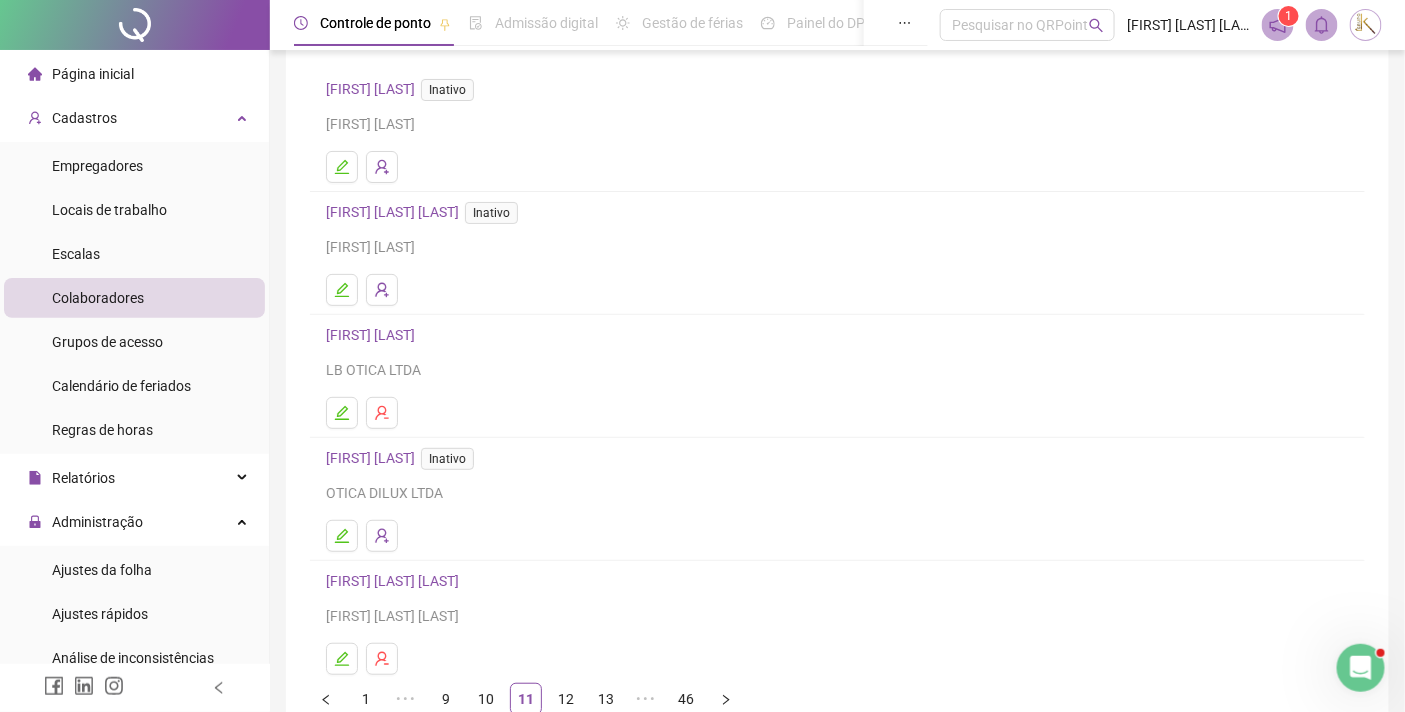 scroll, scrollTop: 256, scrollLeft: 0, axis: vertical 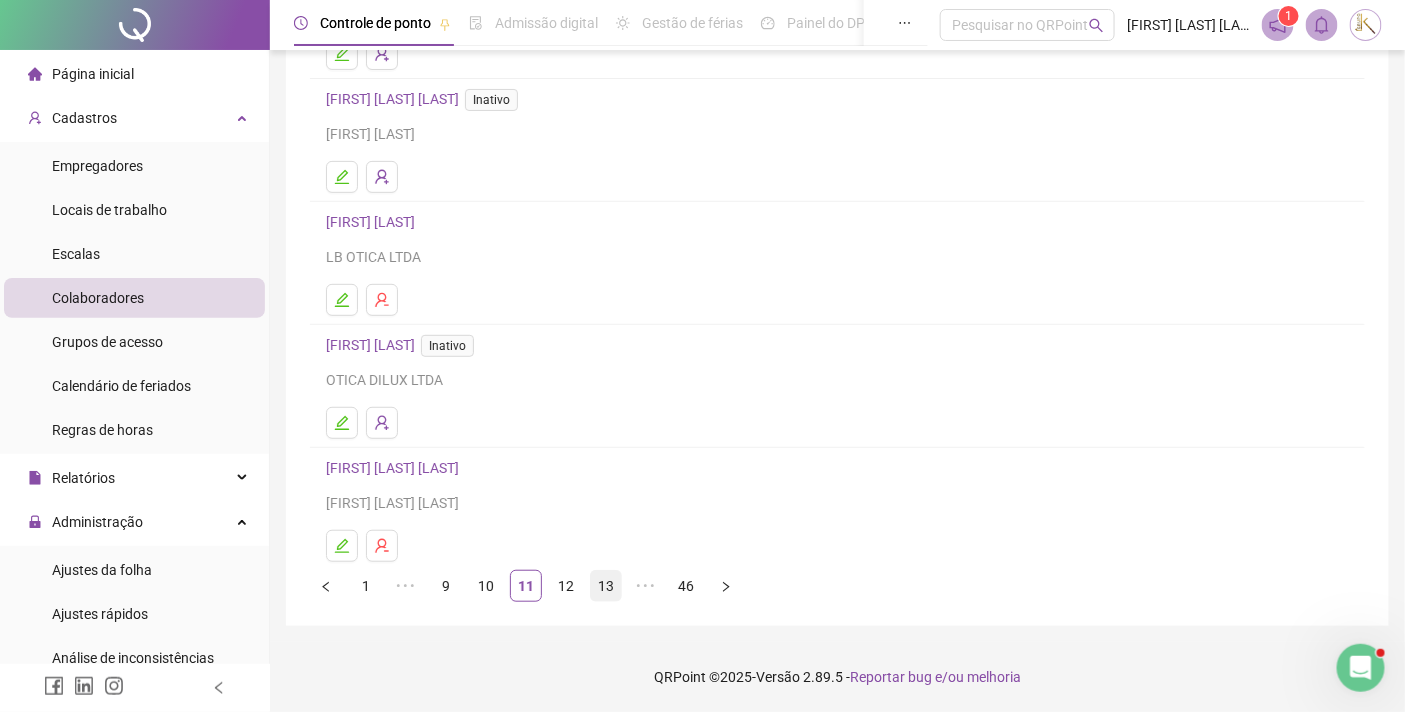 click on "13" at bounding box center (606, 586) 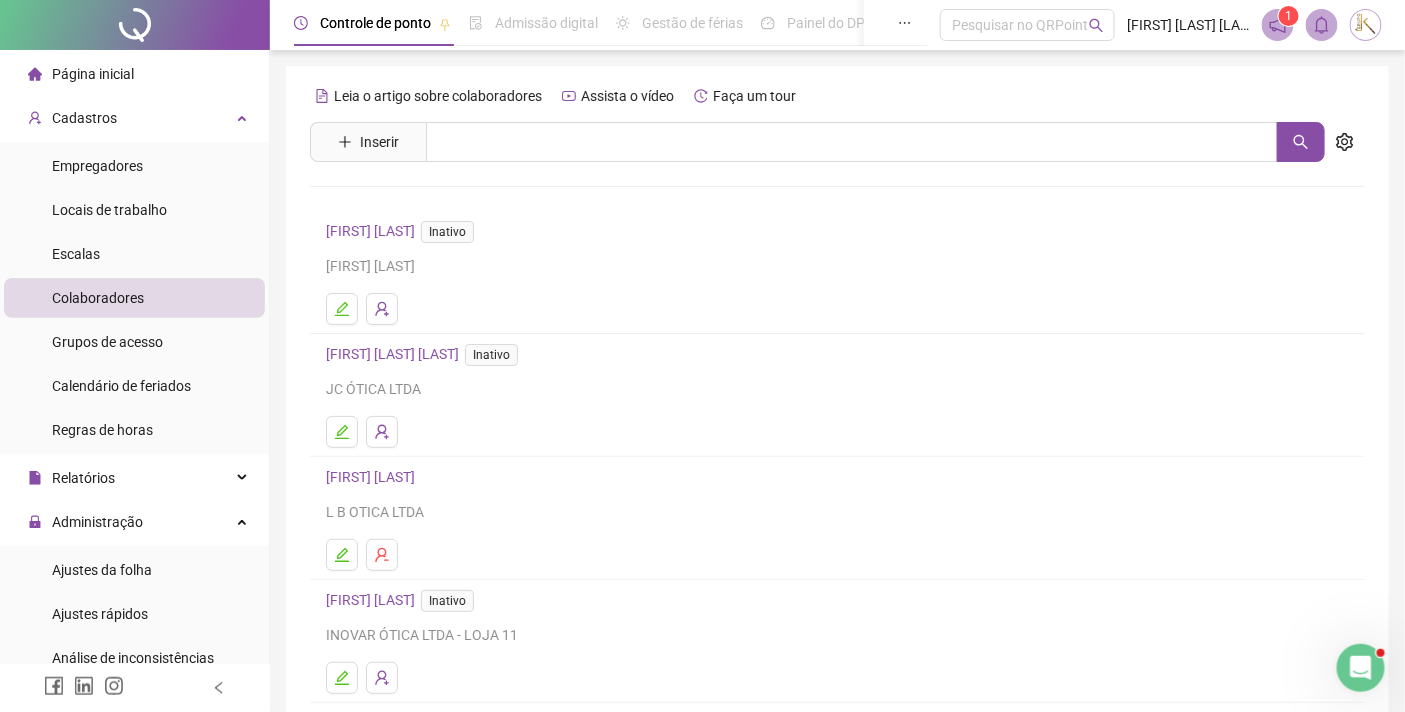 scroll, scrollTop: 256, scrollLeft: 0, axis: vertical 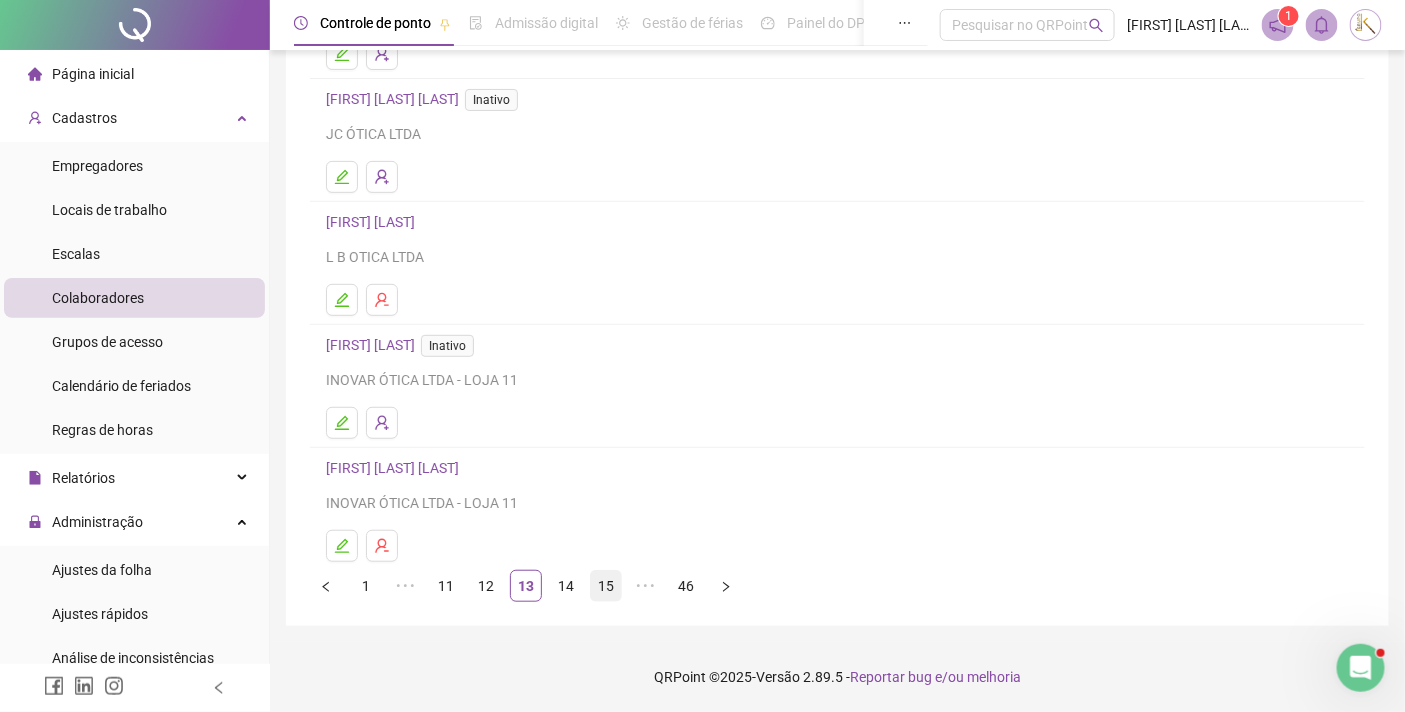 click on "15" at bounding box center (606, 586) 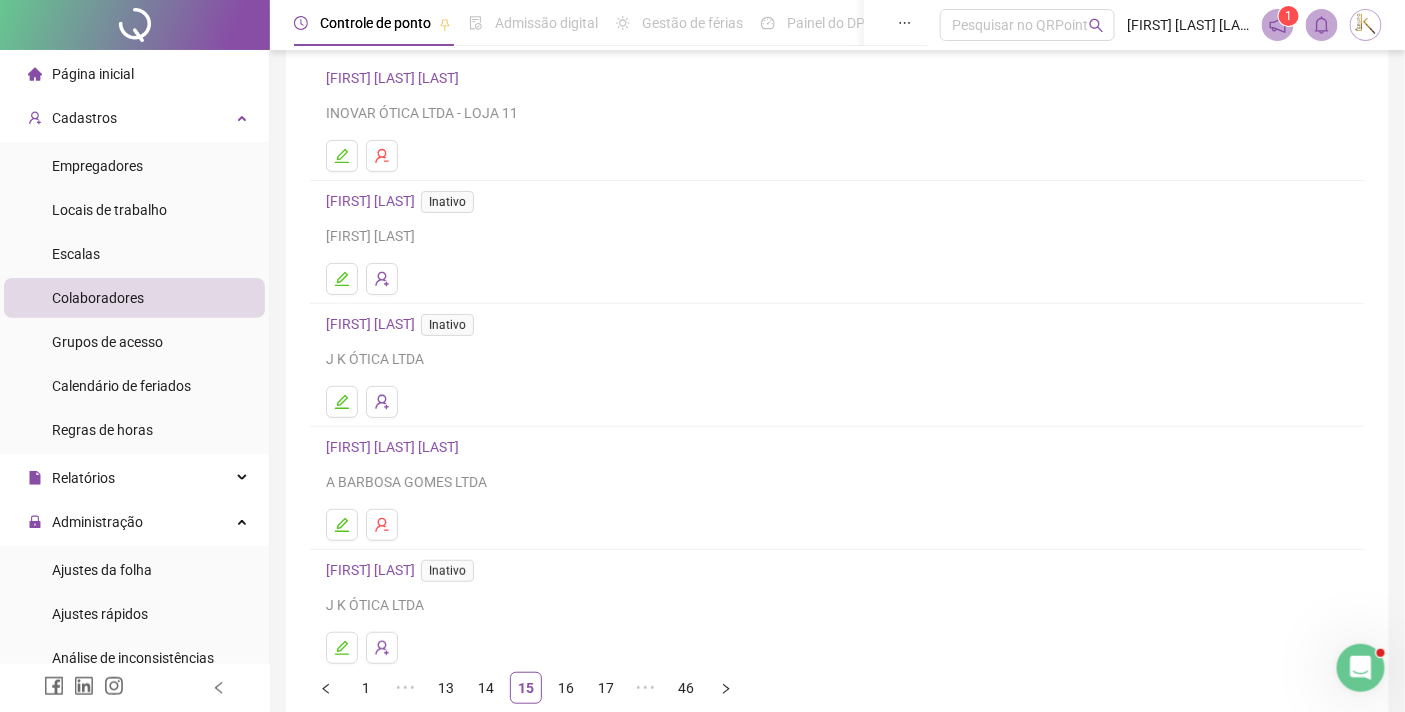 scroll, scrollTop: 256, scrollLeft: 0, axis: vertical 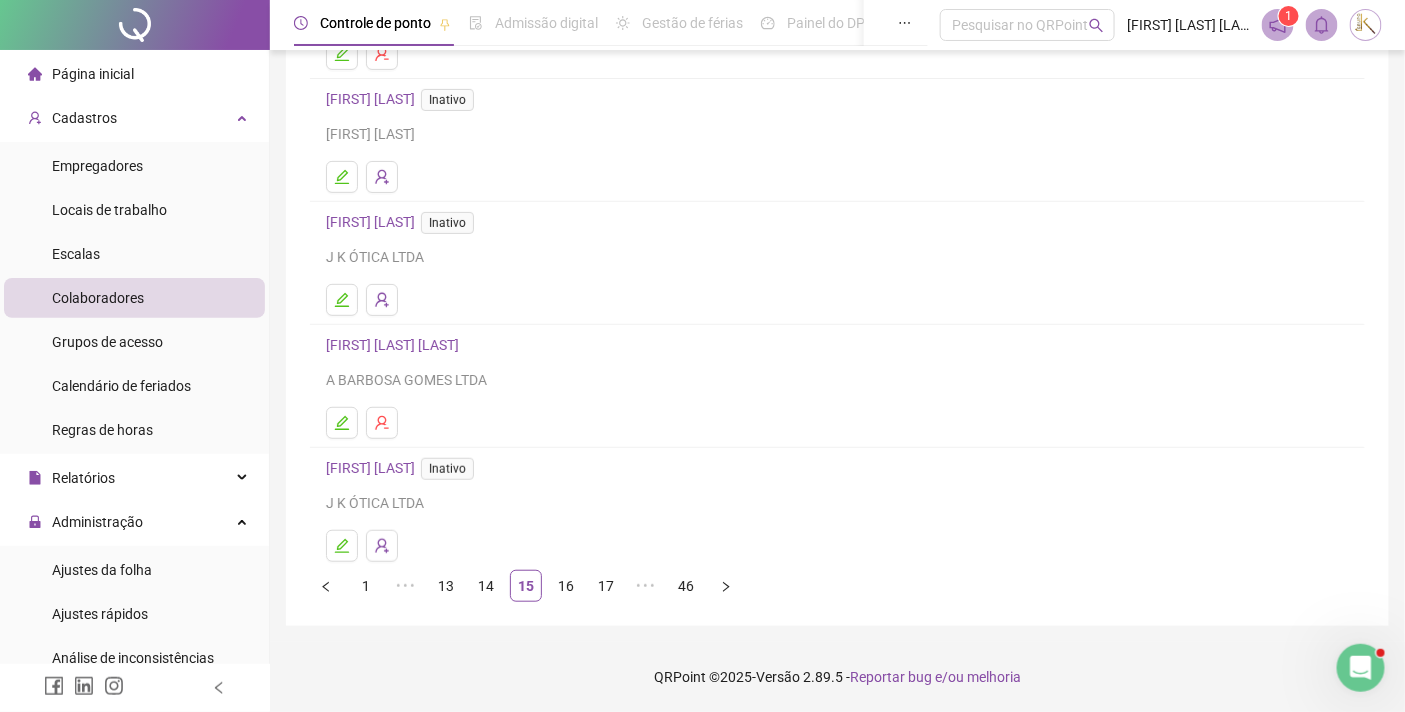 drag, startPoint x: 555, startPoint y: 582, endPoint x: 642, endPoint y: 502, distance: 118.19052 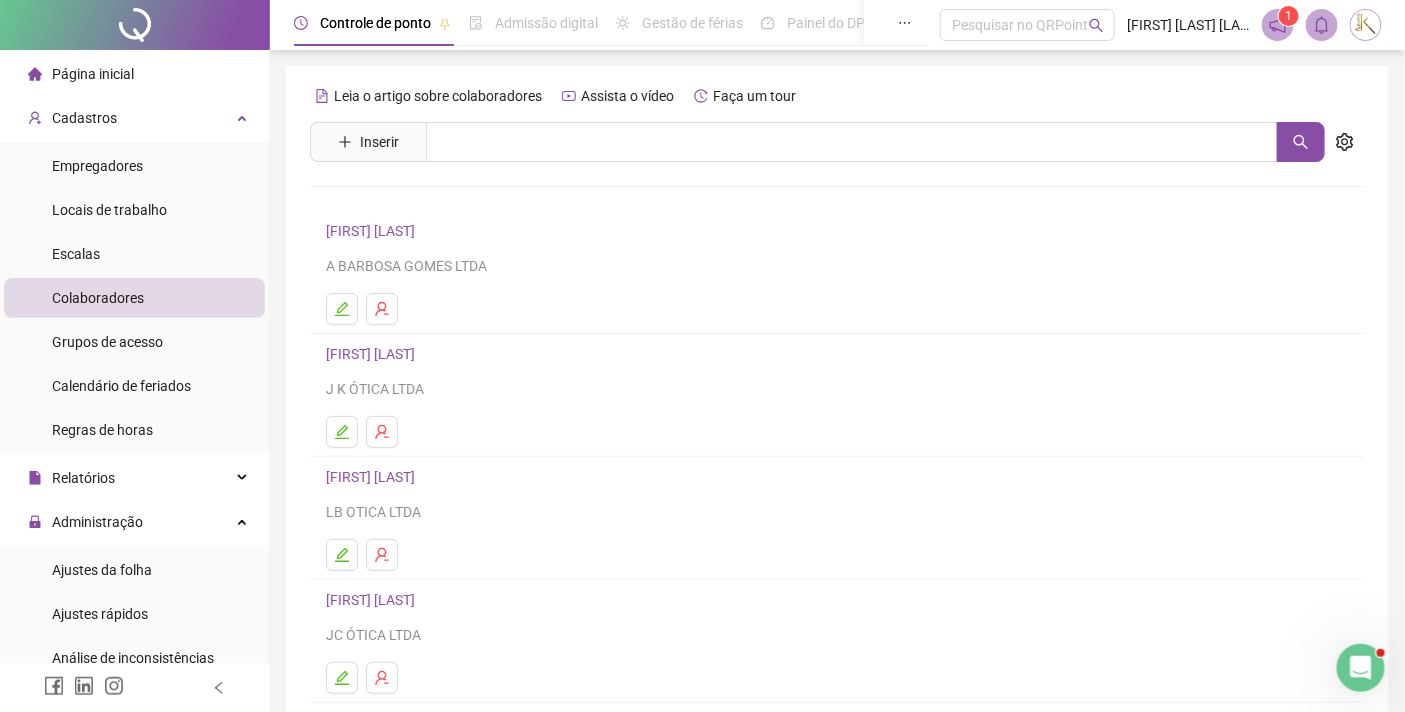 scroll, scrollTop: 255, scrollLeft: 0, axis: vertical 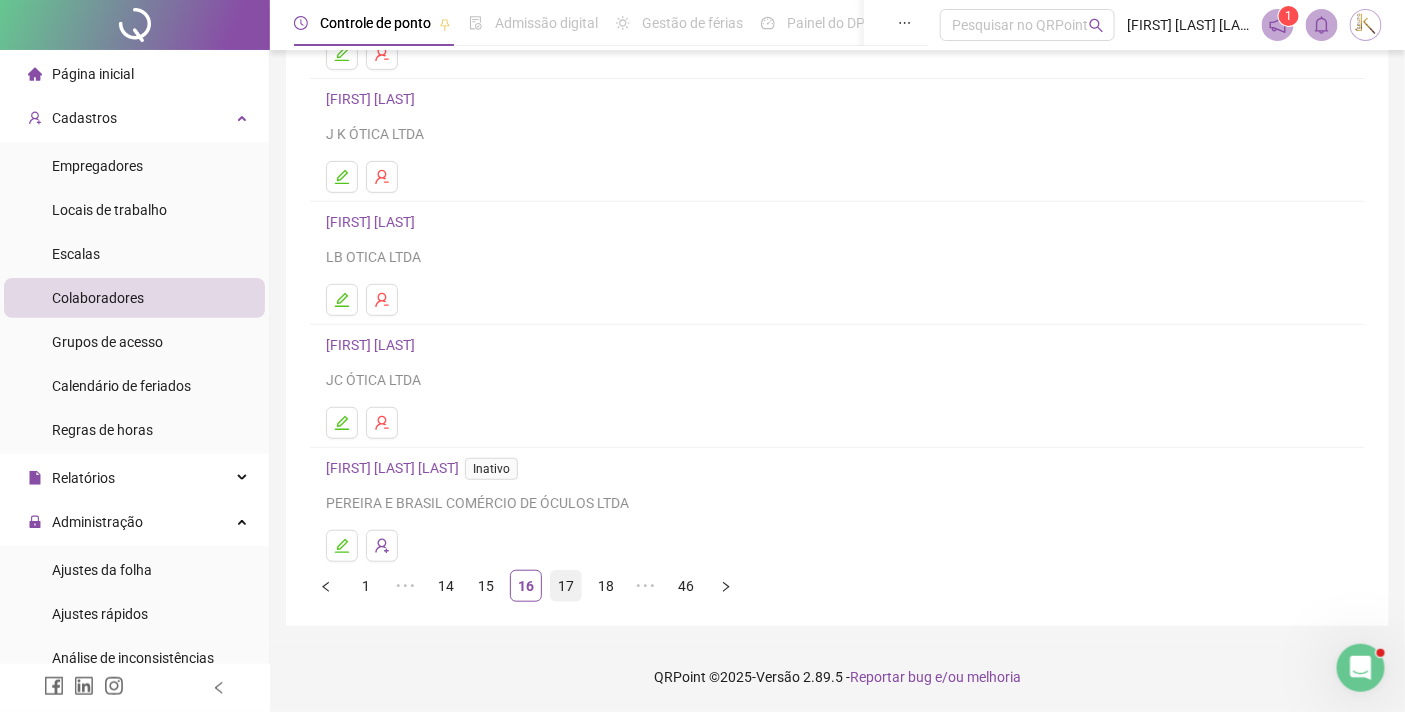 click on "17" at bounding box center [566, 586] 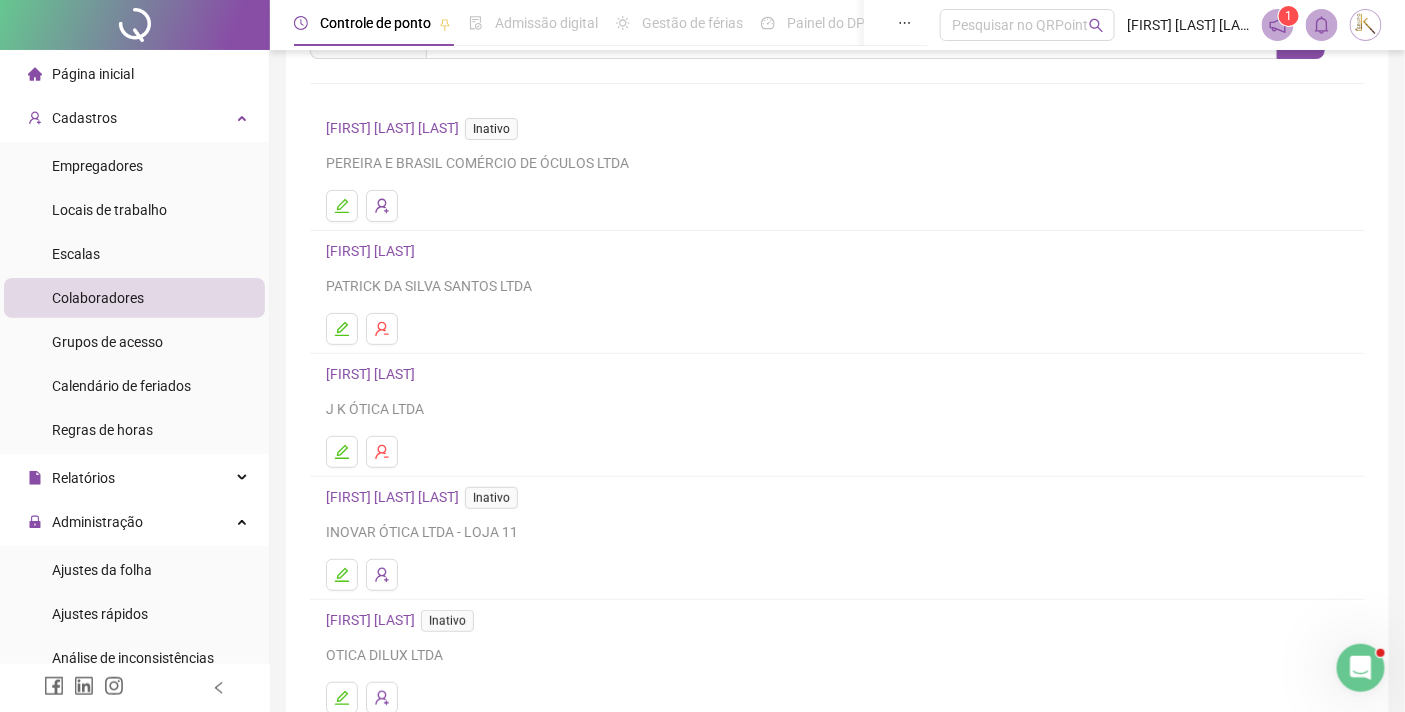 scroll, scrollTop: 256, scrollLeft: 0, axis: vertical 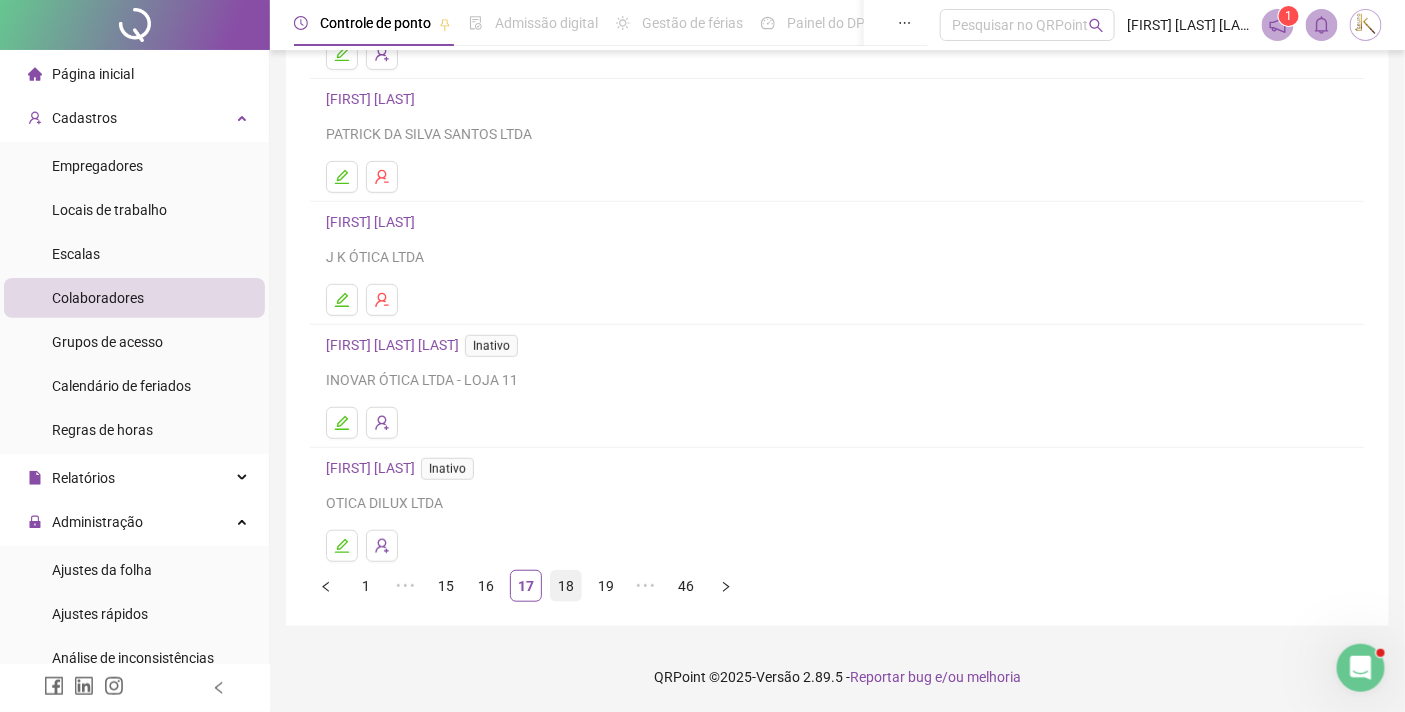 click on "18" at bounding box center (566, 586) 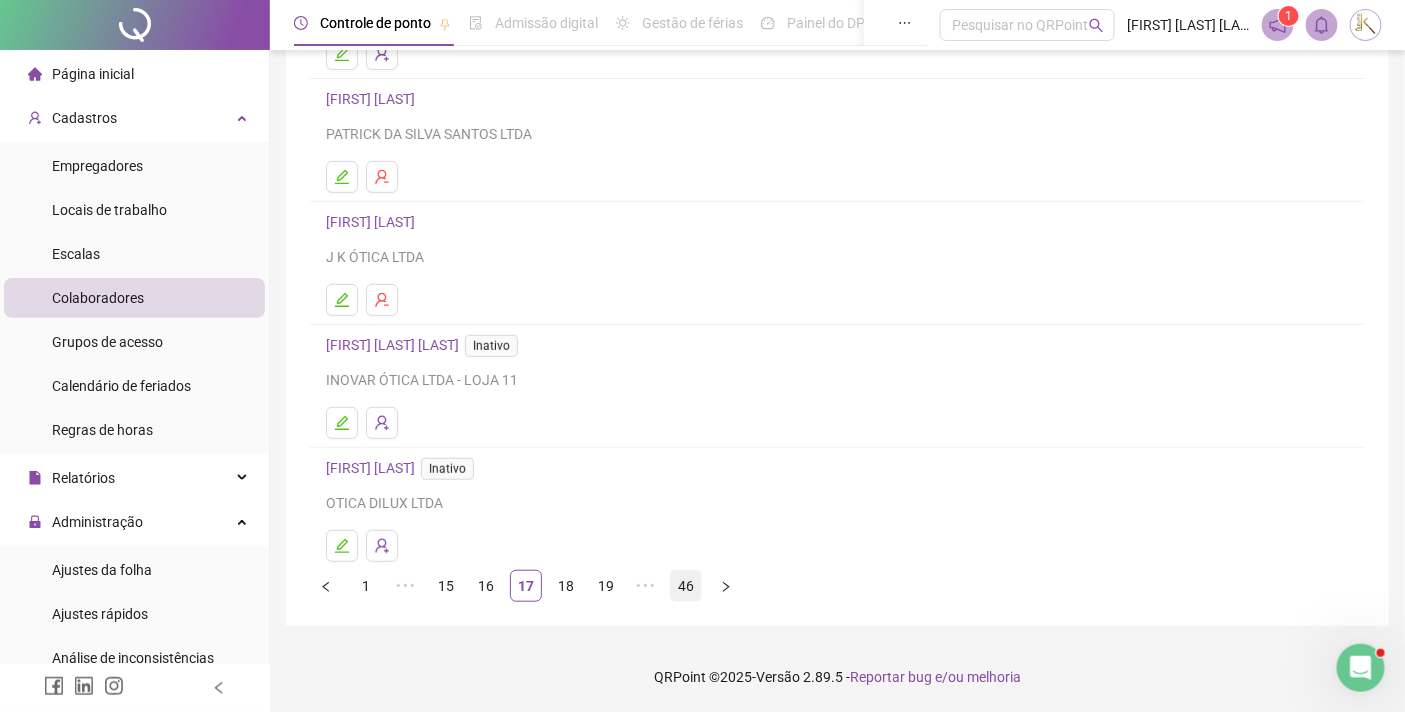 scroll, scrollTop: 0, scrollLeft: 0, axis: both 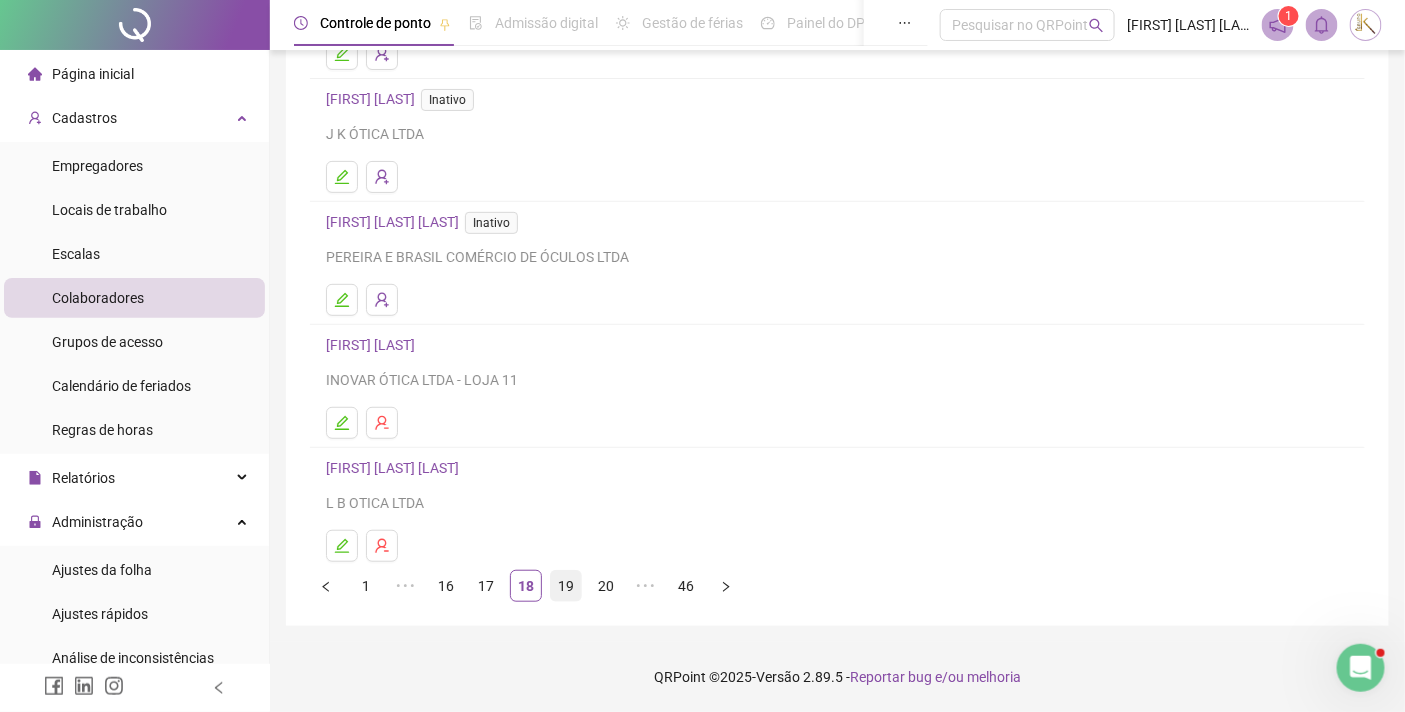 click on "19" at bounding box center [566, 586] 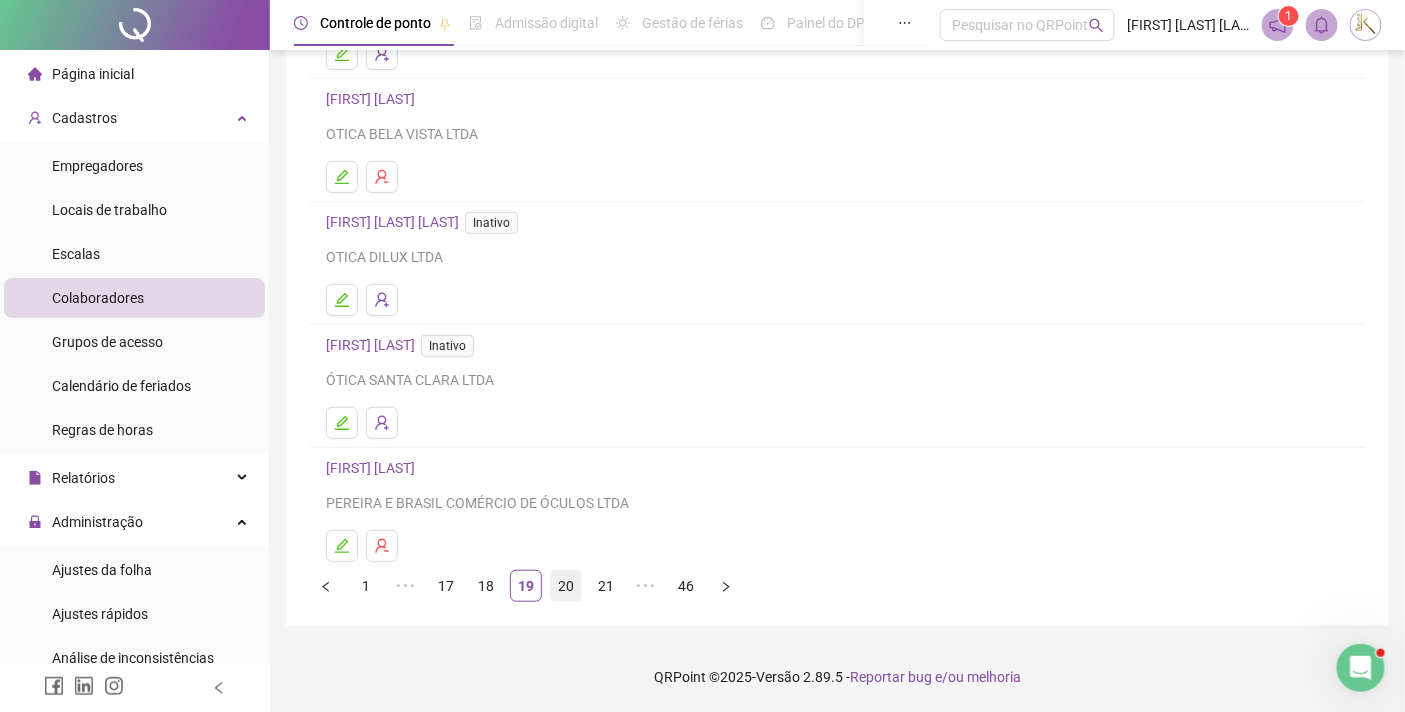 click on "20" at bounding box center [566, 586] 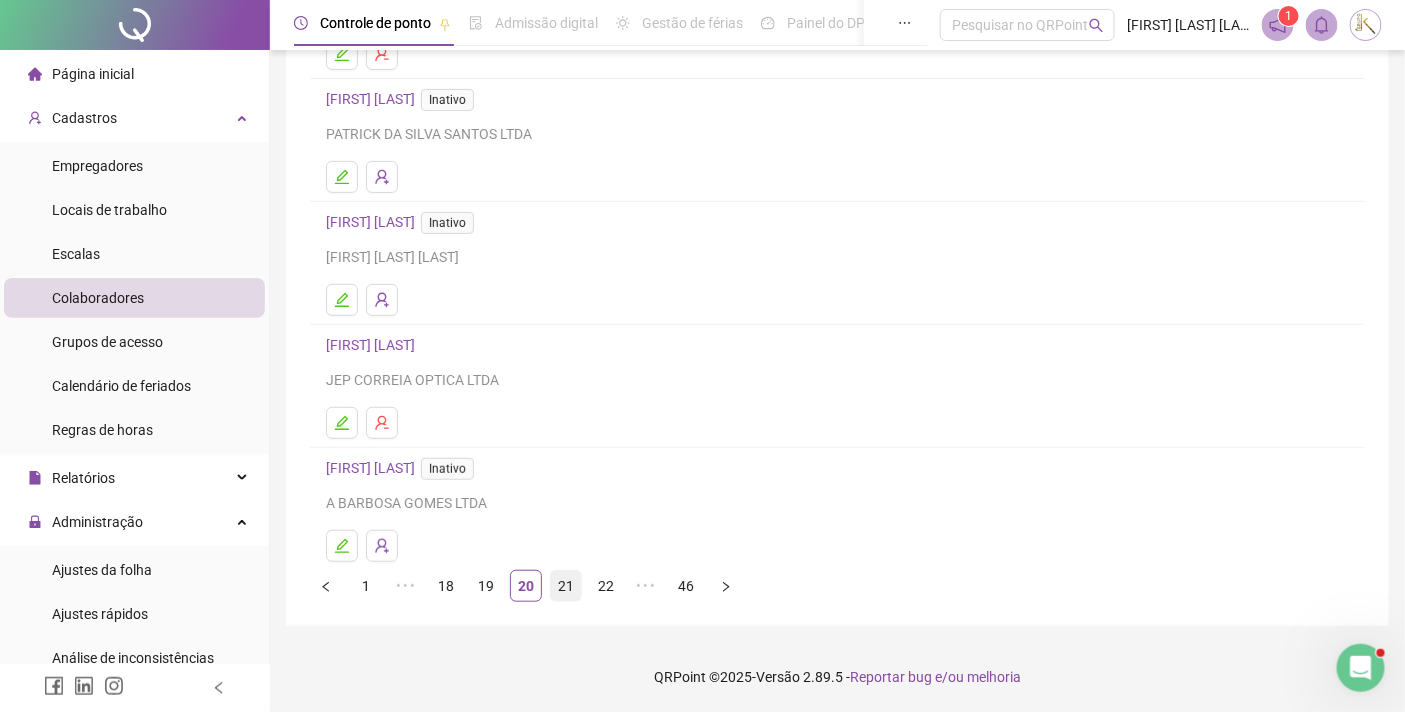 click on "21" at bounding box center (566, 586) 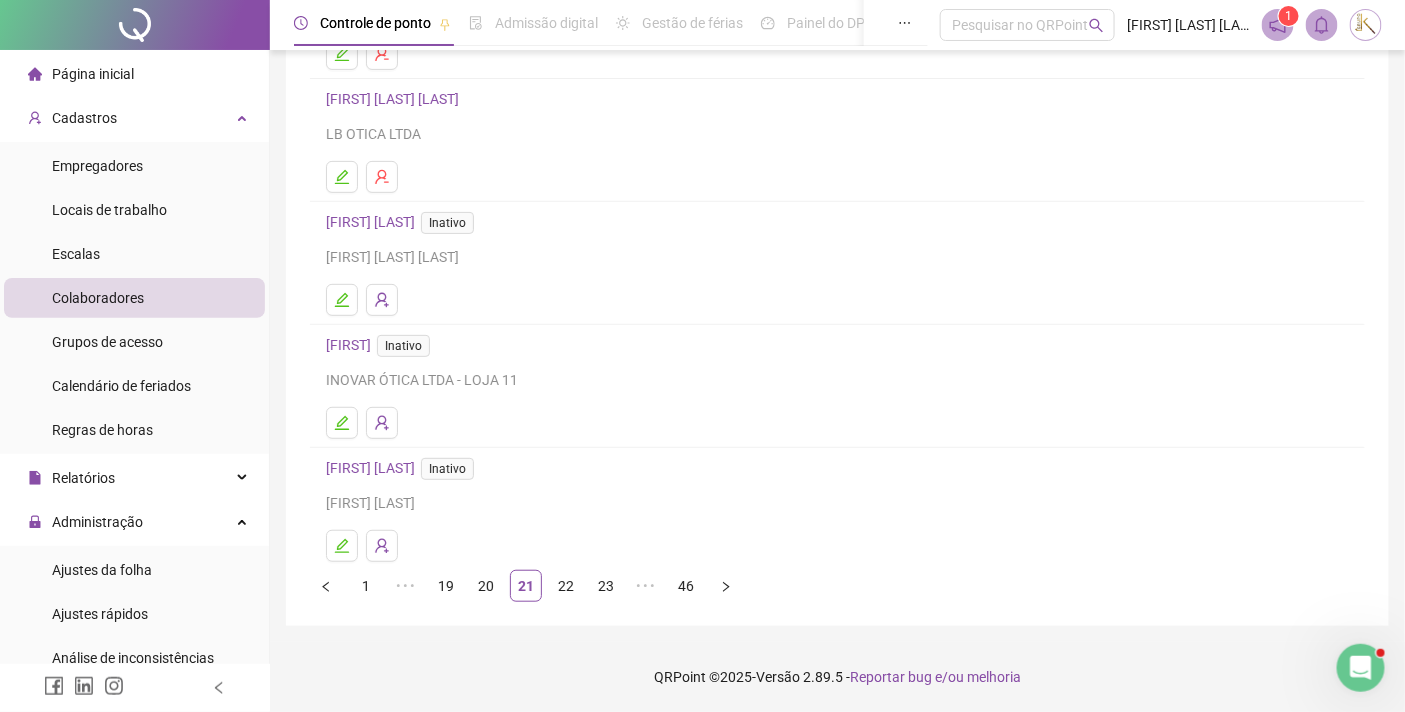 drag, startPoint x: 555, startPoint y: 586, endPoint x: 707, endPoint y: 450, distance: 203.96078 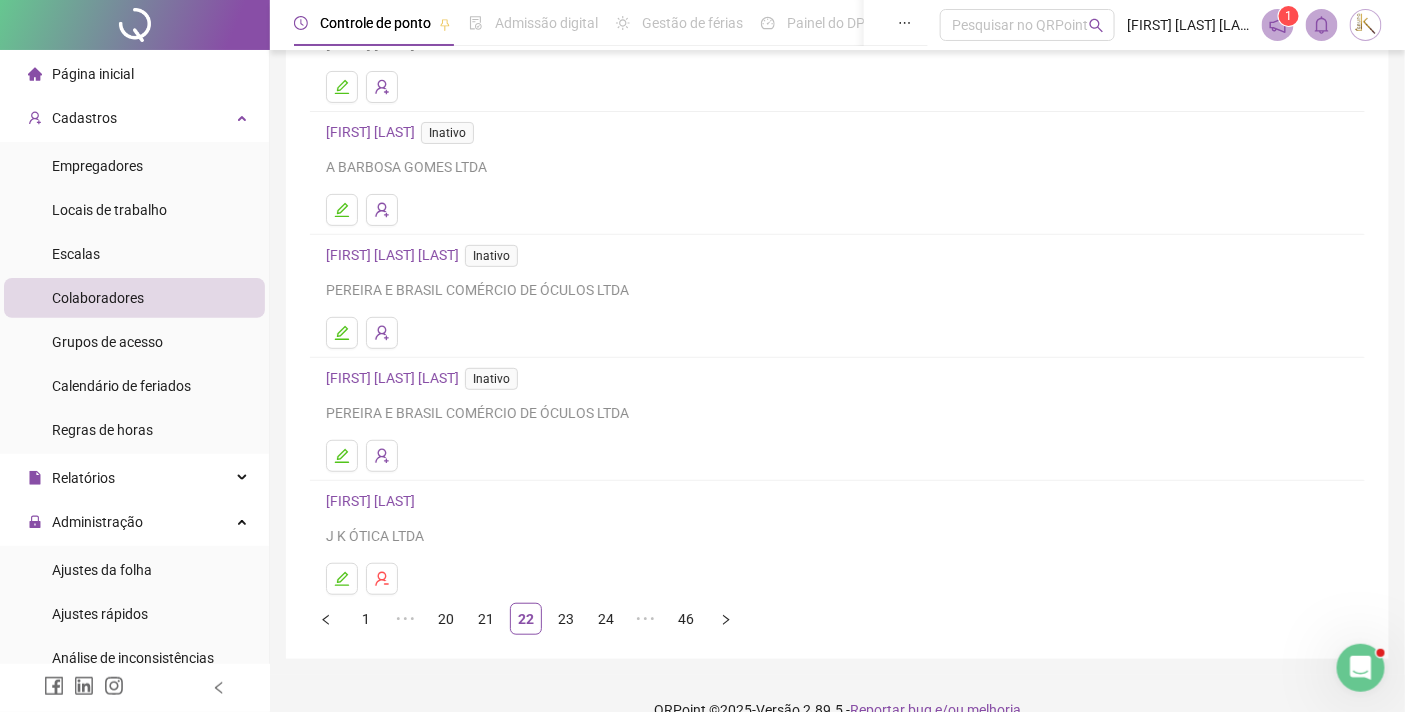 drag, startPoint x: 571, startPoint y: 628, endPoint x: 825, endPoint y: 464, distance: 302.34418 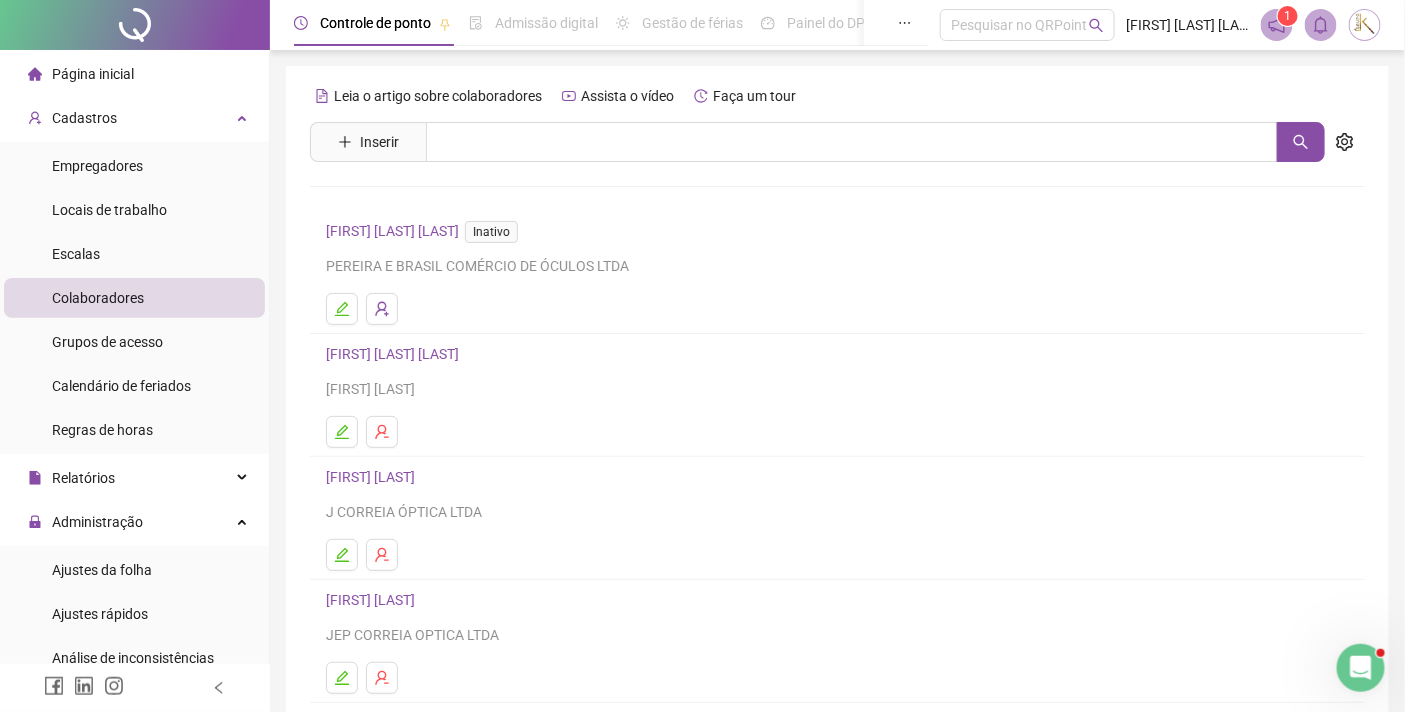 type 